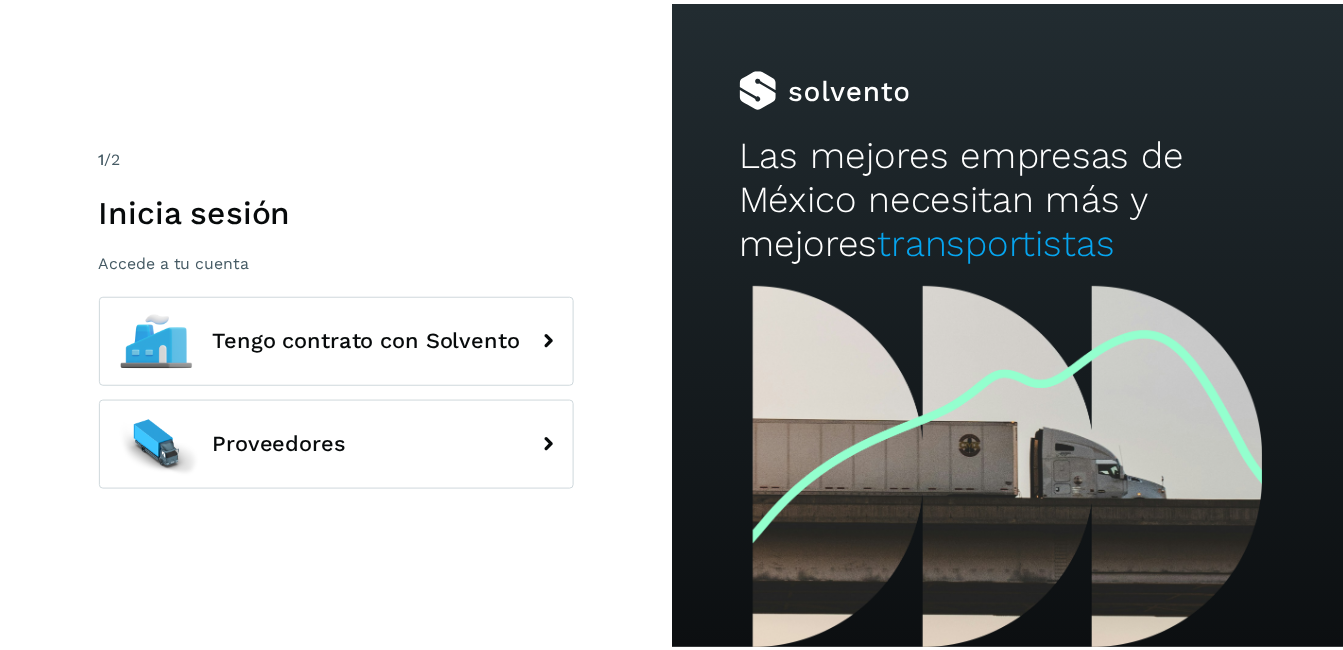 scroll, scrollTop: 0, scrollLeft: 0, axis: both 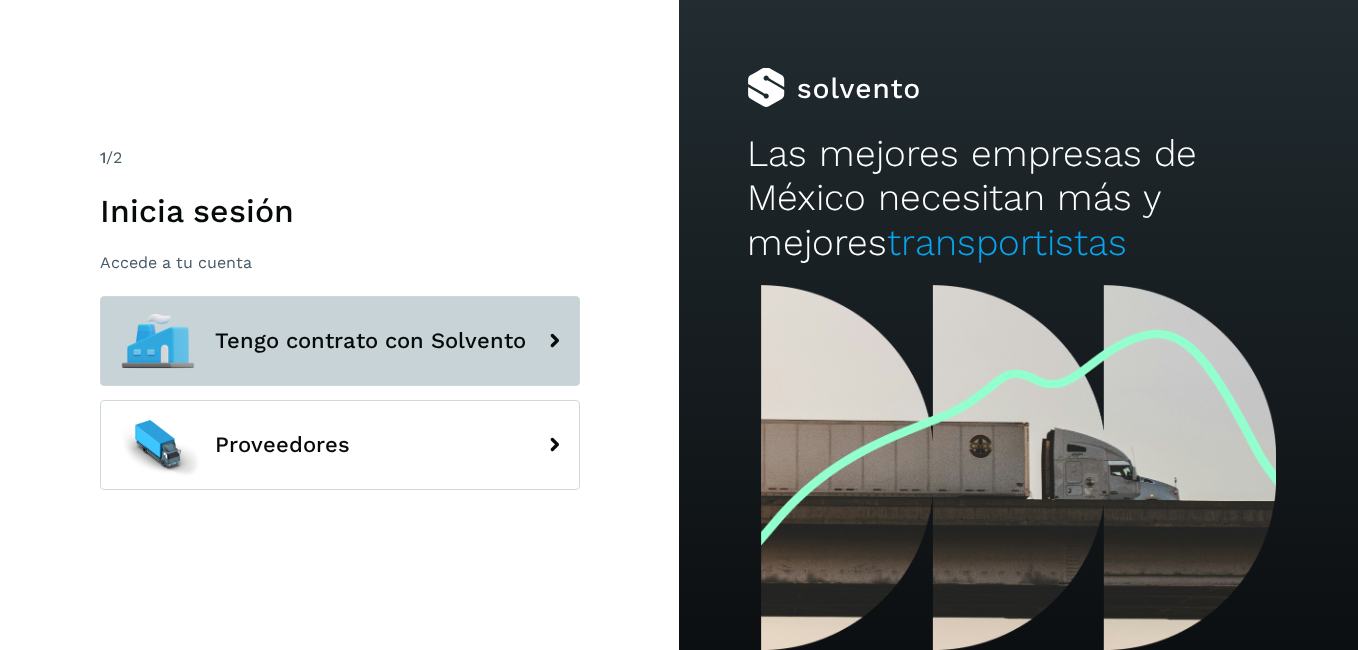 click on "Tengo contrato con Solvento" 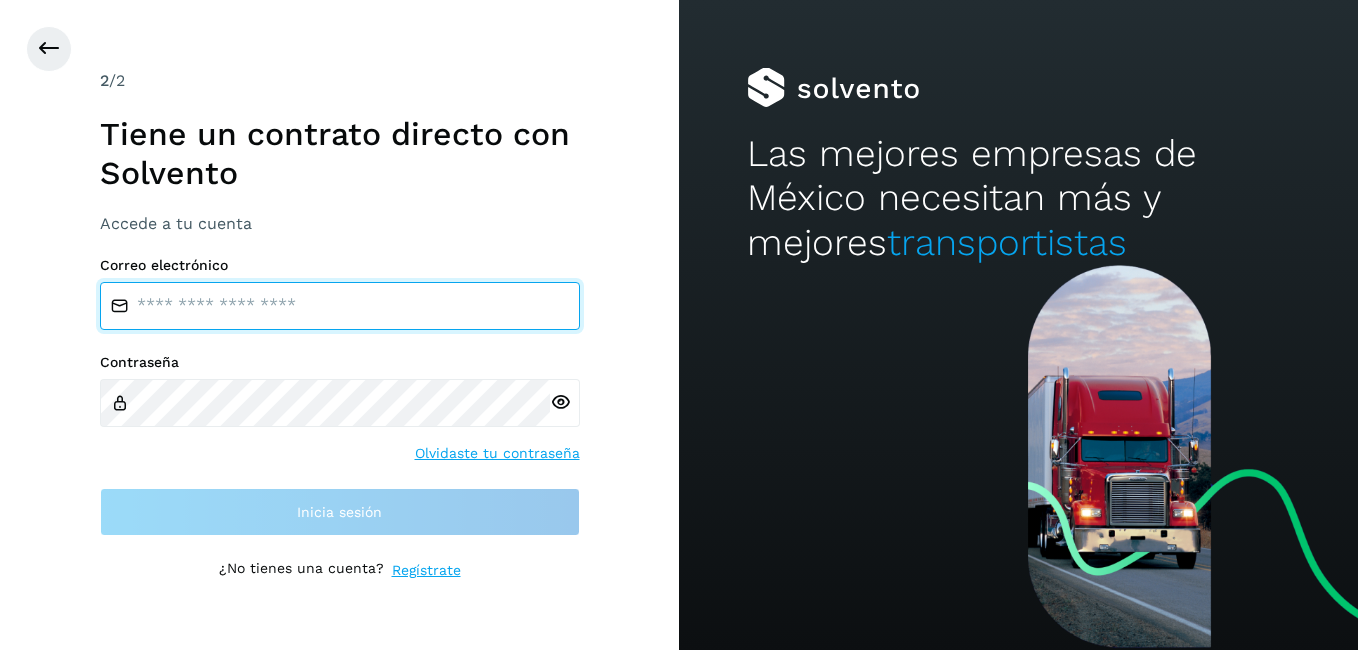 click at bounding box center [340, 306] 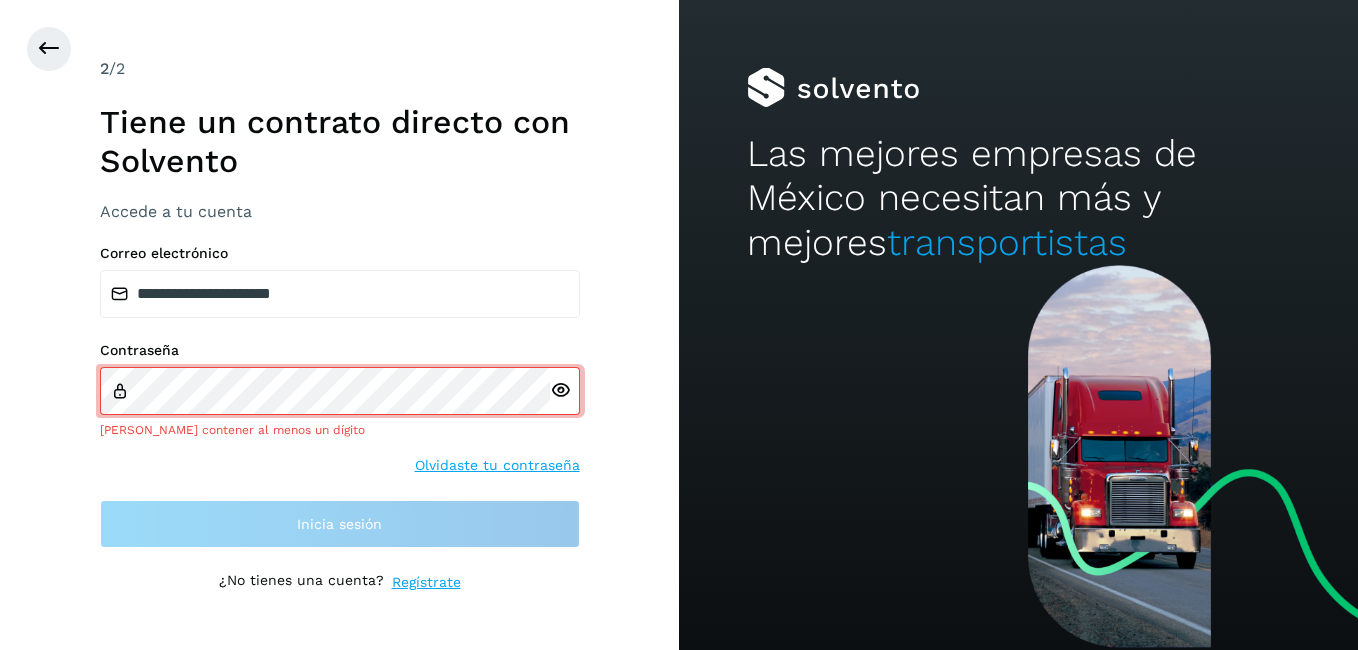 click at bounding box center [565, 391] 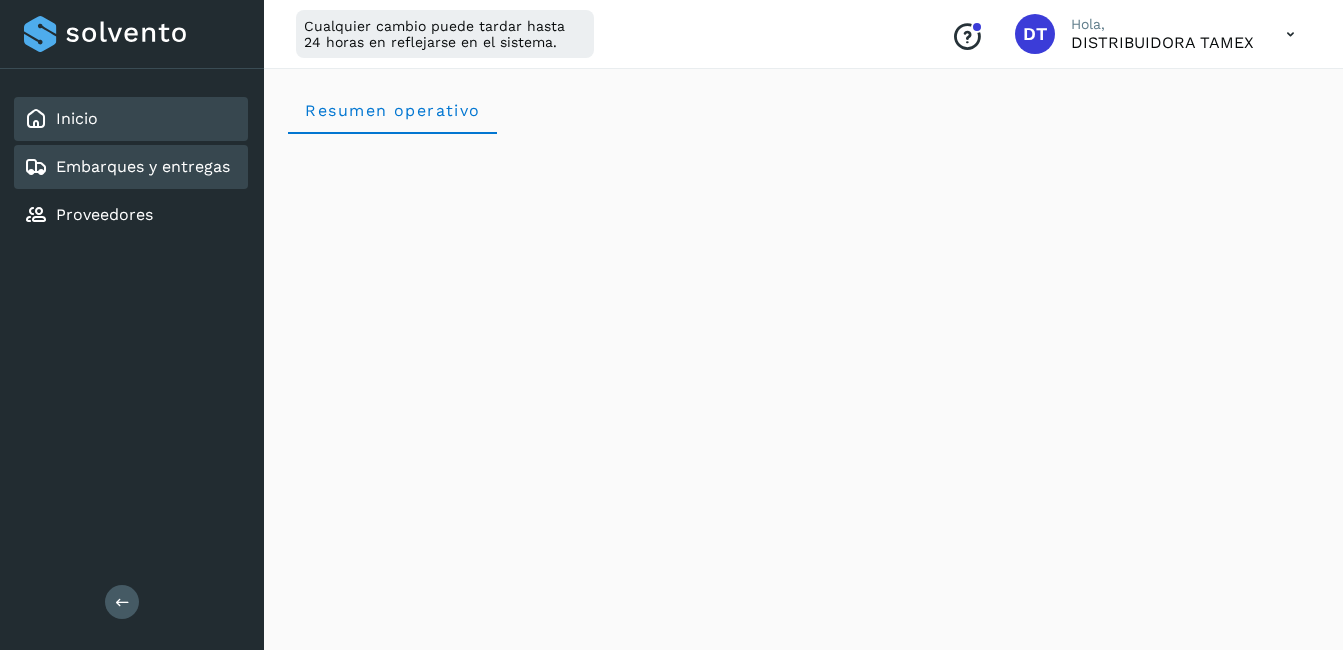 click on "Embarques y entregas" 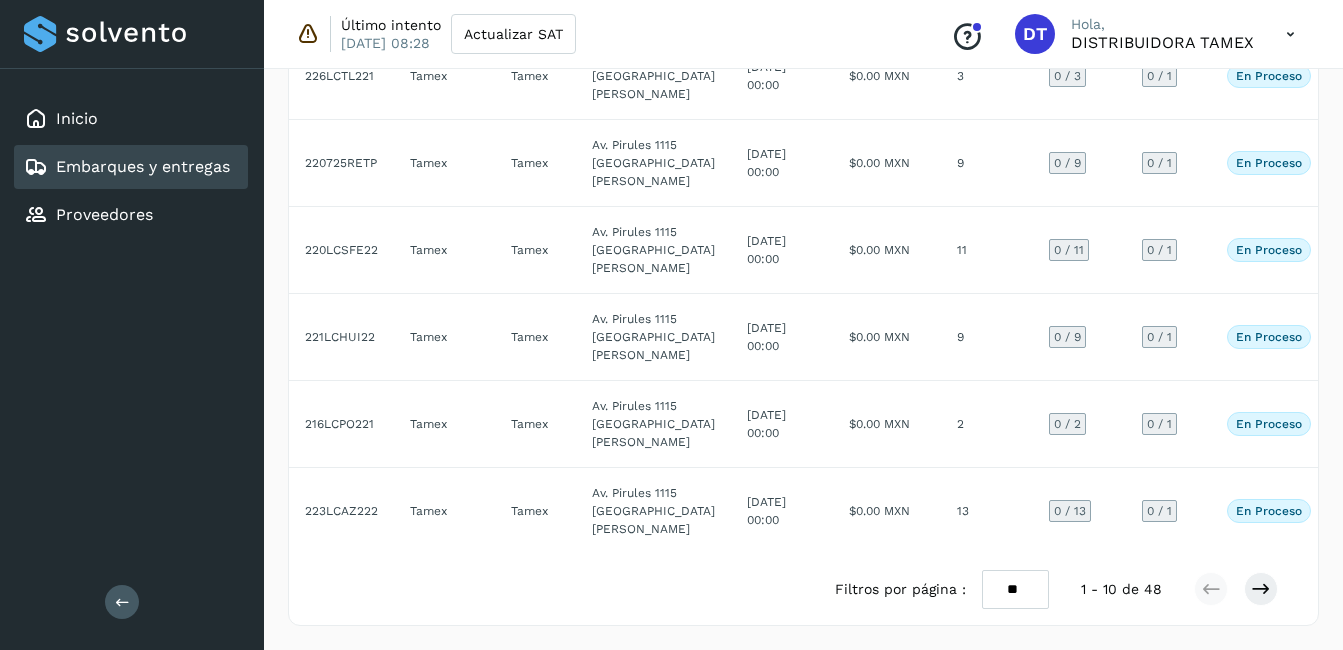 scroll, scrollTop: 1148, scrollLeft: 0, axis: vertical 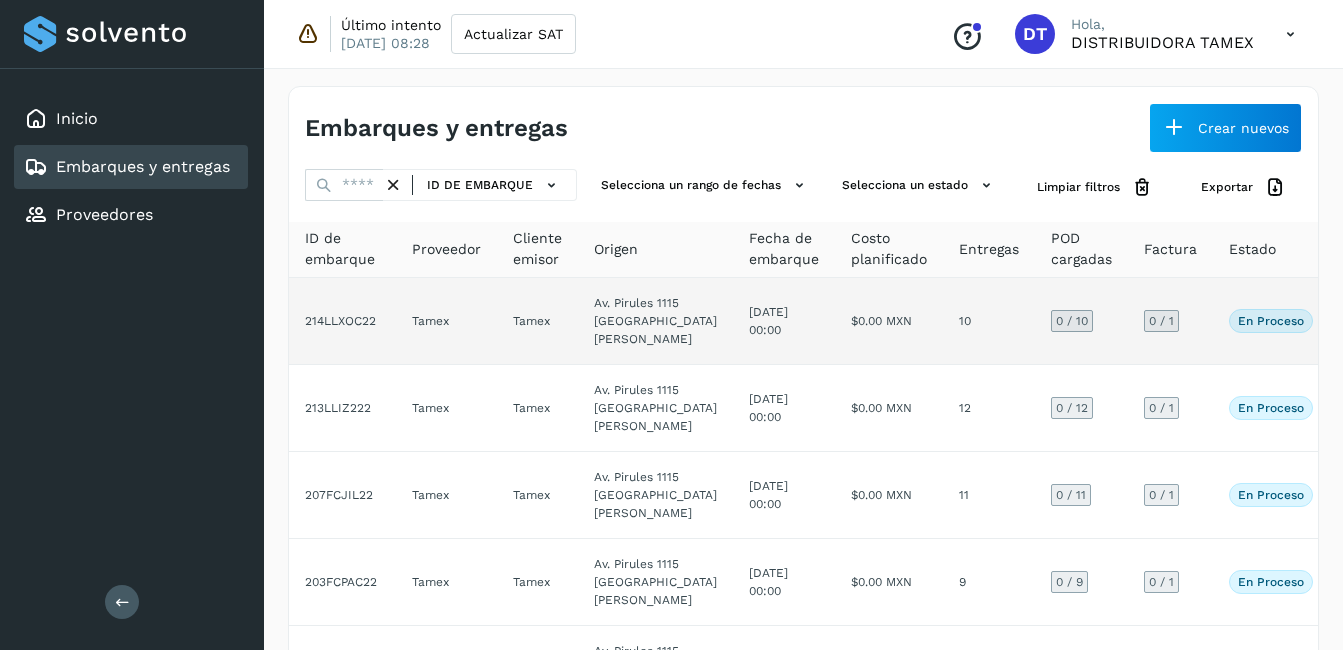 click on "Av. Pirules 1115 [GEOGRAPHIC_DATA][PERSON_NAME]" 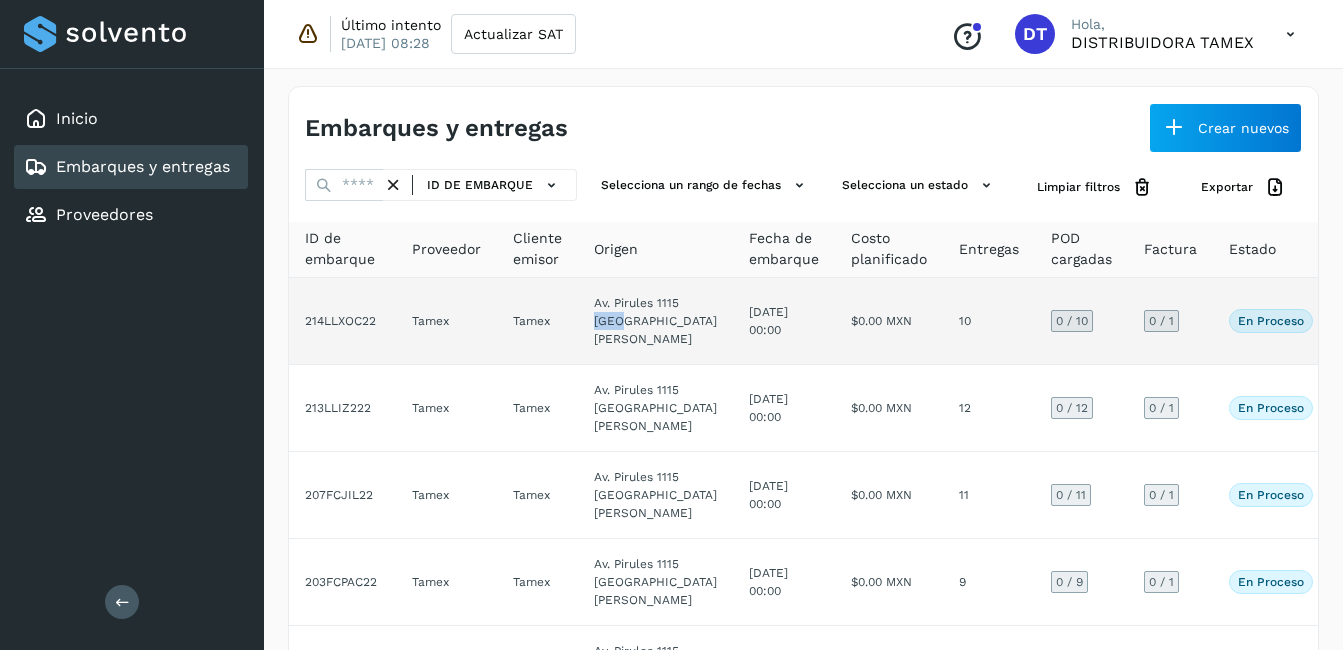 click on "Av. Pirules 1115 [GEOGRAPHIC_DATA][PERSON_NAME]" 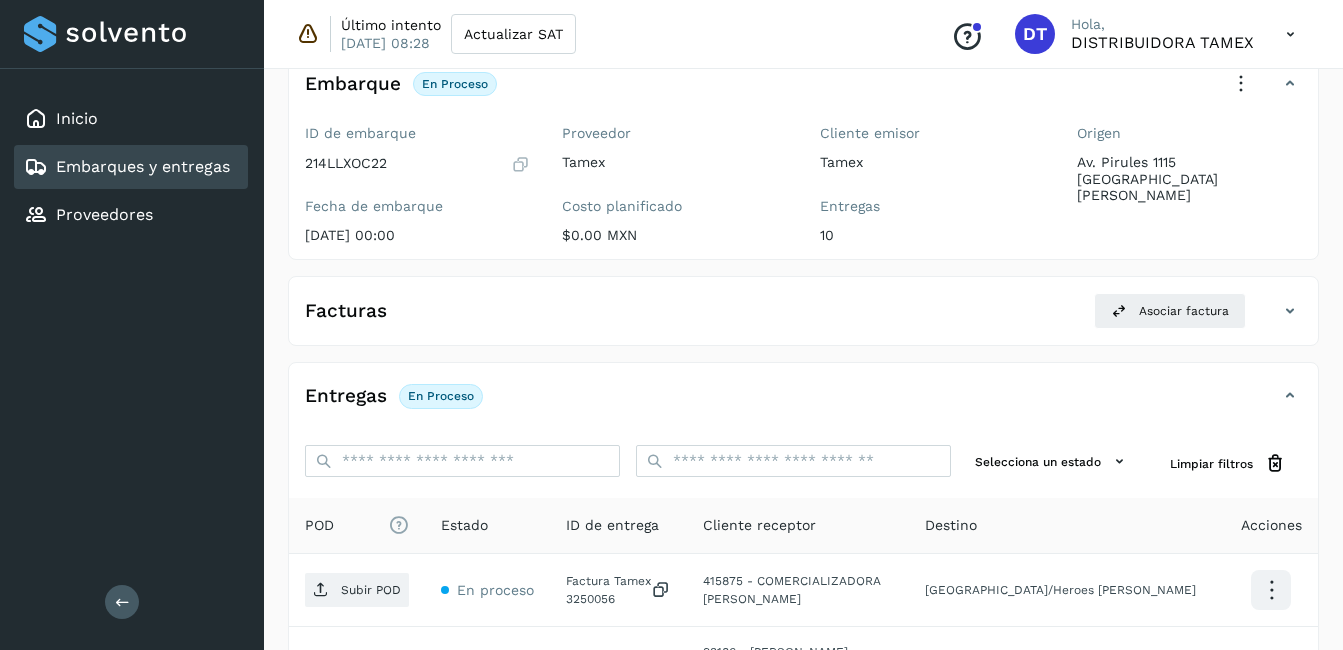 scroll, scrollTop: 0, scrollLeft: 0, axis: both 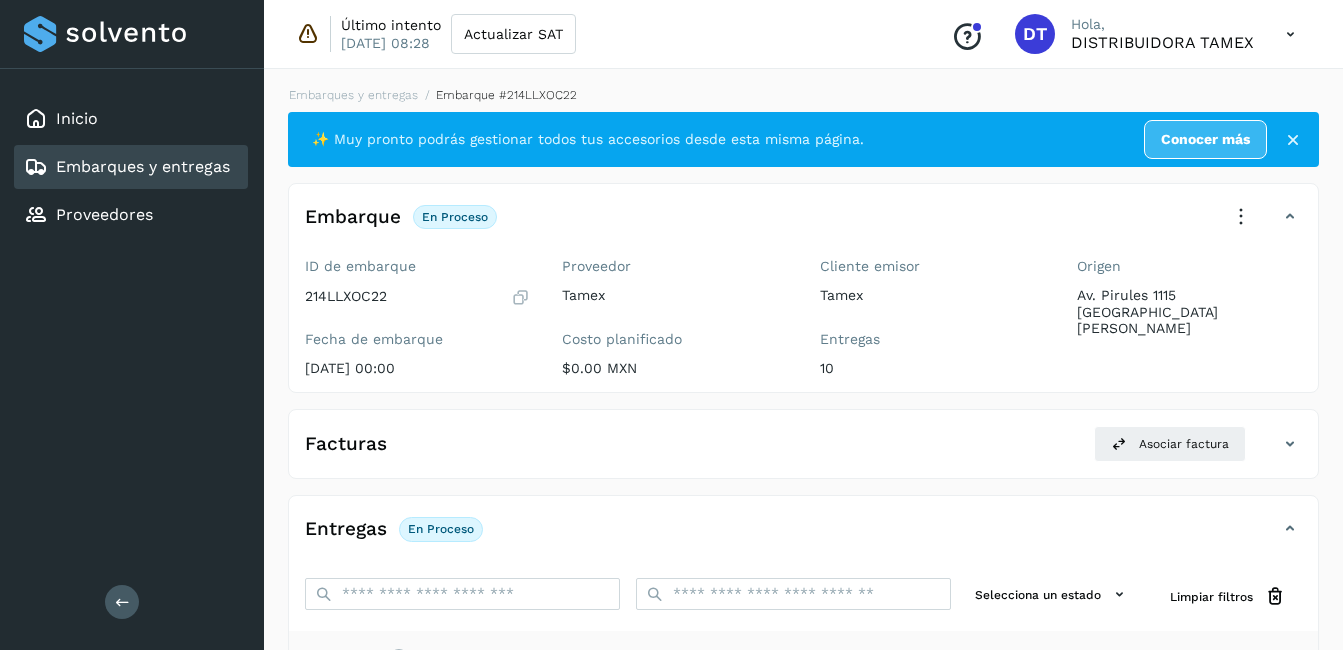 select on "**" 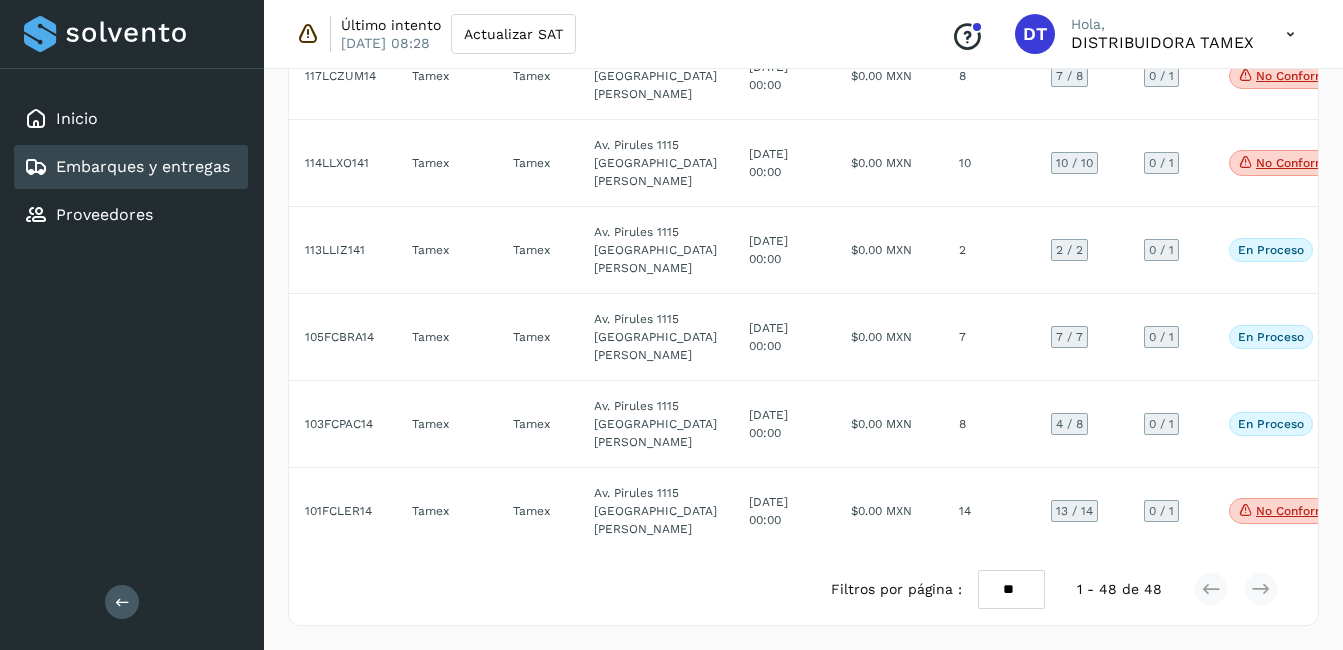 scroll, scrollTop: 6506, scrollLeft: 0, axis: vertical 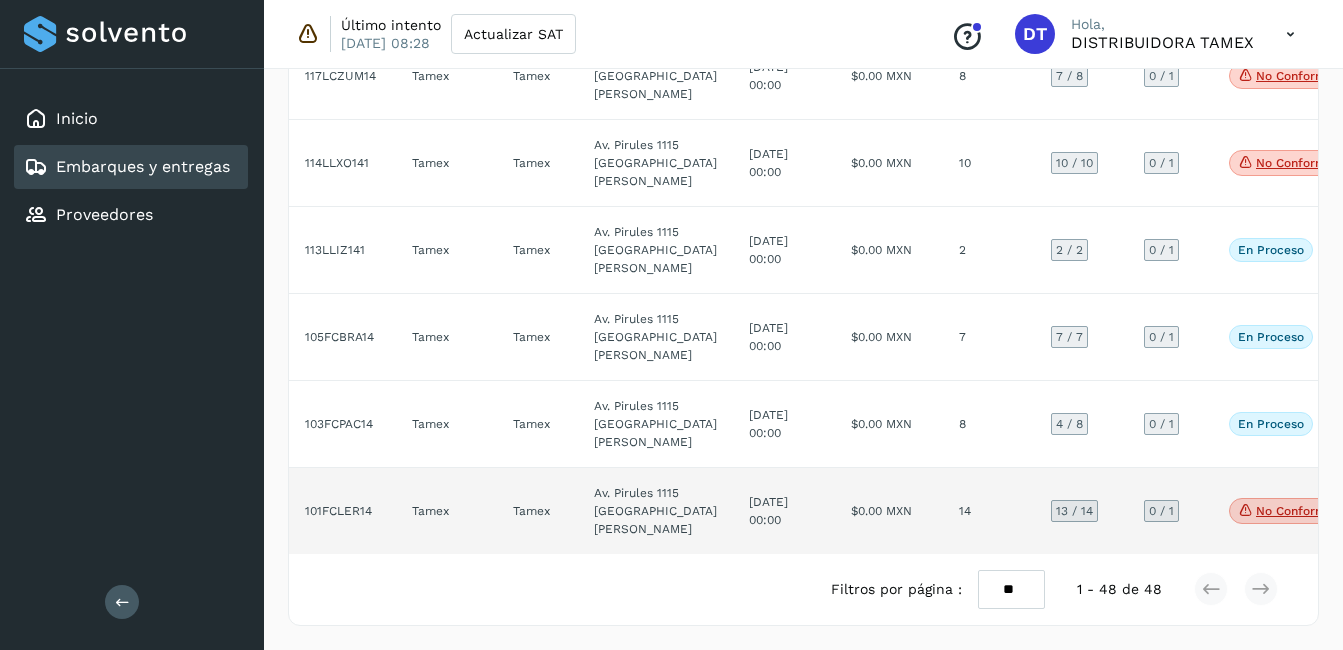 click on "$0.00 MXN" 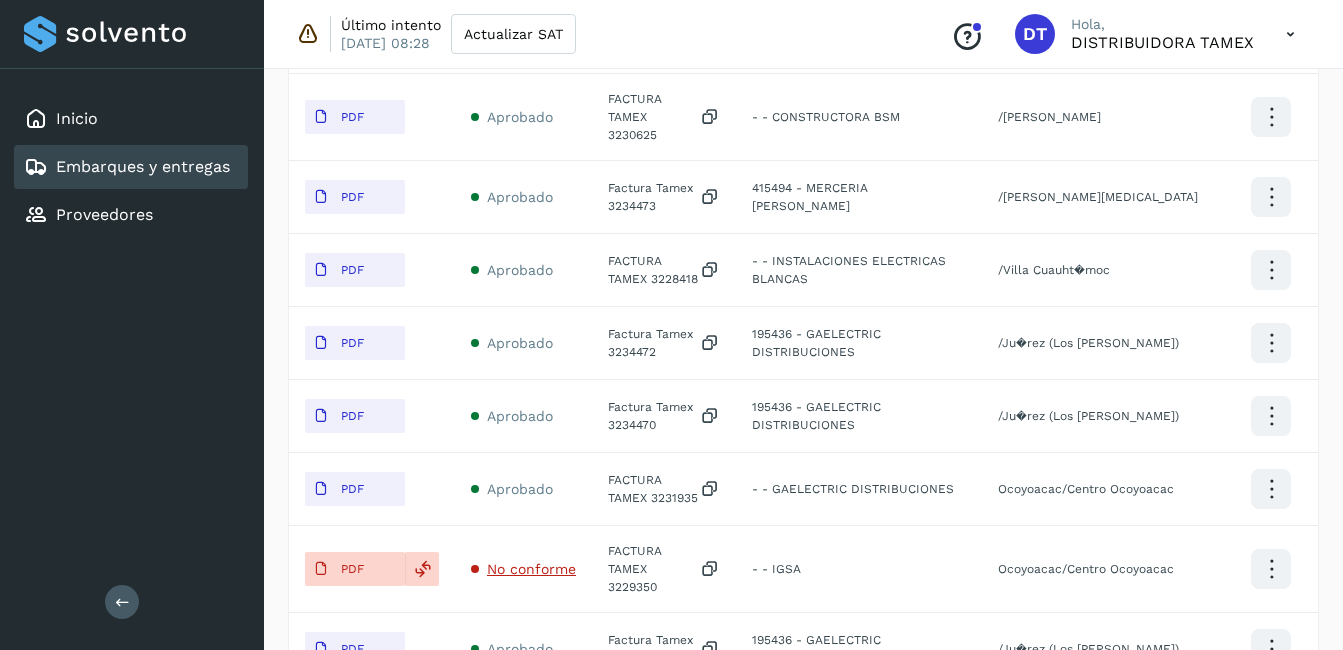 scroll, scrollTop: 962, scrollLeft: 0, axis: vertical 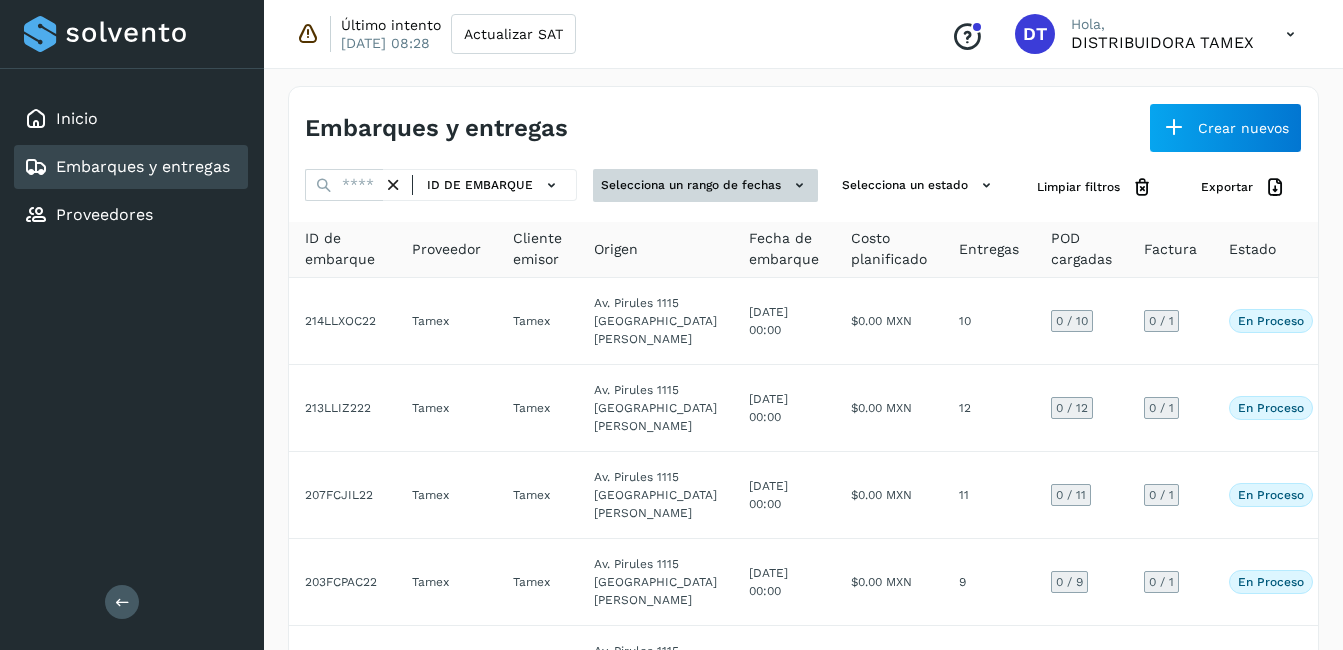 click at bounding box center (799, 185) 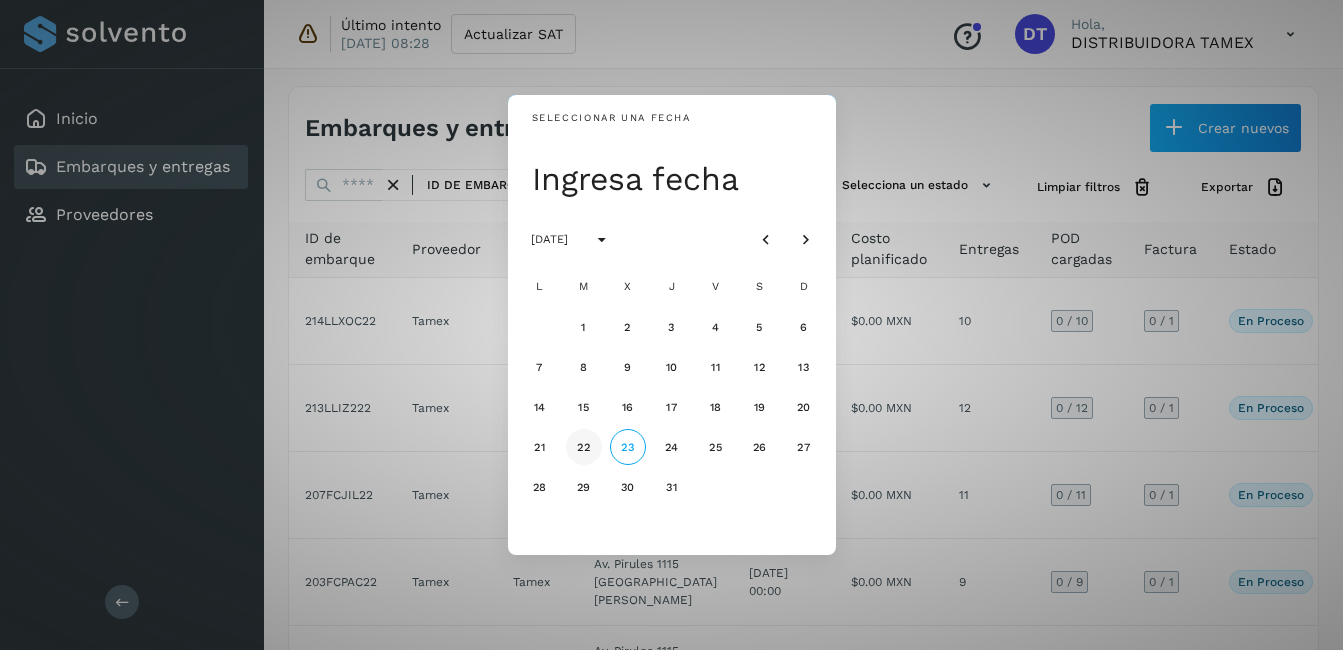 click on "22" 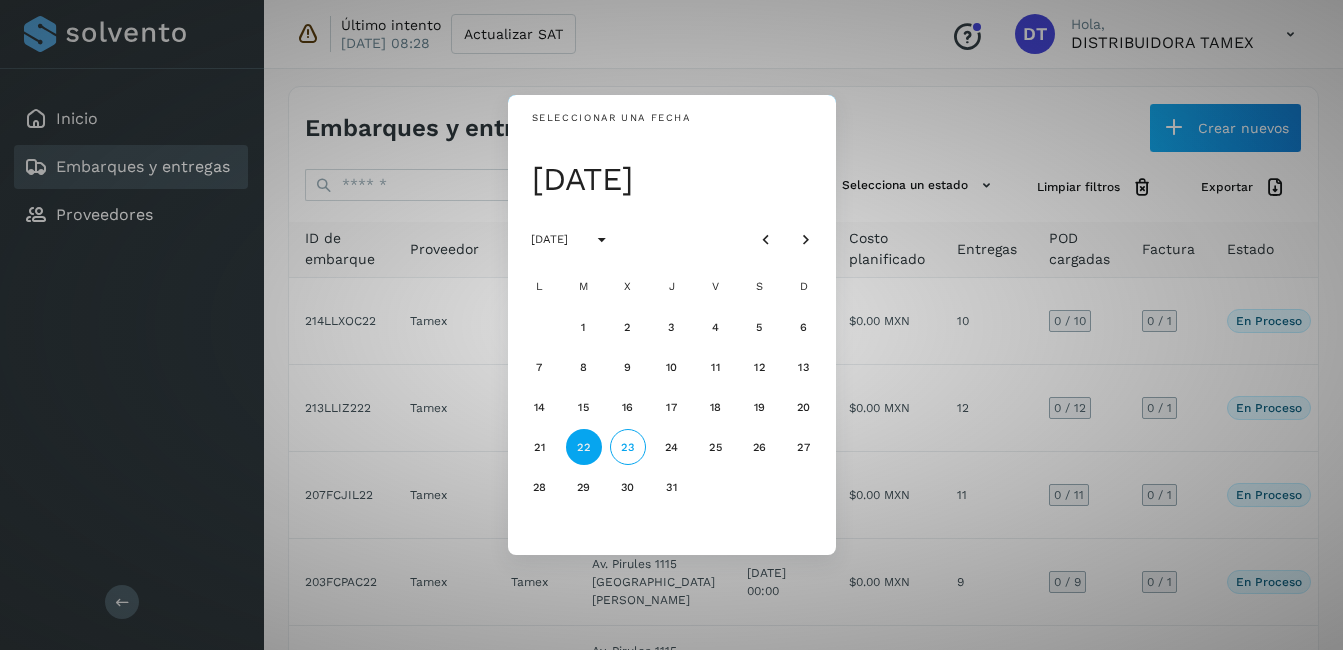 click on "Seleccionar una fecha [DATE] [DATE] L M X J V S D 1 2 3 4 5 6 7 8 9 10 11 12 13 14 15 16 17 18 19 20 21 22 23 24 25 26 27 28 29 30 31" at bounding box center (671, 325) 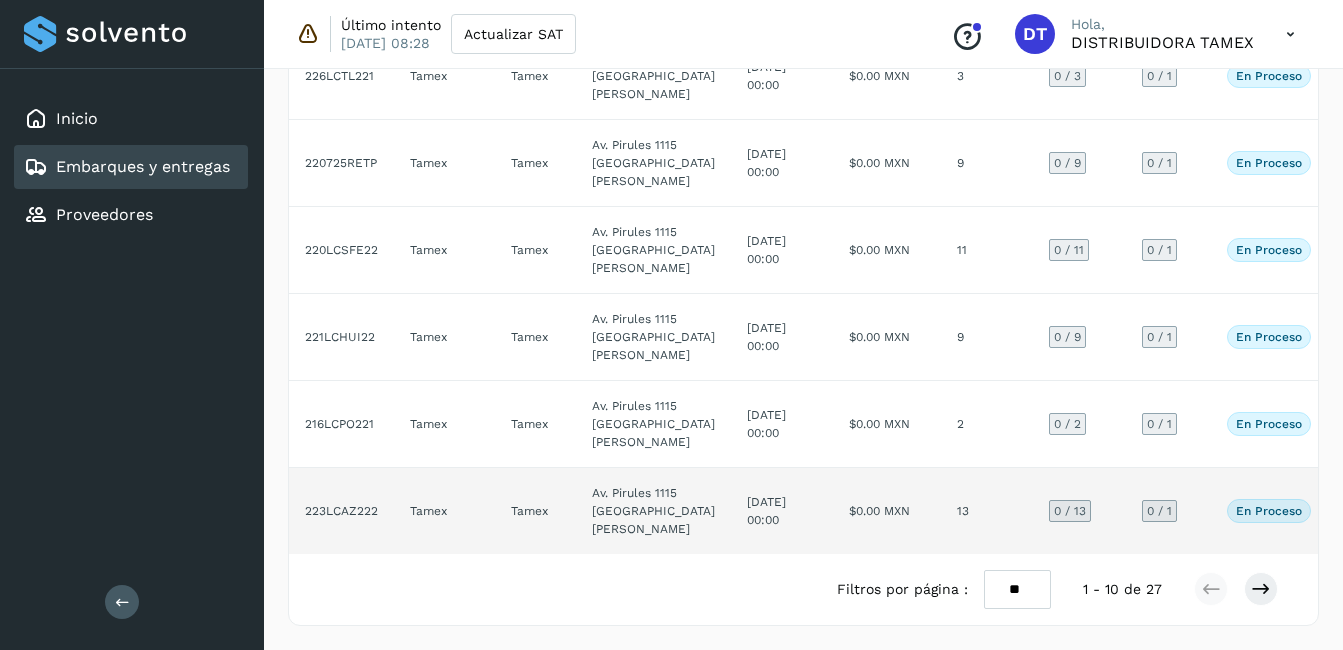 scroll, scrollTop: 1148, scrollLeft: 0, axis: vertical 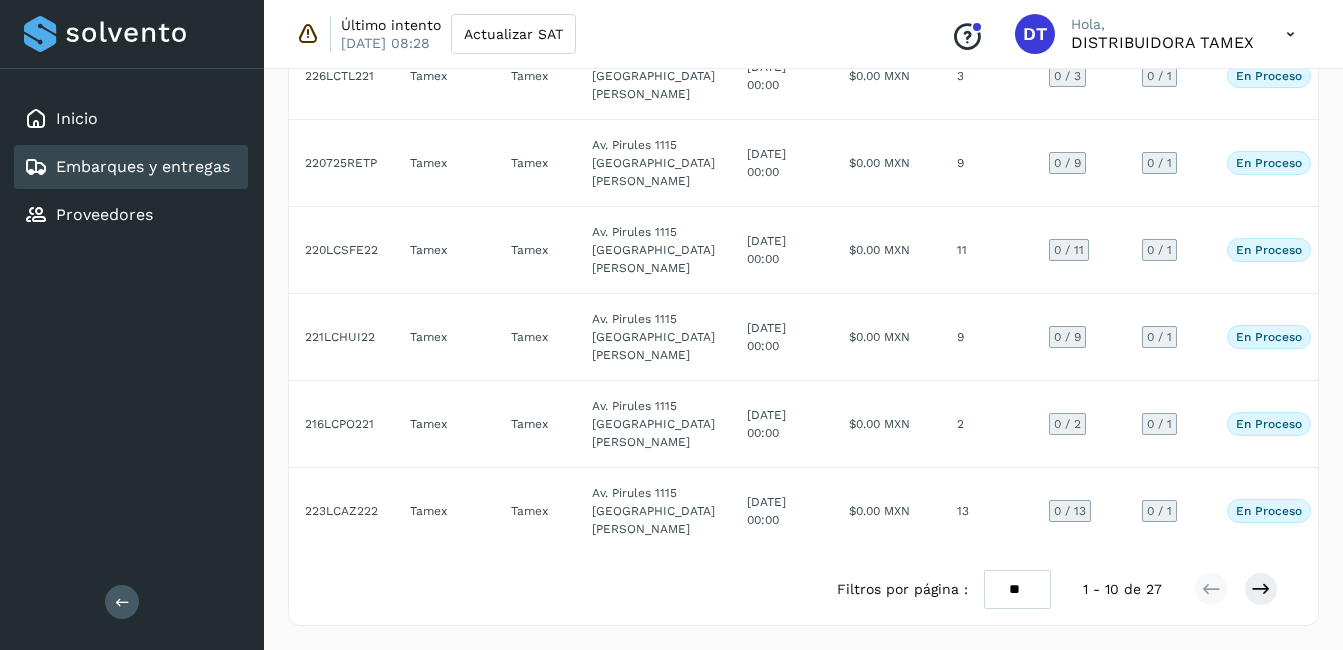 click on "** ** **" at bounding box center [1017, 589] 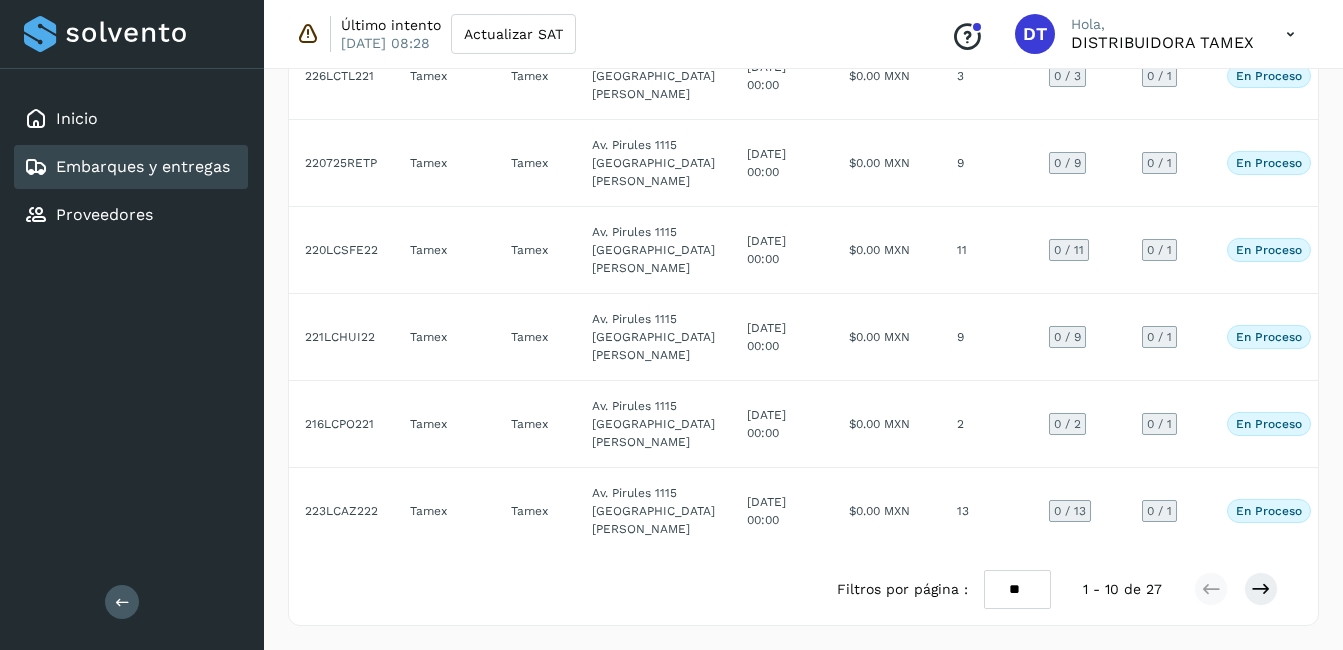 select on "**" 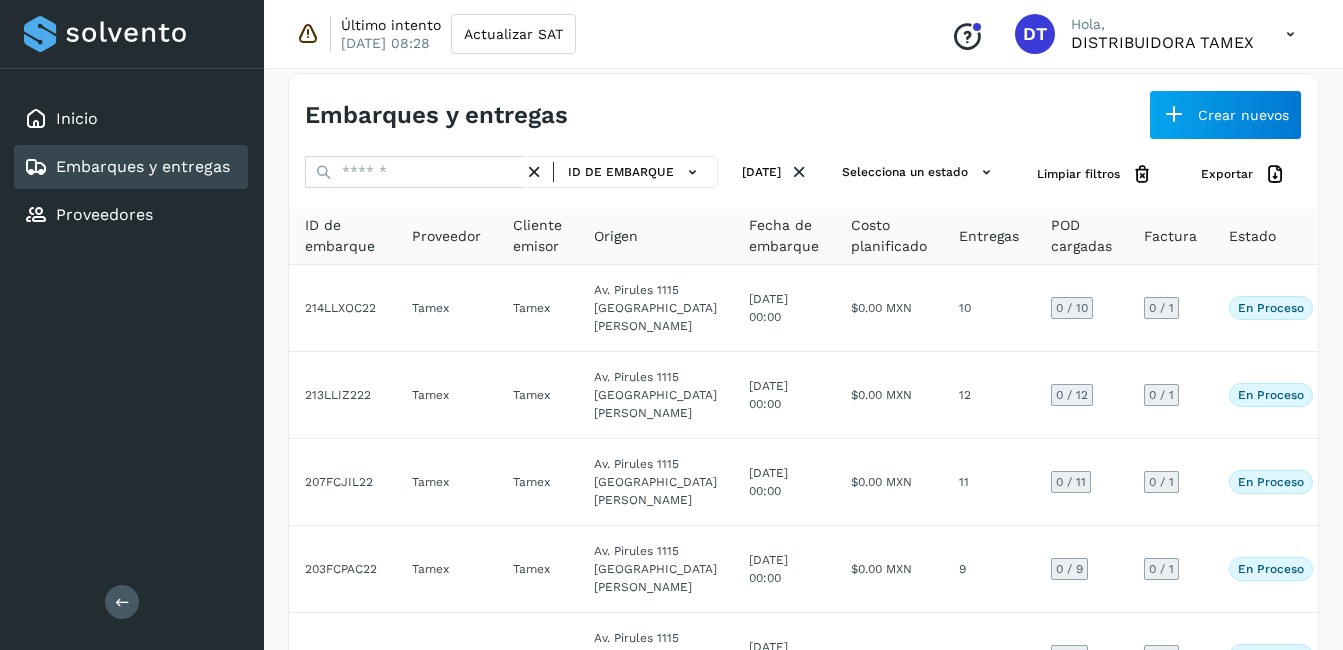 scroll, scrollTop: 0, scrollLeft: 0, axis: both 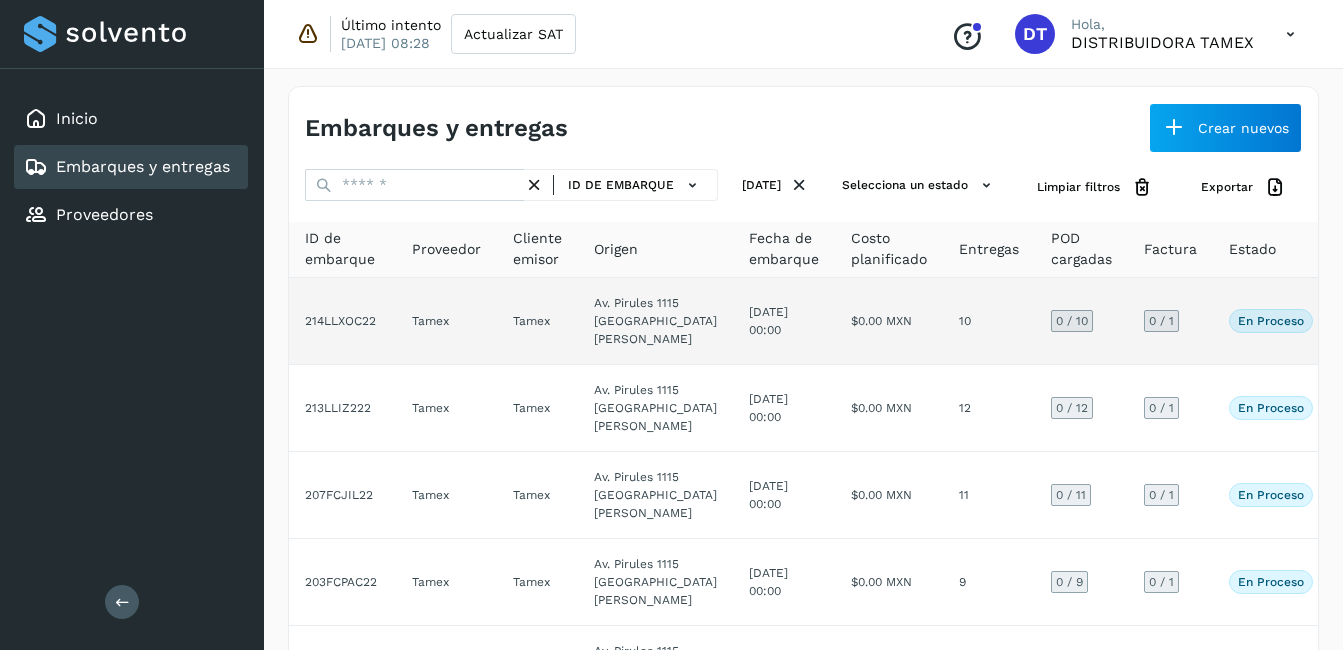 click on "0  / 10" at bounding box center [1072, 321] 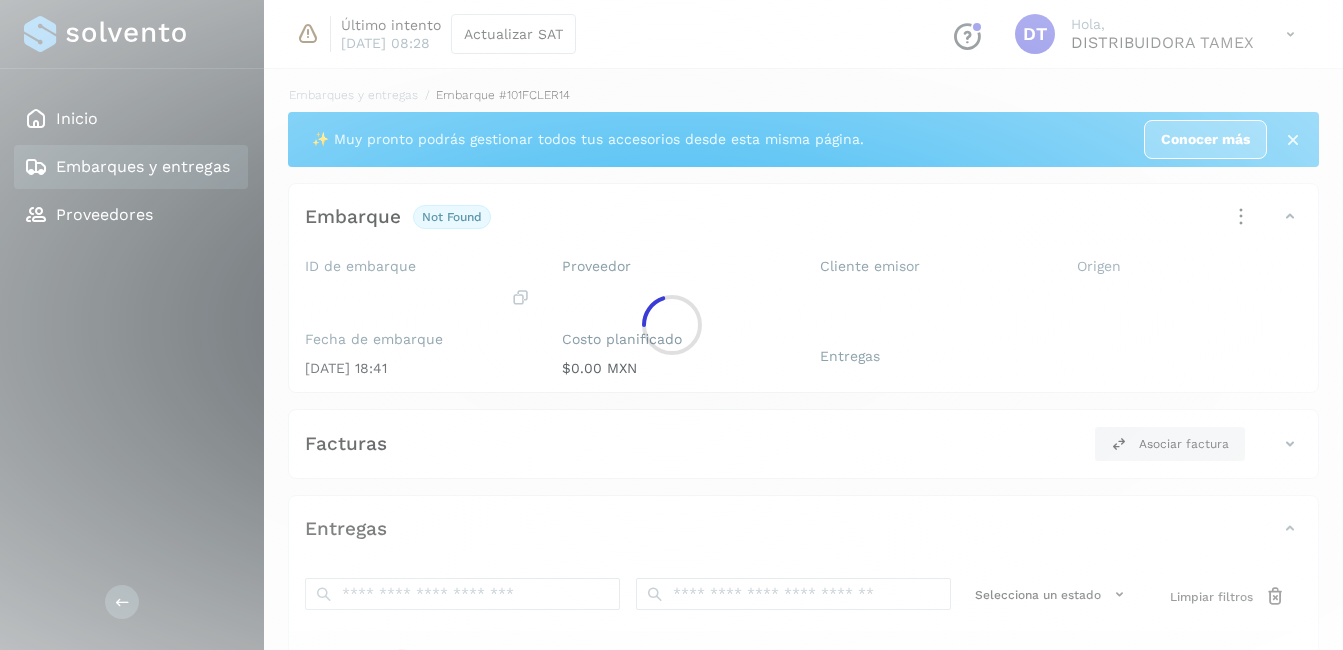 click 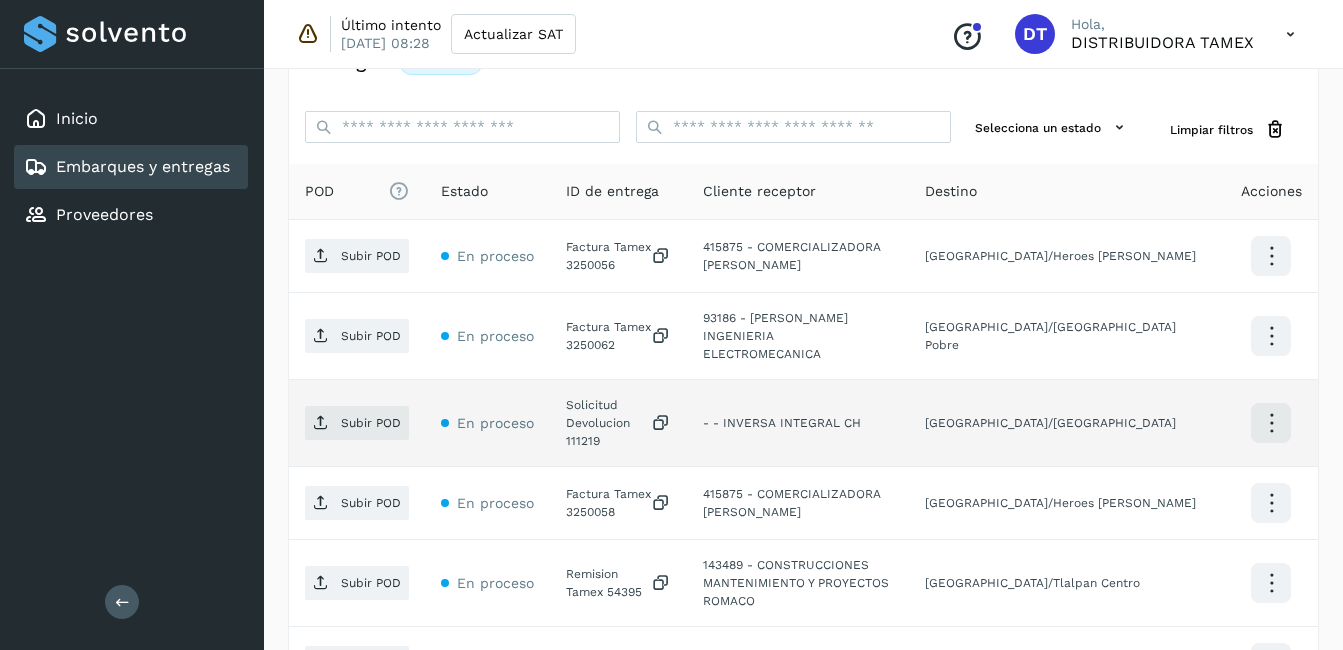 scroll, scrollTop: 500, scrollLeft: 0, axis: vertical 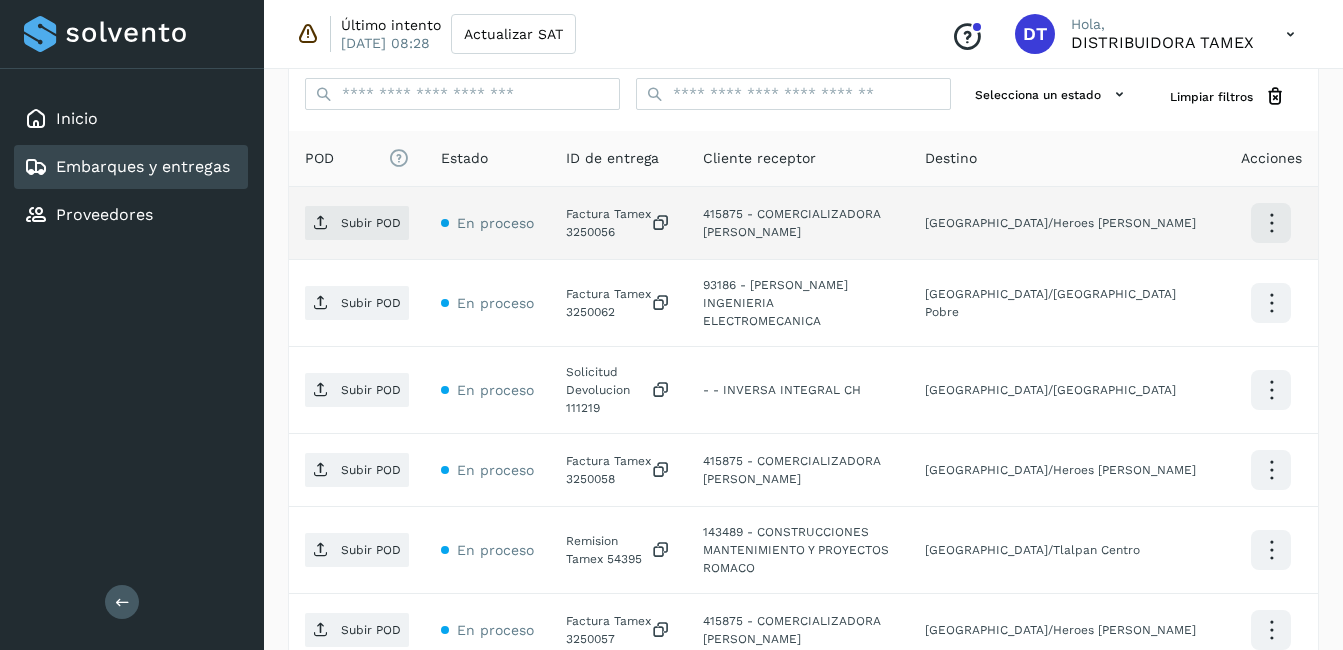 click on "Factura Tamex 3250056" 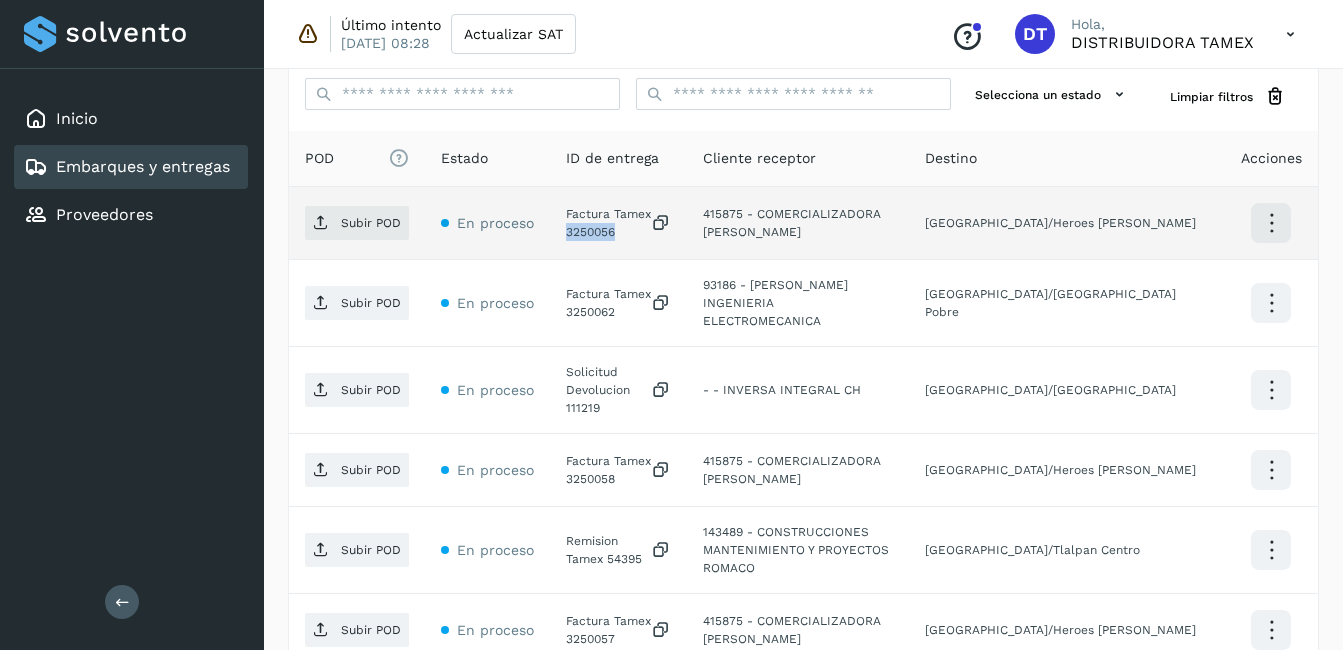 click on "Factura Tamex 3250056" 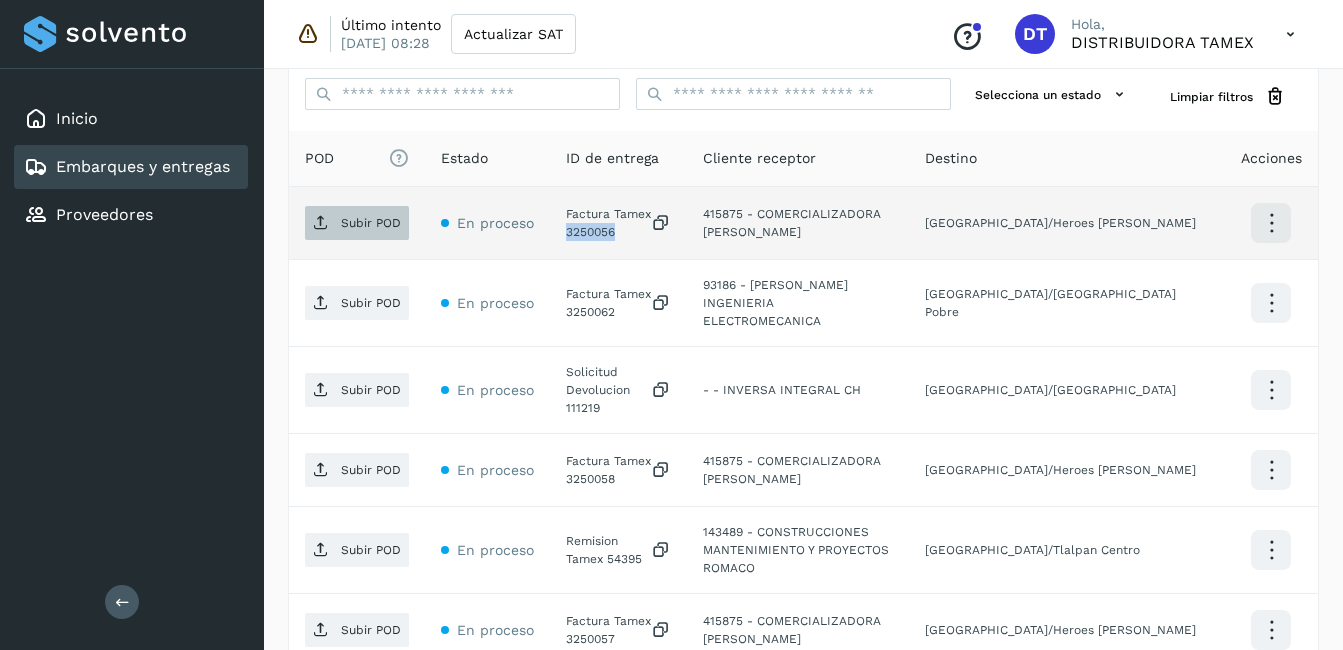 click on "Subir POD" at bounding box center (357, 223) 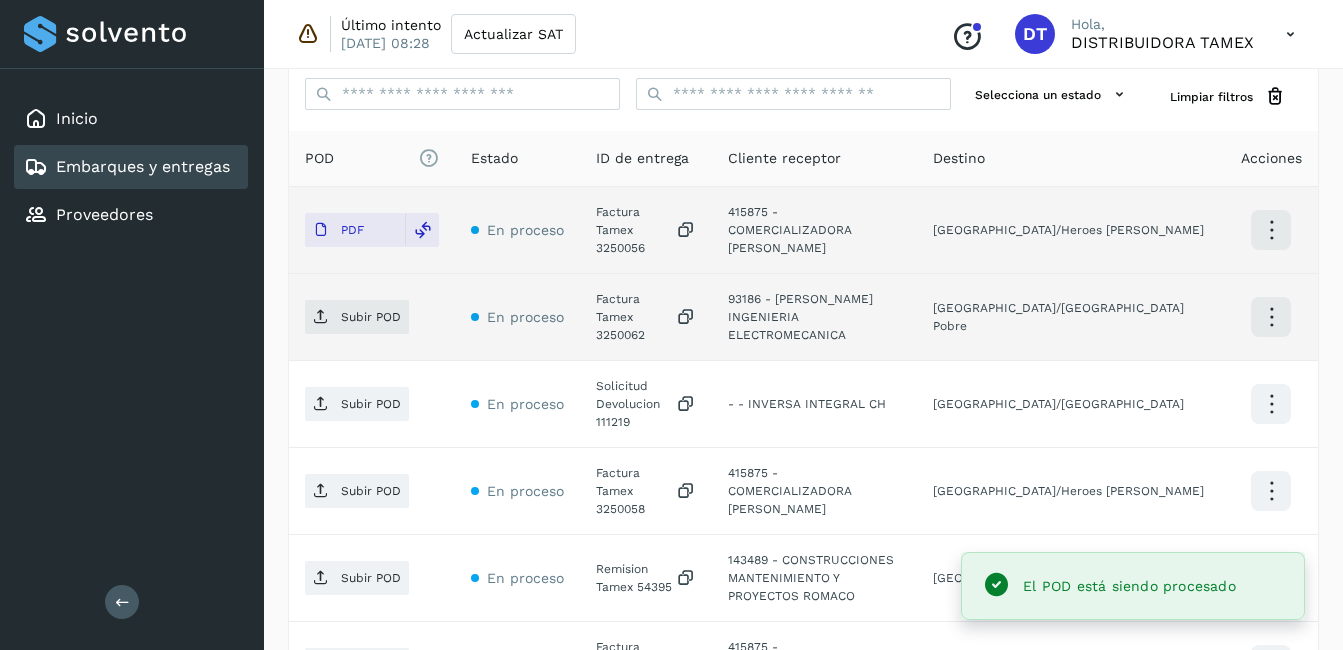 click on "Factura Tamex 3250062" 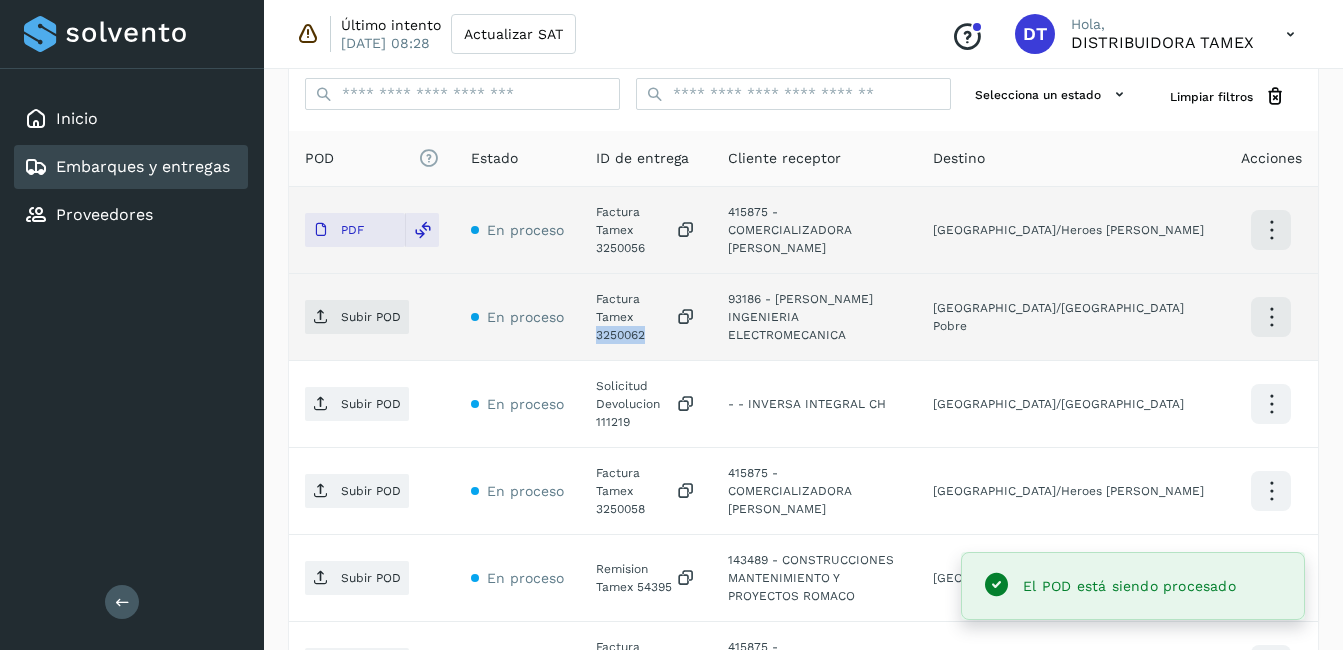 click on "Factura Tamex 3250062" 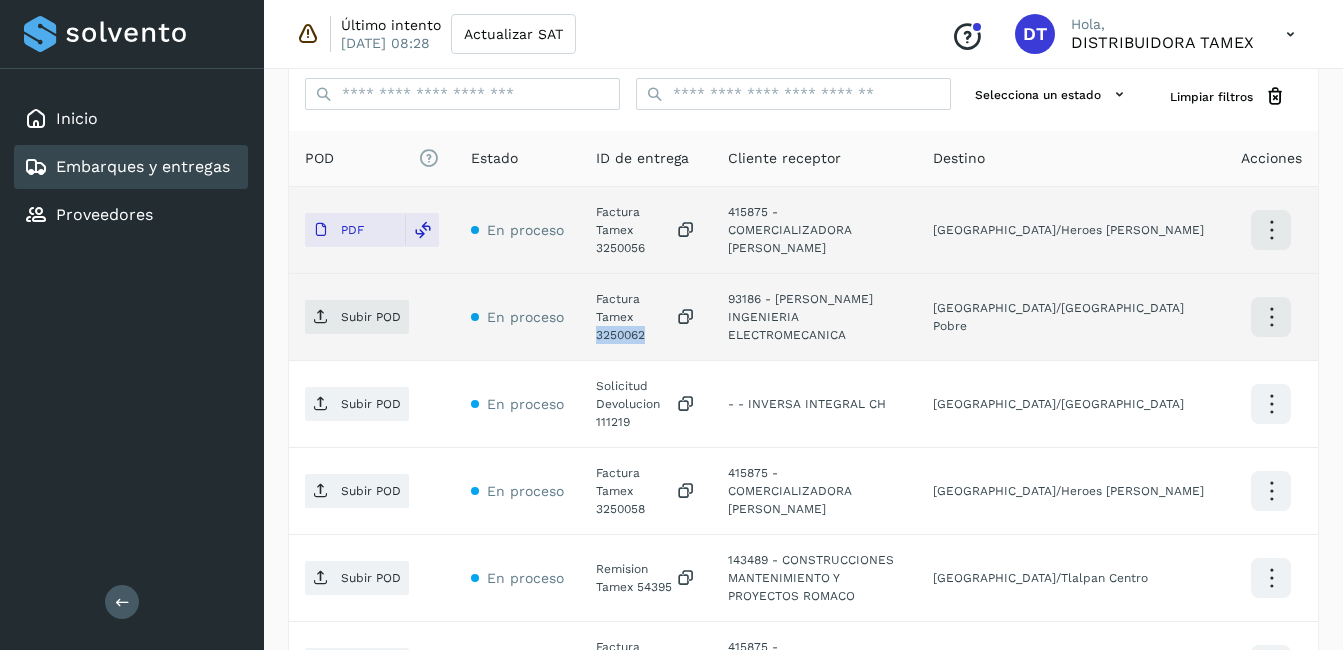 copy on "3250062" 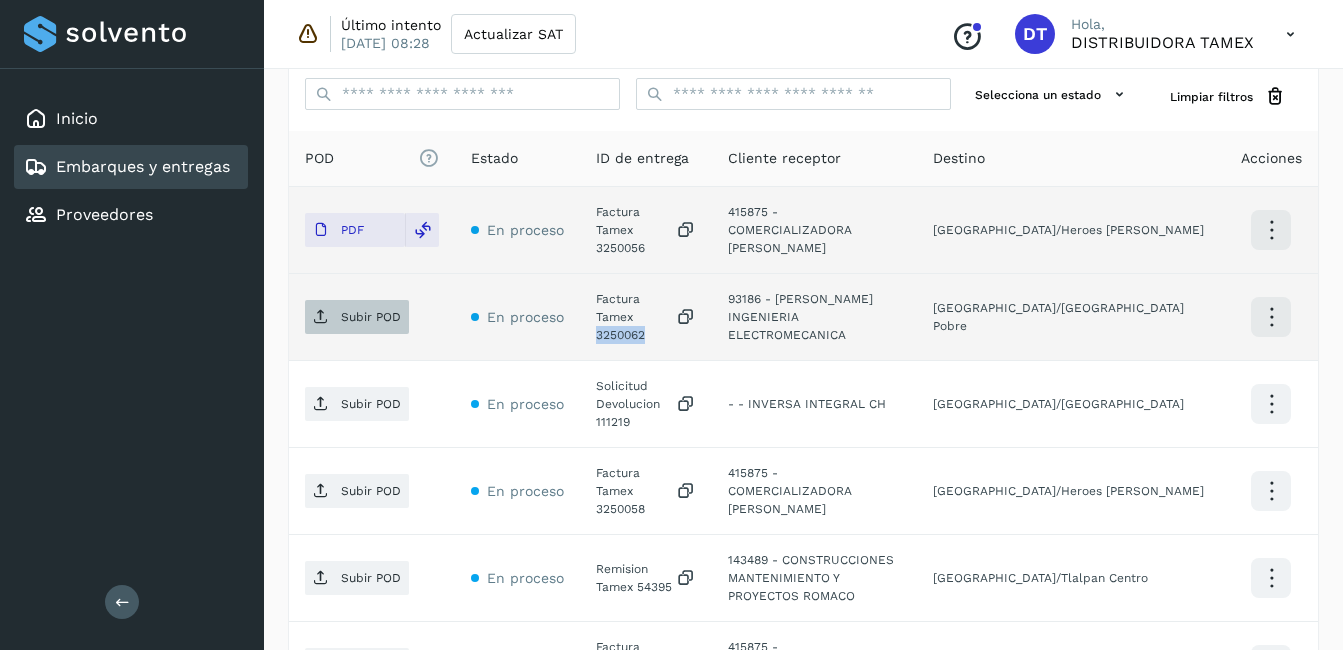 click on "Subir POD" at bounding box center [371, 317] 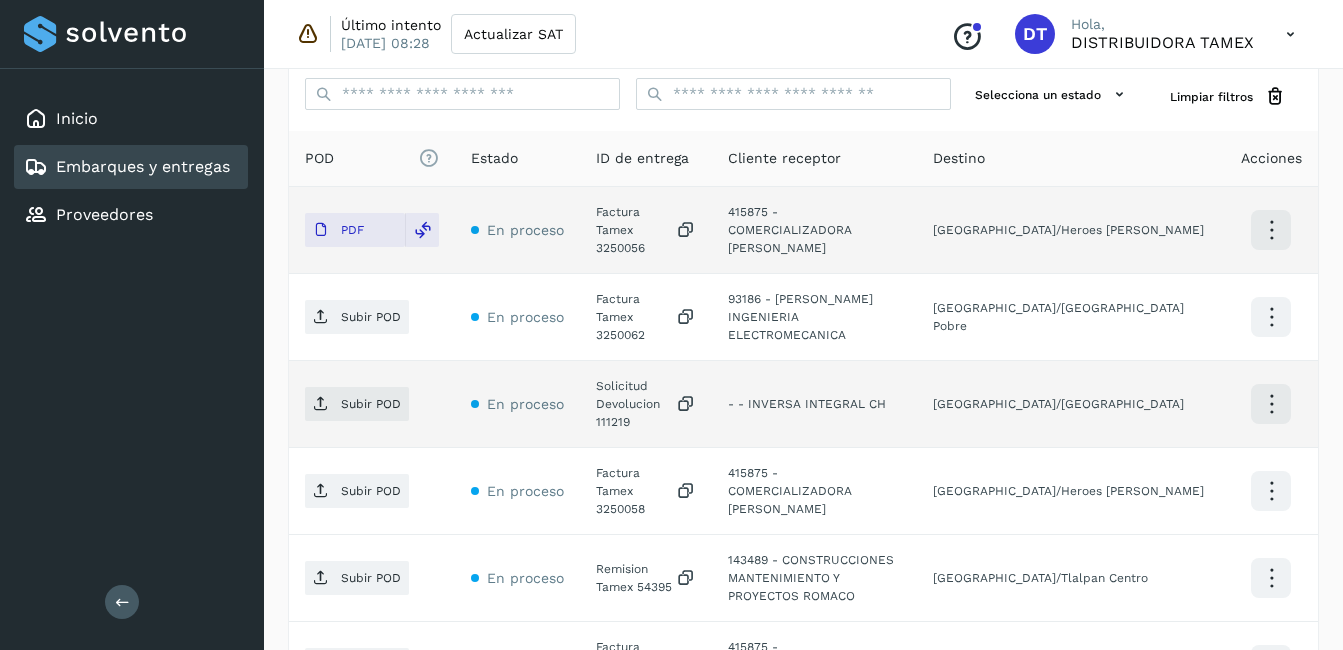 click on "Solicitud Devolucion 111219" 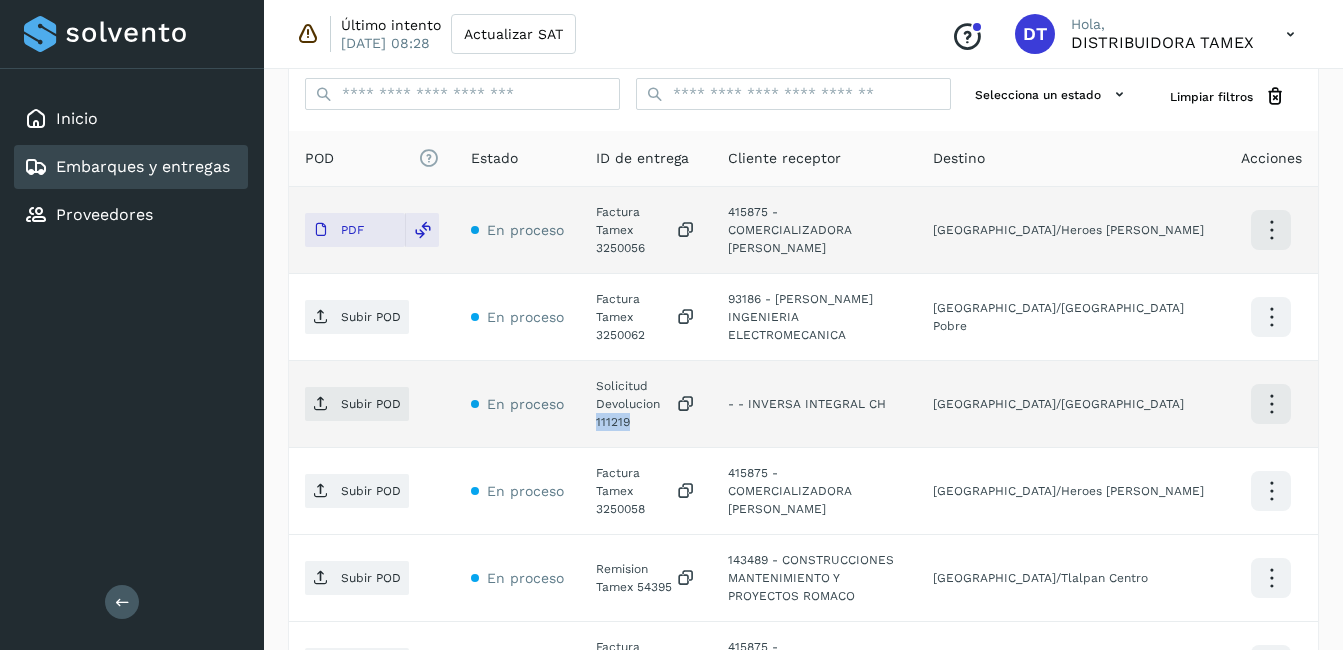 click on "Solicitud Devolucion 111219" 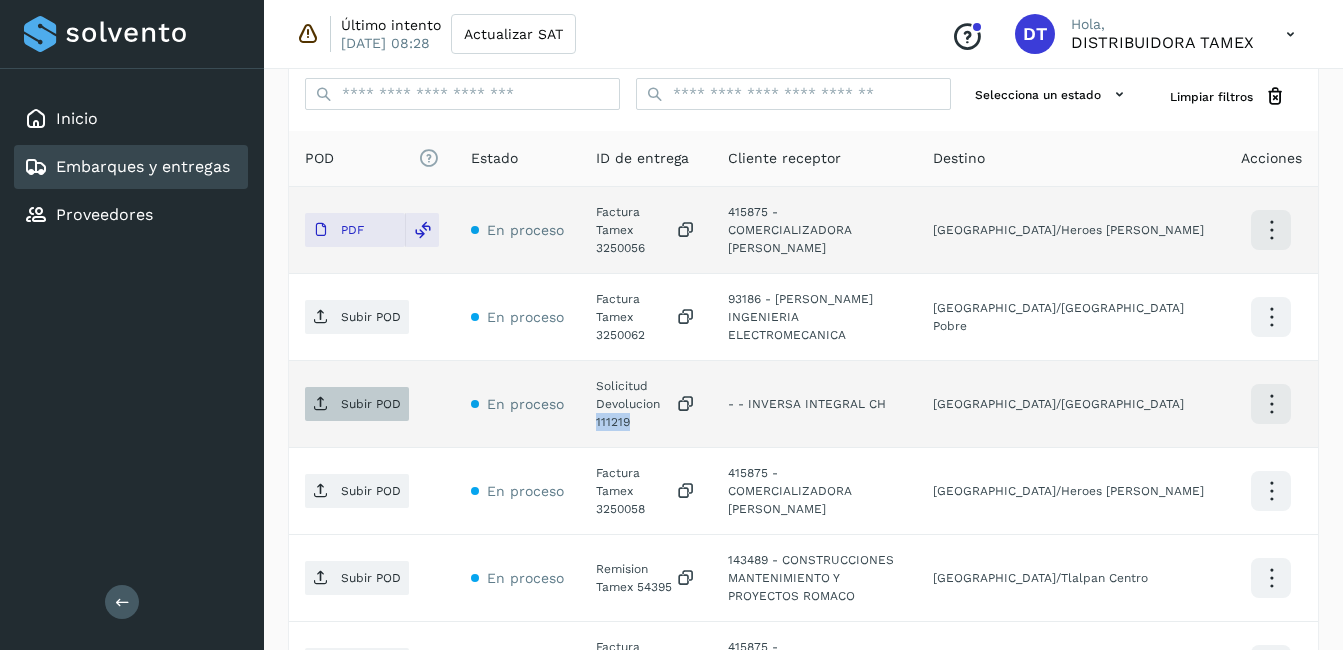 click on "Subir POD" at bounding box center [357, 404] 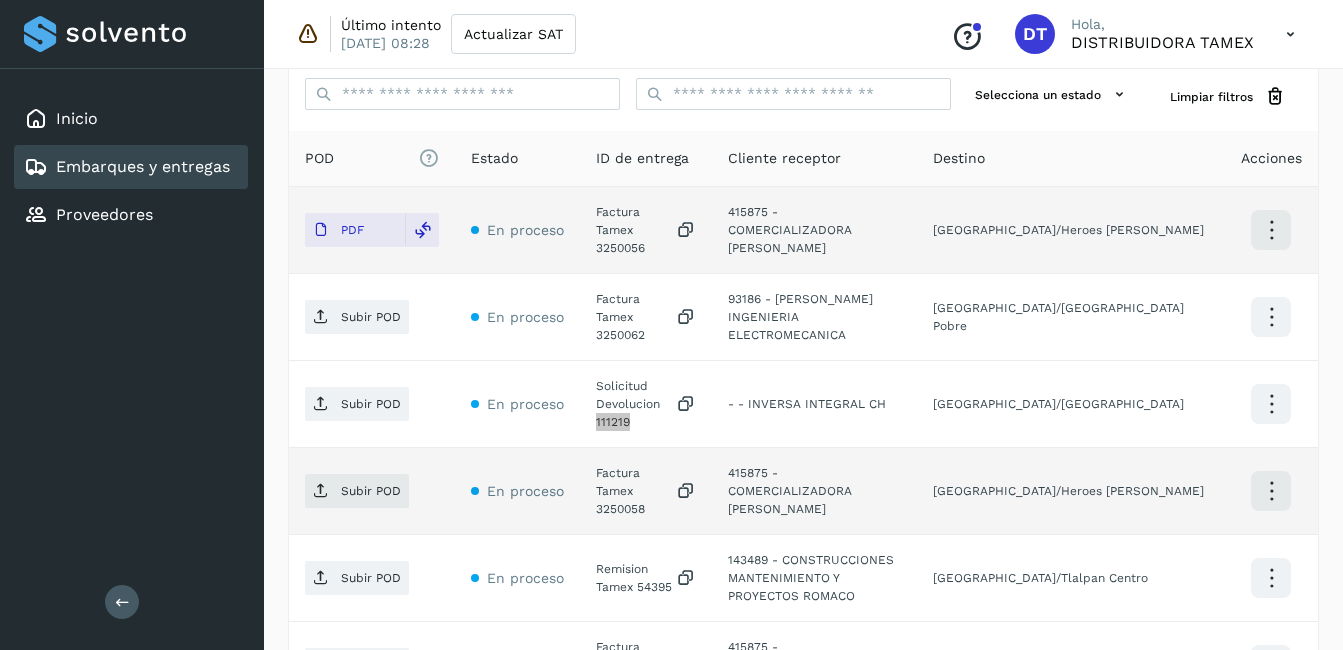 scroll, scrollTop: 600, scrollLeft: 0, axis: vertical 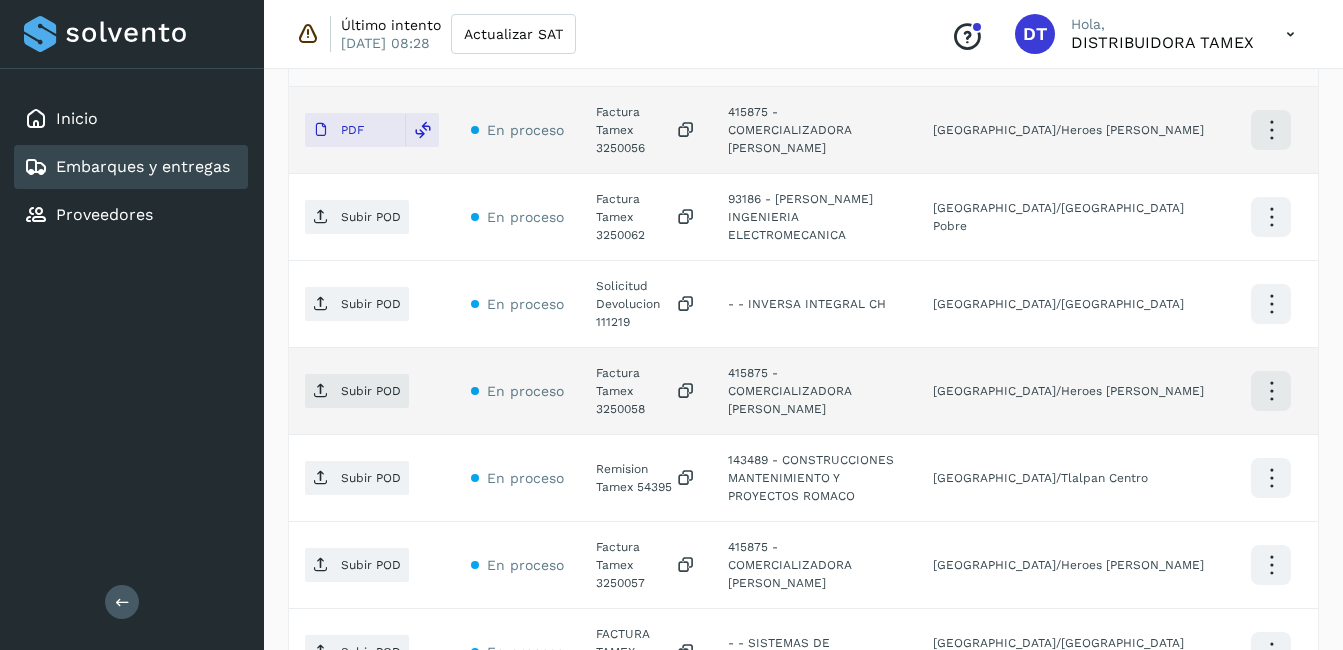 click on "Factura Tamex 3250058" 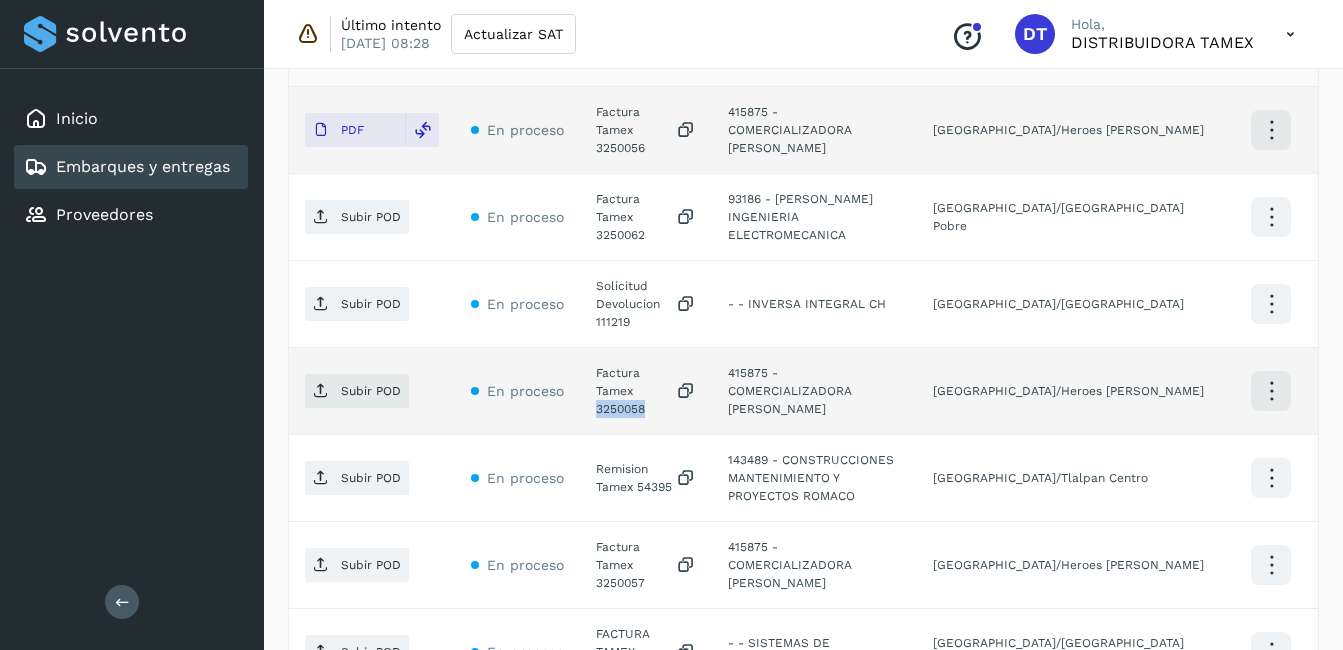 click on "Factura Tamex 3250058" 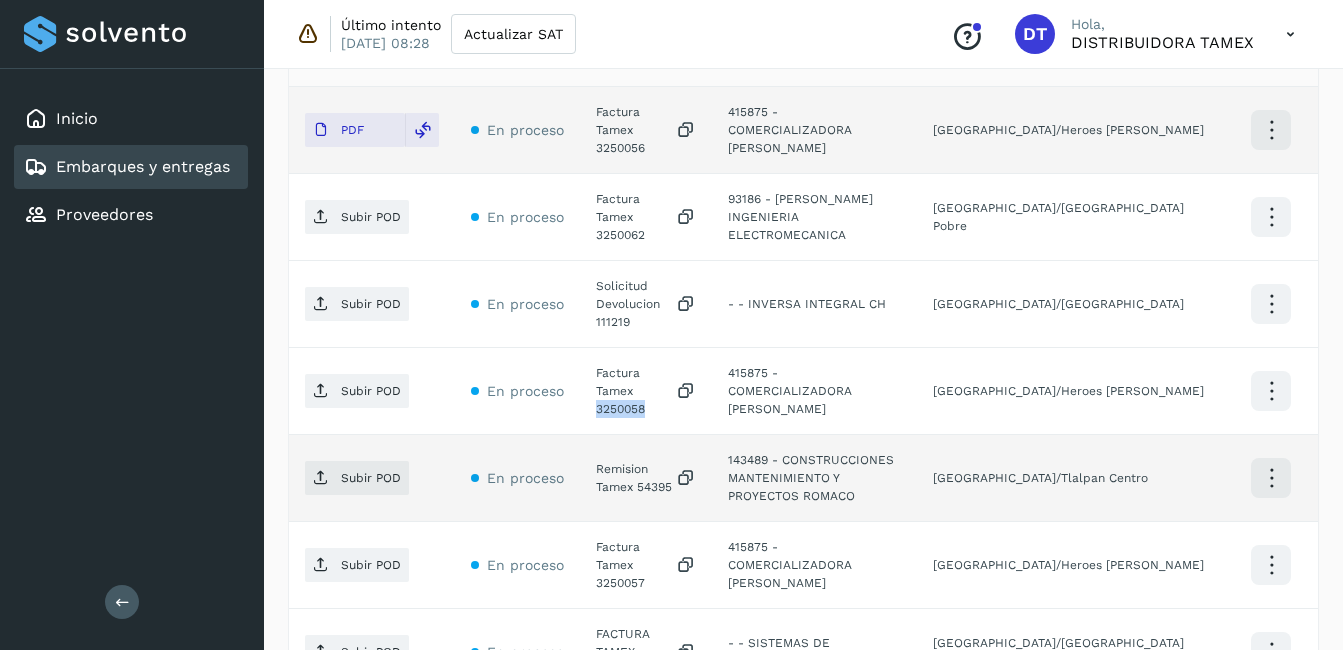copy on "3250058" 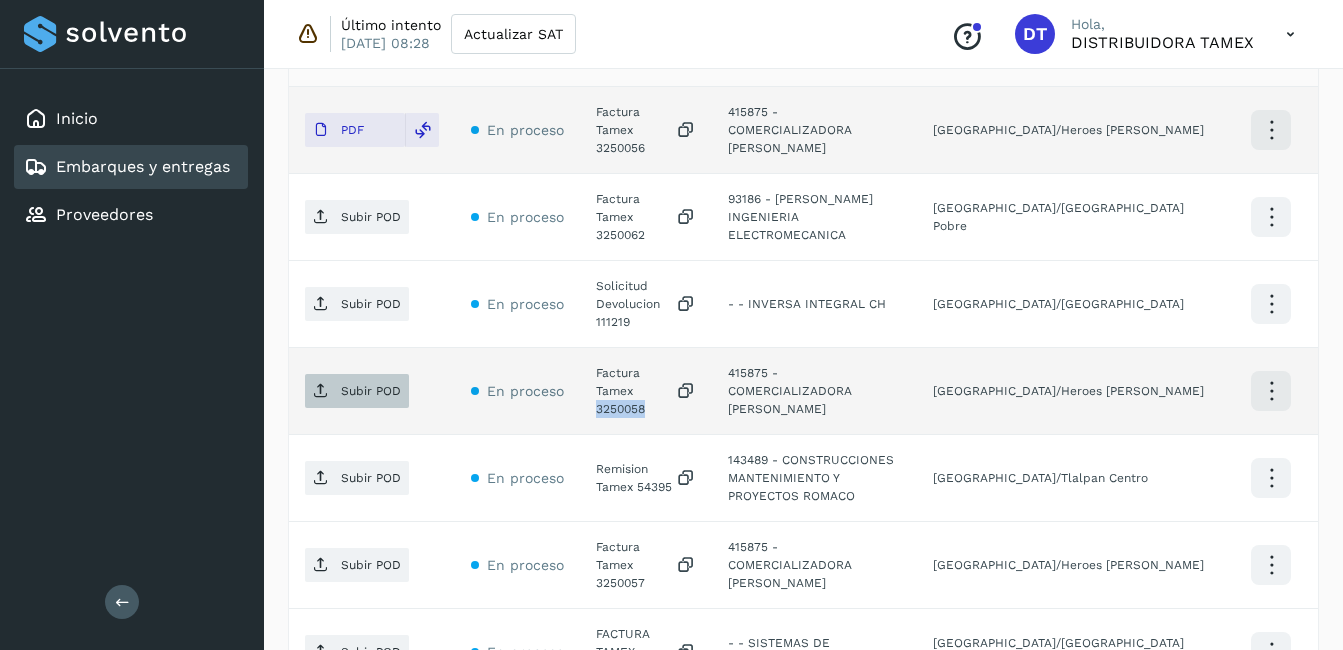 click on "Subir POD" at bounding box center [371, 391] 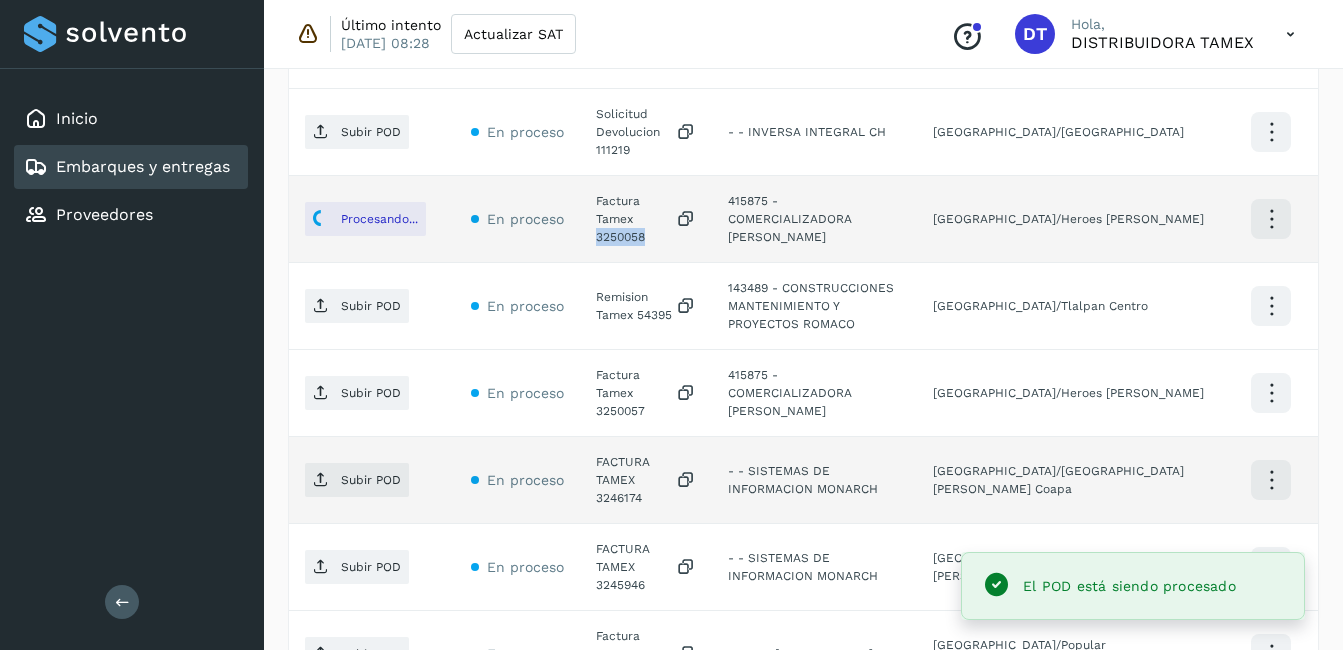 scroll, scrollTop: 800, scrollLeft: 0, axis: vertical 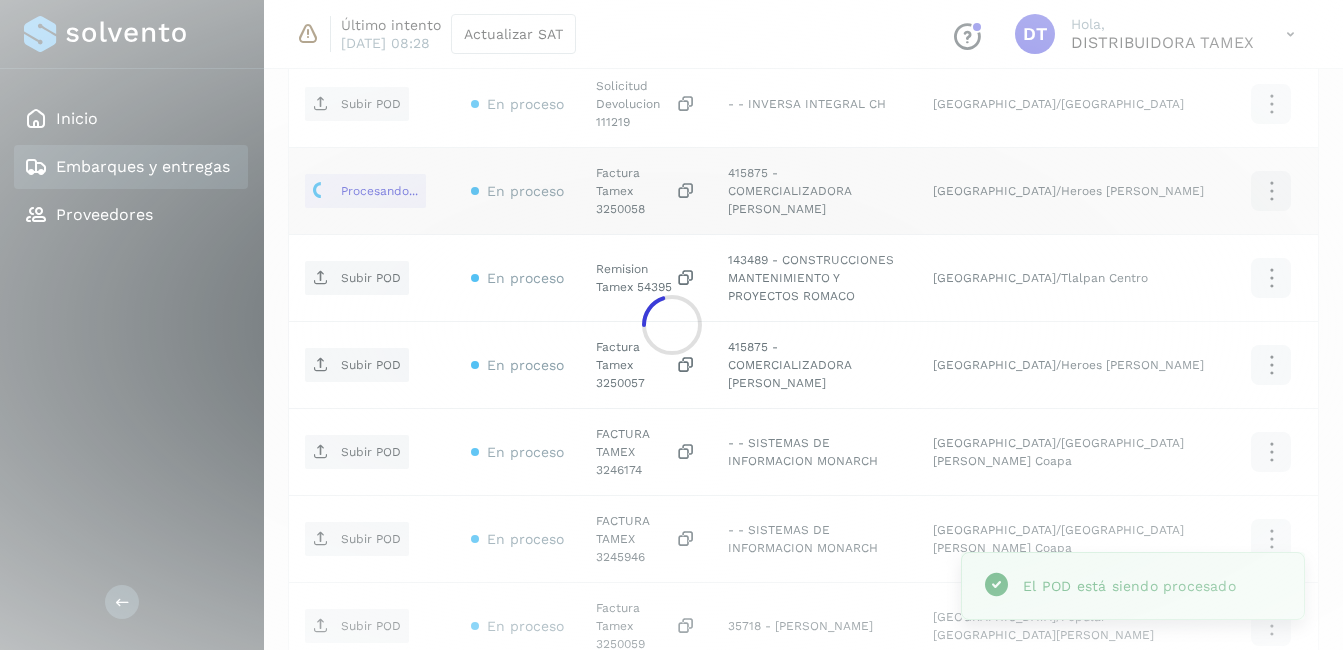 click 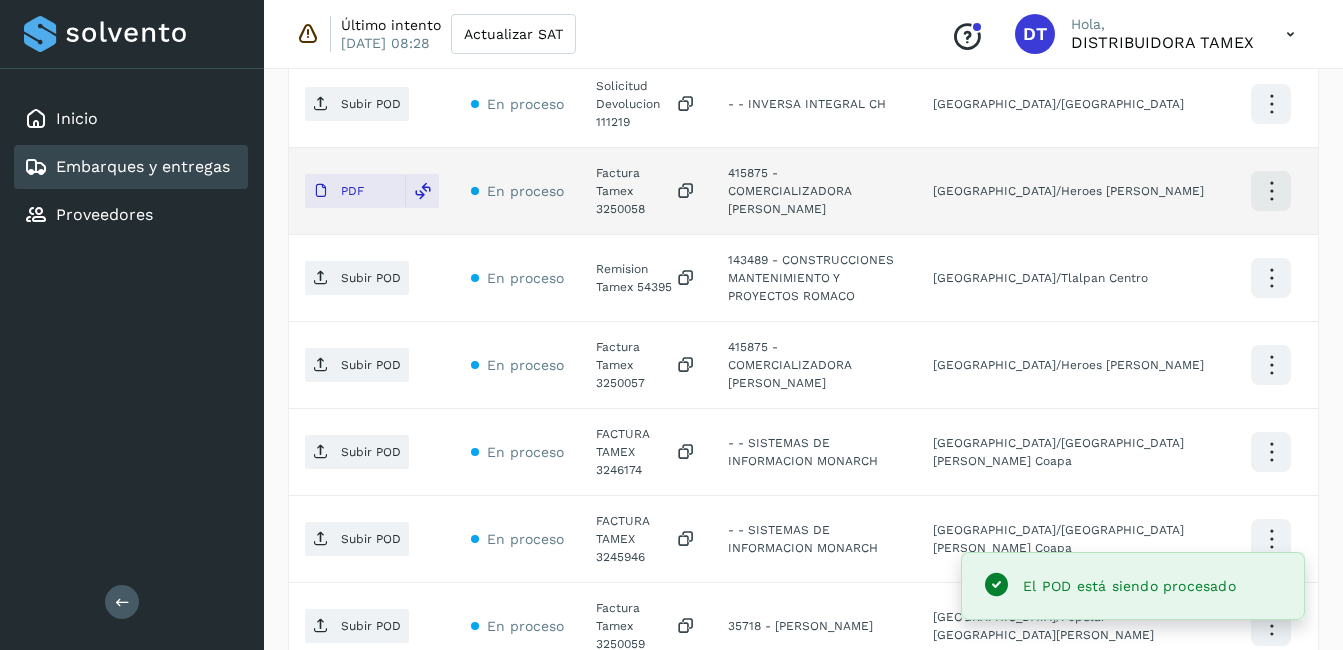 click on "Remision Tamex 54395" 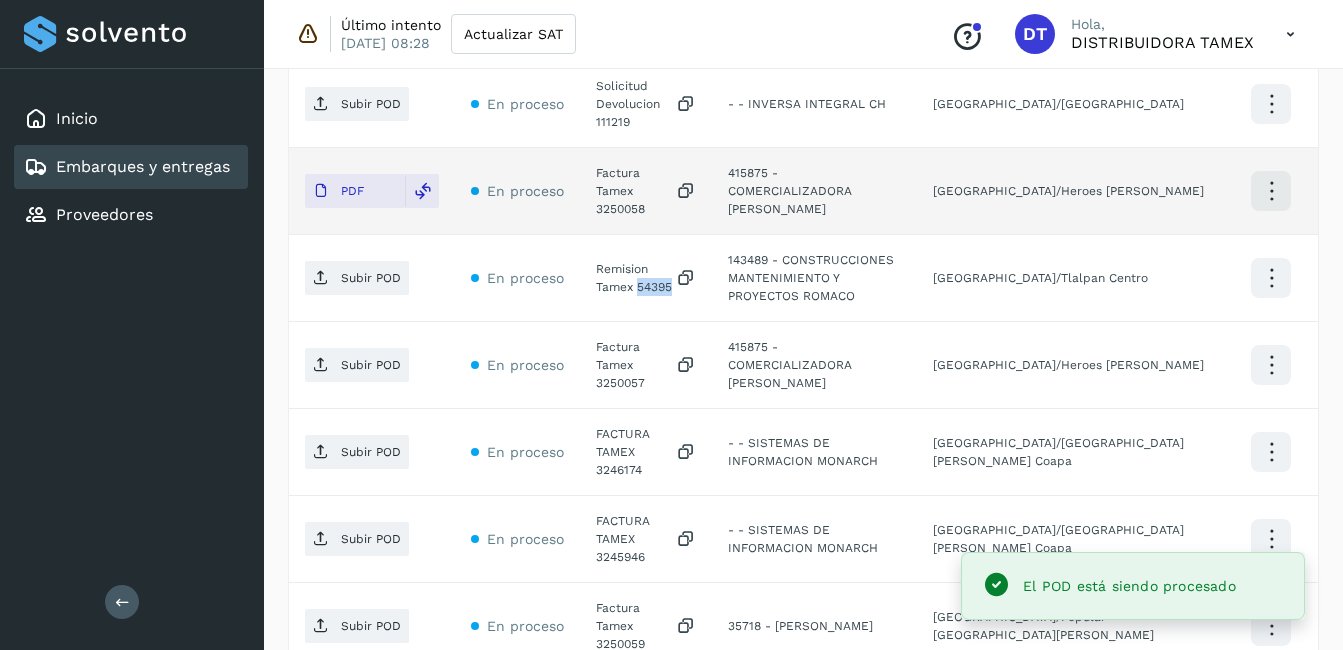 click on "Remision Tamex 54395" 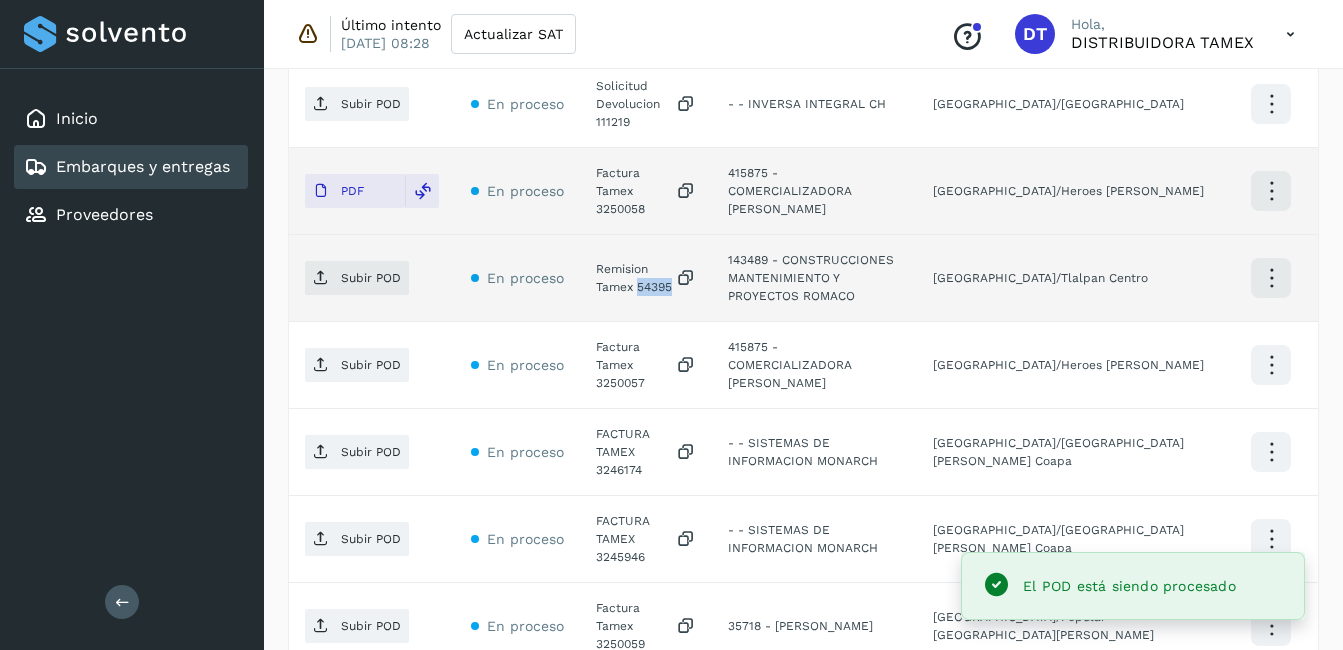 copy on "54395" 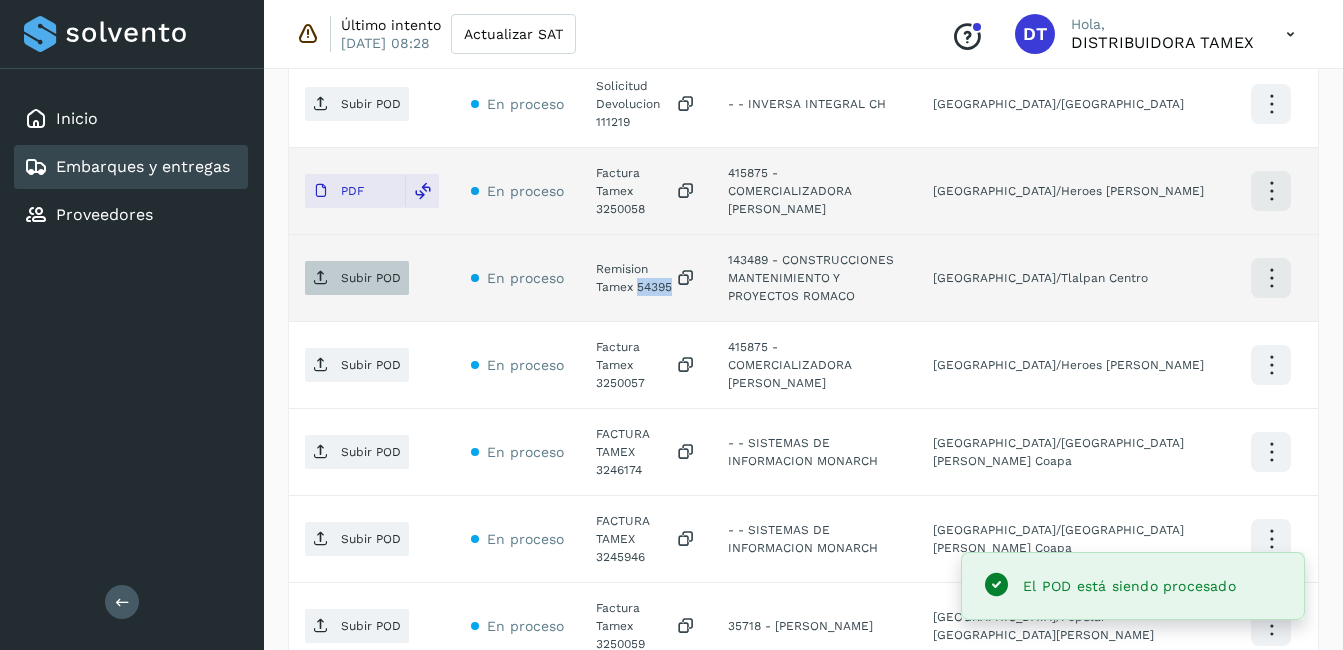click on "Subir POD" at bounding box center [357, 278] 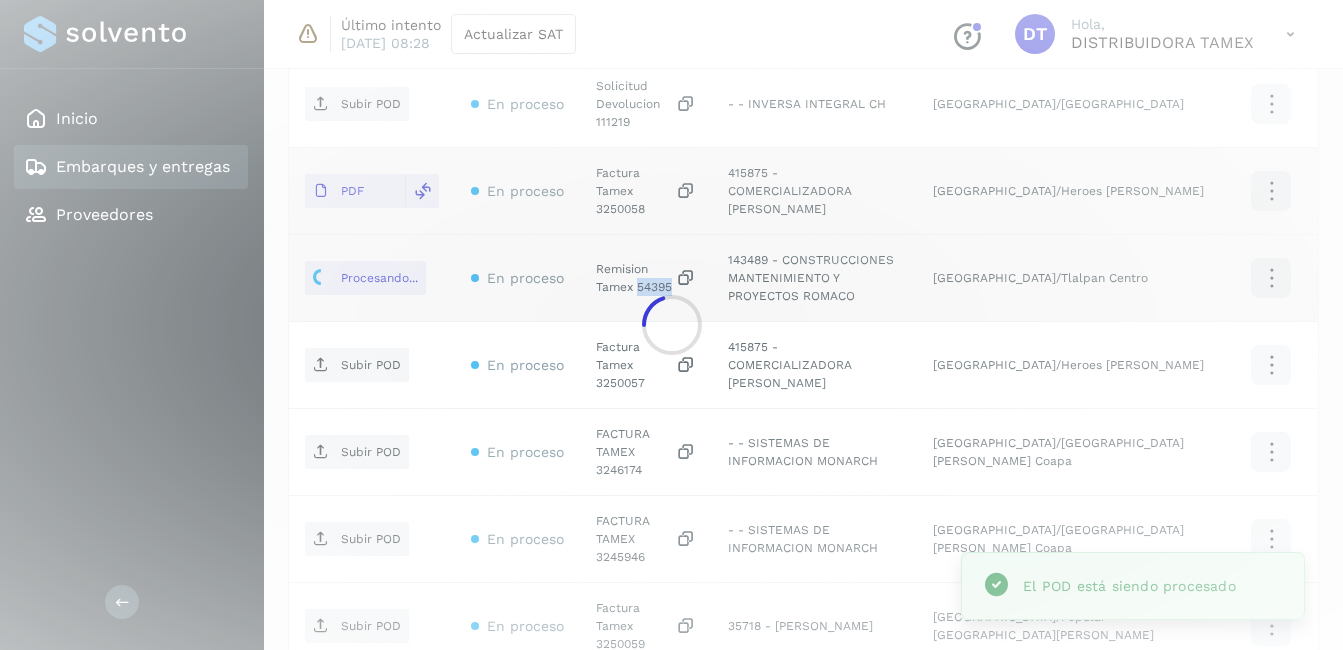 scroll, scrollTop: 900, scrollLeft: 0, axis: vertical 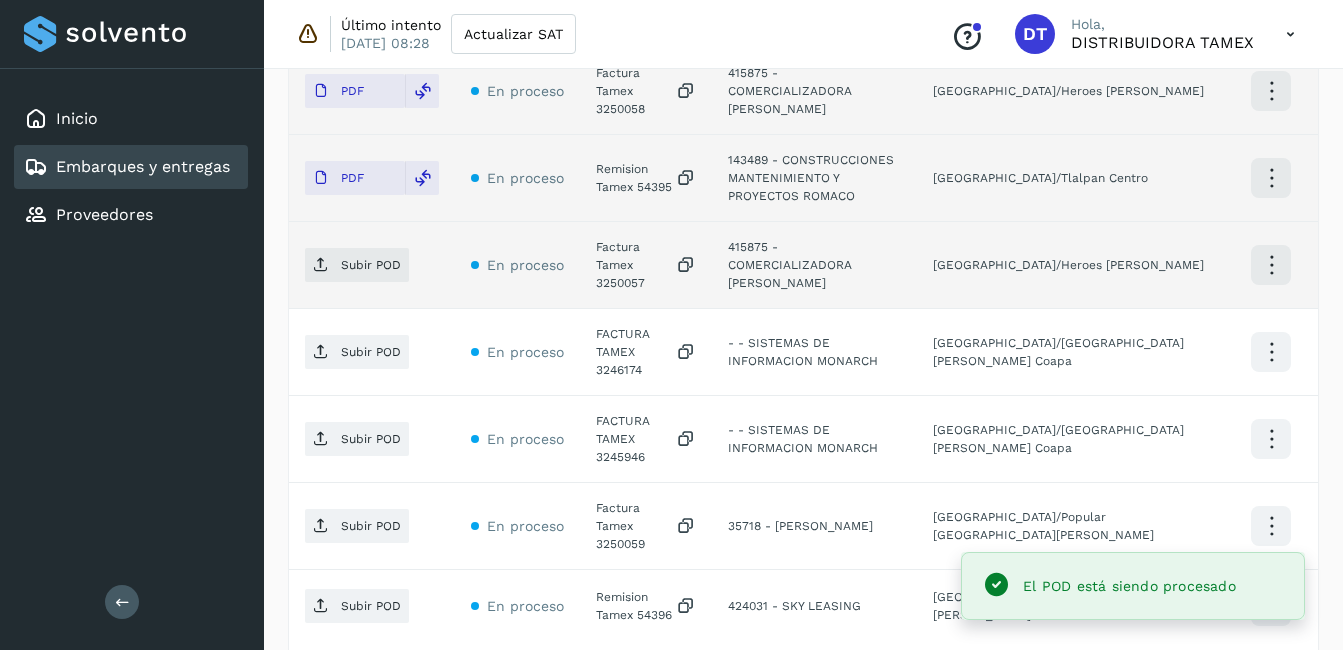 click on "Factura Tamex 3250057" 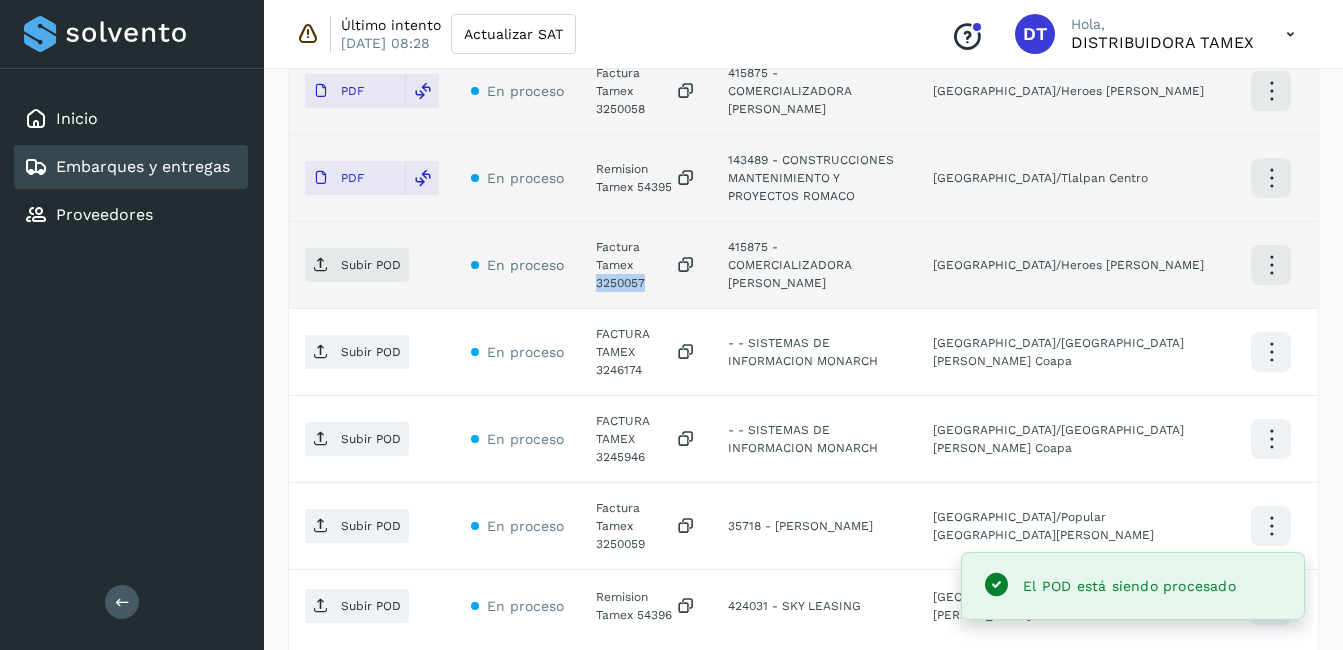 click on "Factura Tamex 3250057" 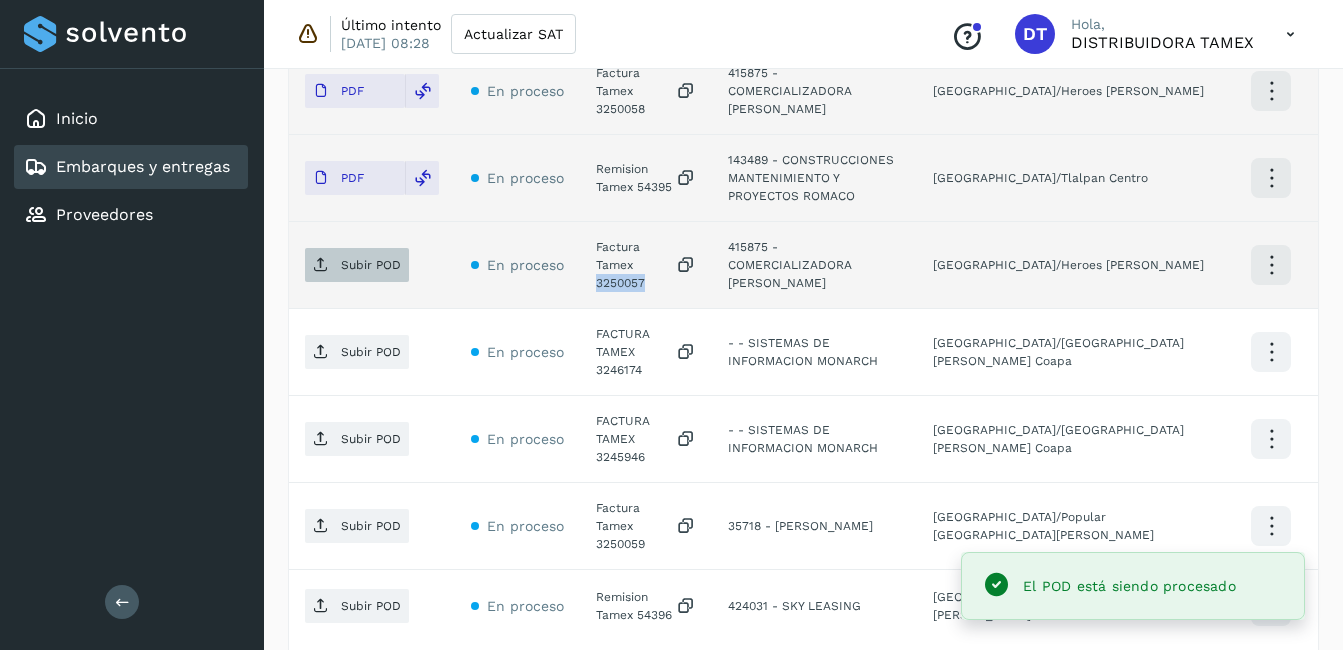 click on "Subir POD" at bounding box center (357, 265) 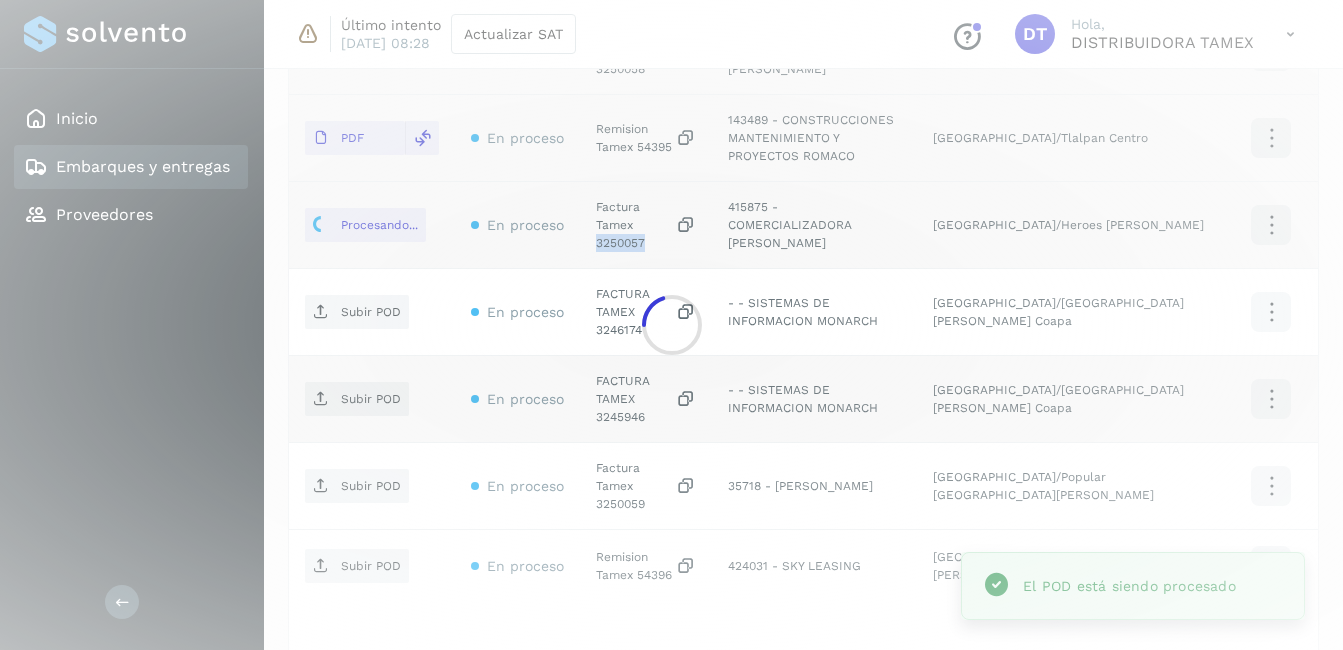 scroll, scrollTop: 962, scrollLeft: 0, axis: vertical 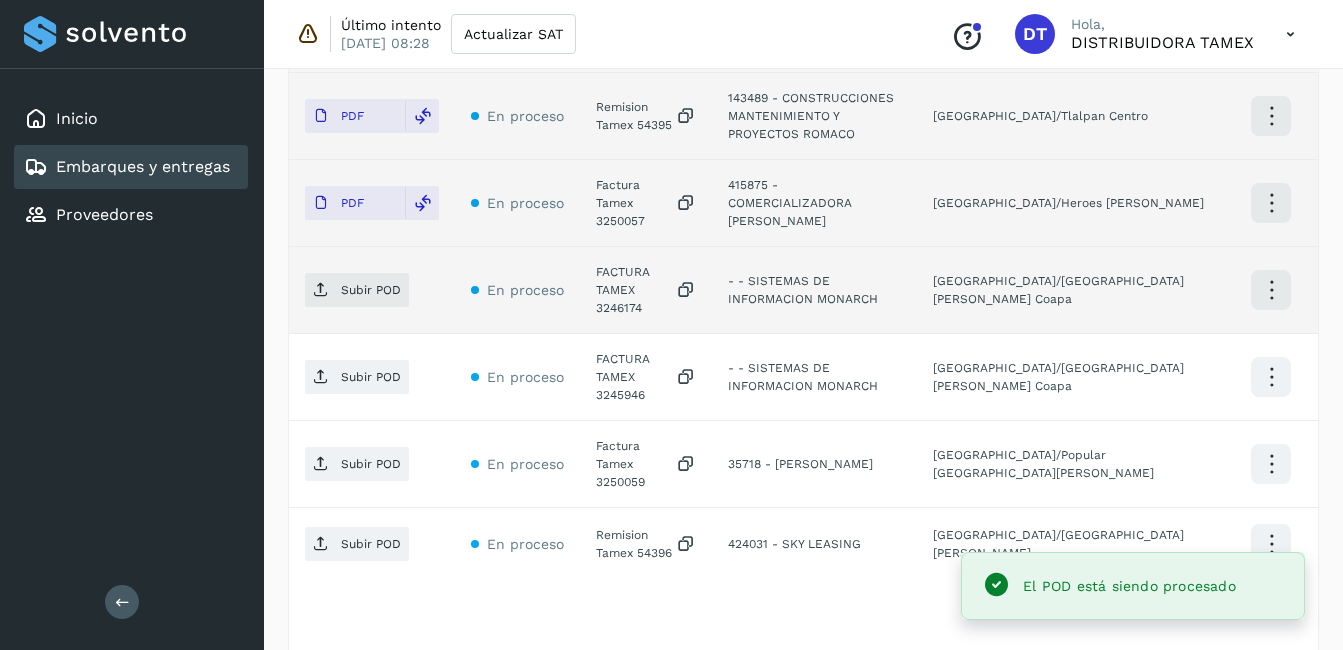click on "FACTURA TAMEX 3246174" 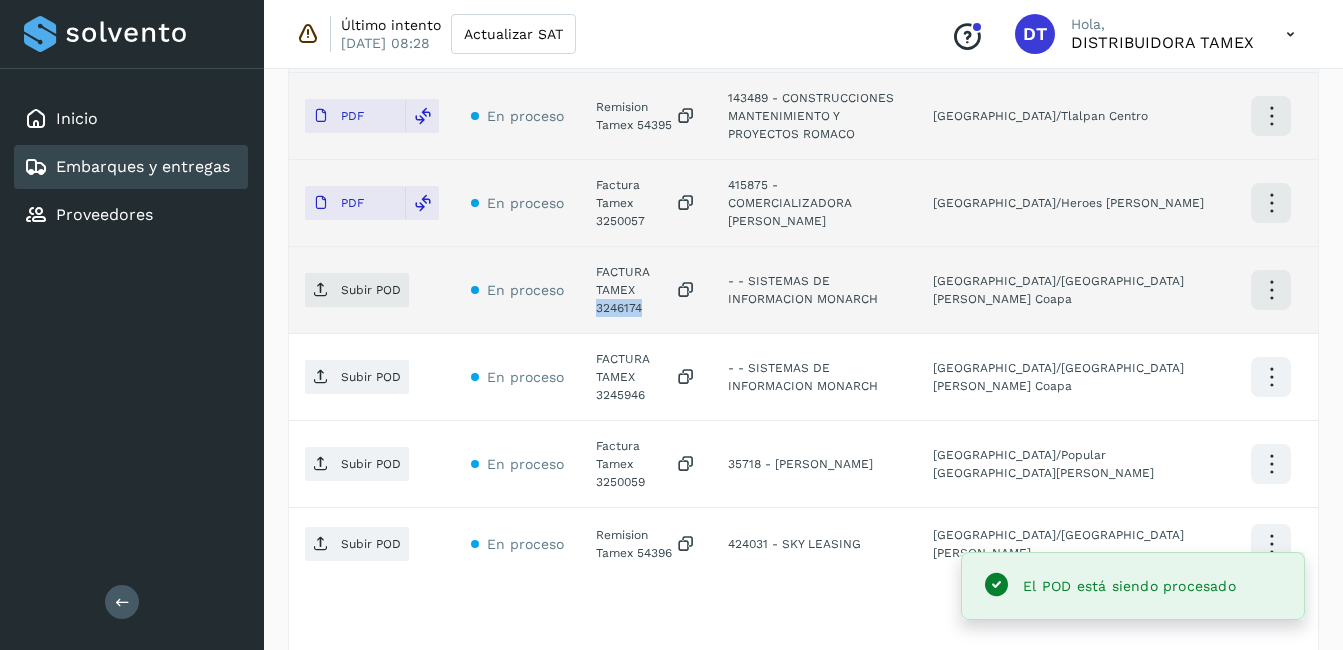 click on "FACTURA TAMEX 3246174" 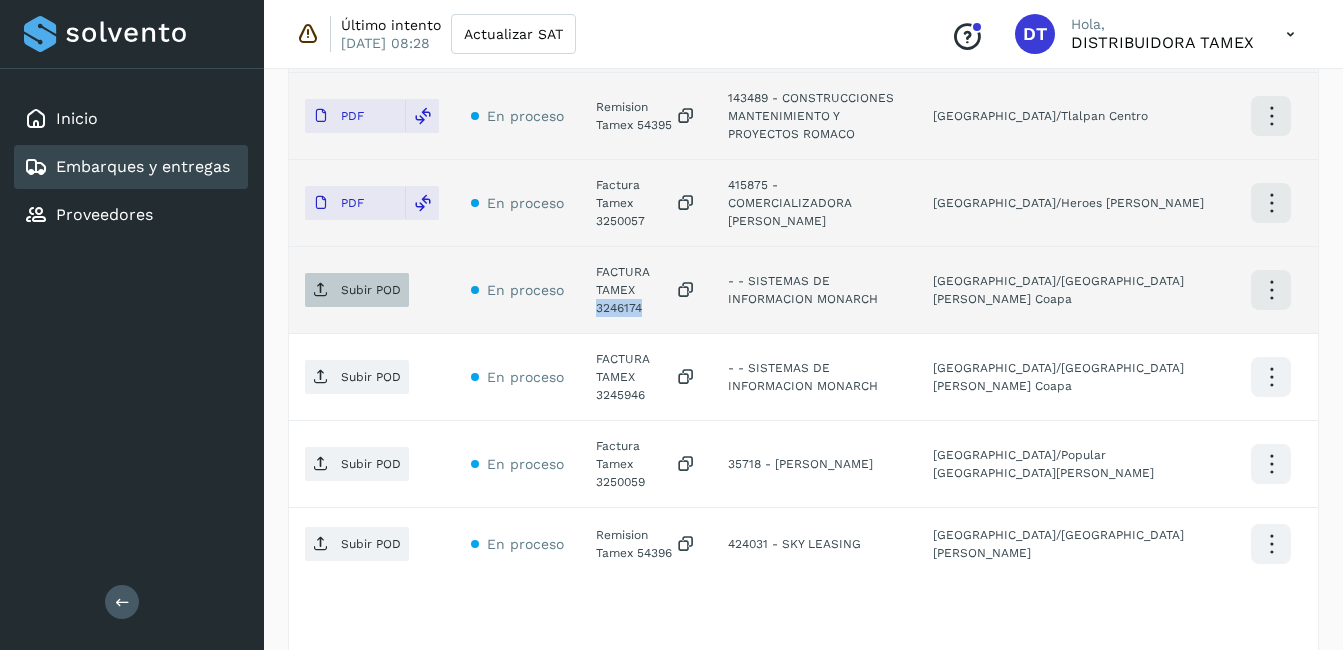 click on "Subir POD" at bounding box center [357, 290] 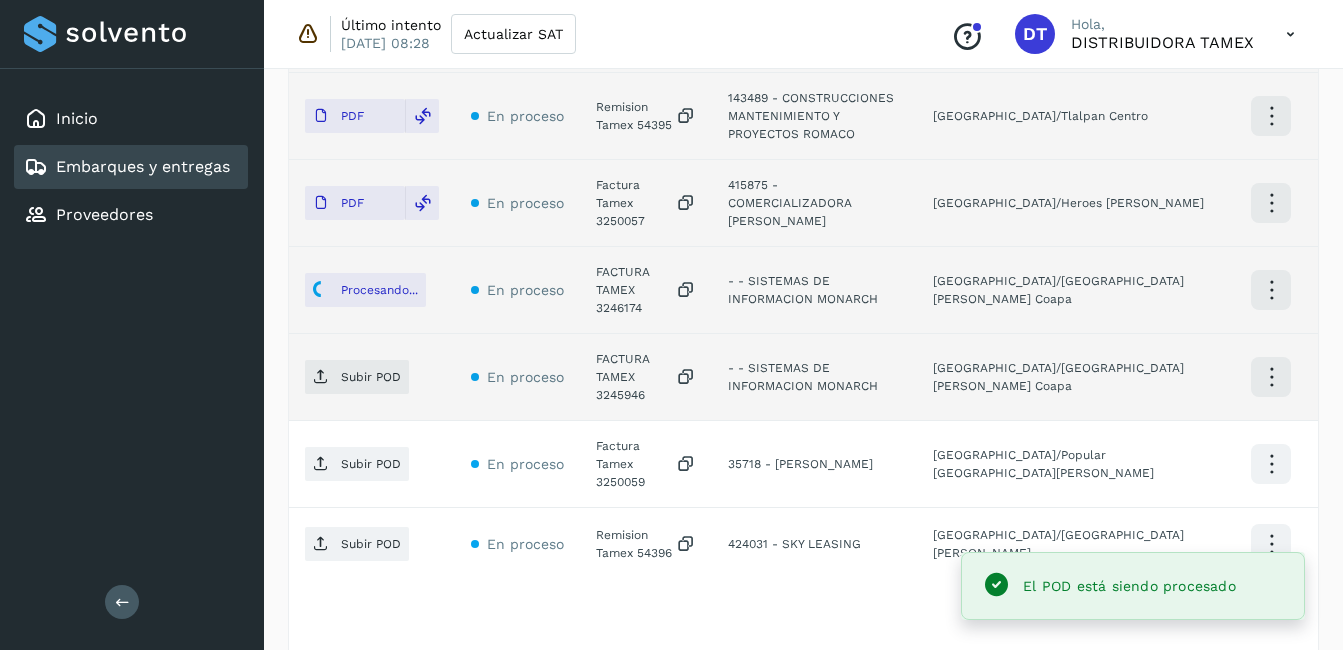 click on "FACTURA TAMEX 3245946" 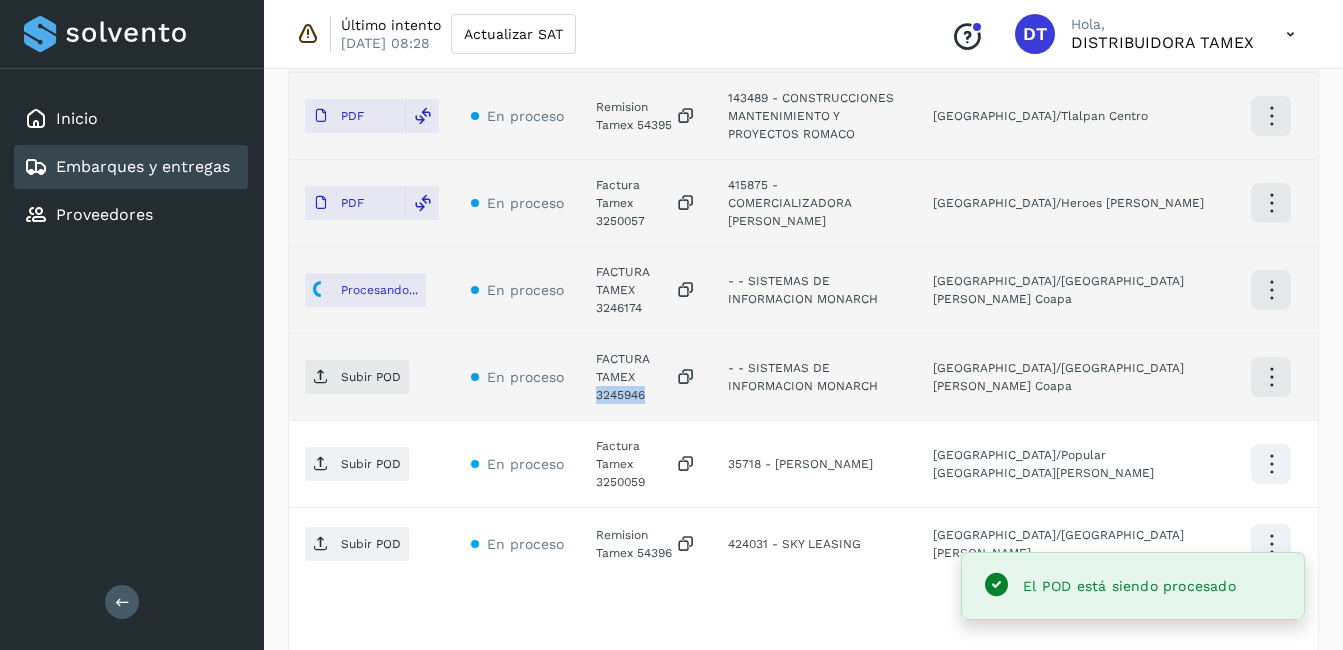 click on "FACTURA TAMEX 3245946" 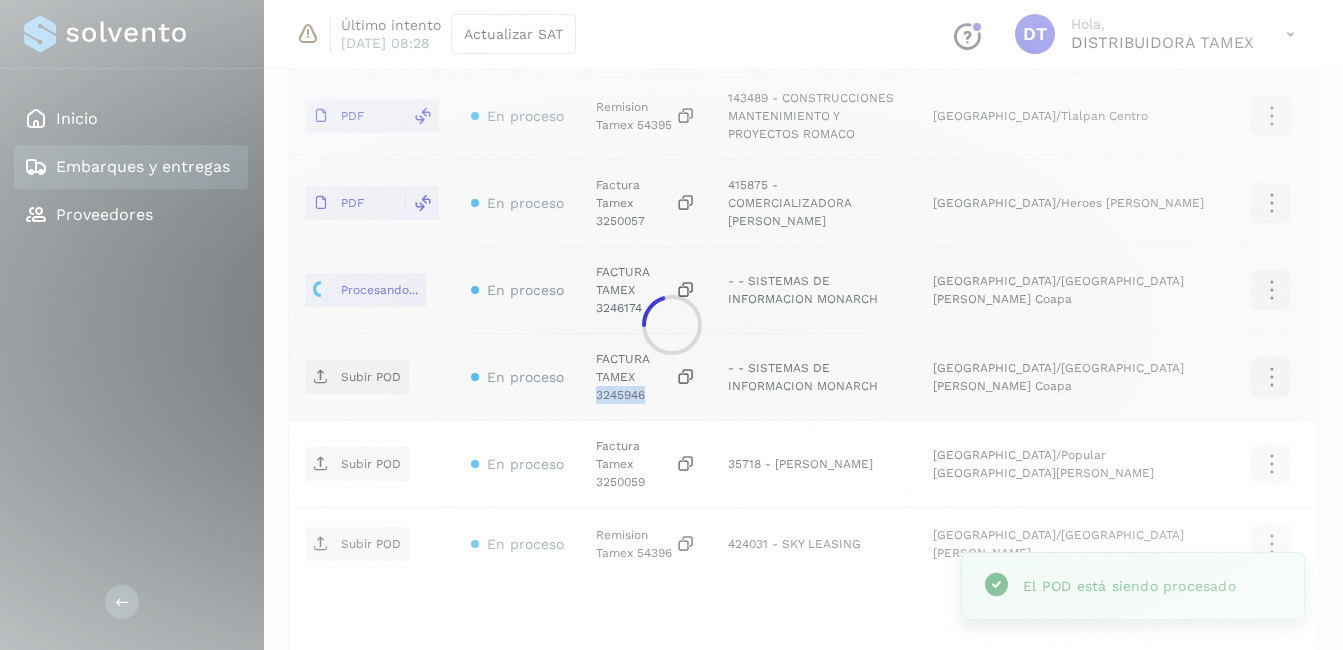 copy on "3245946" 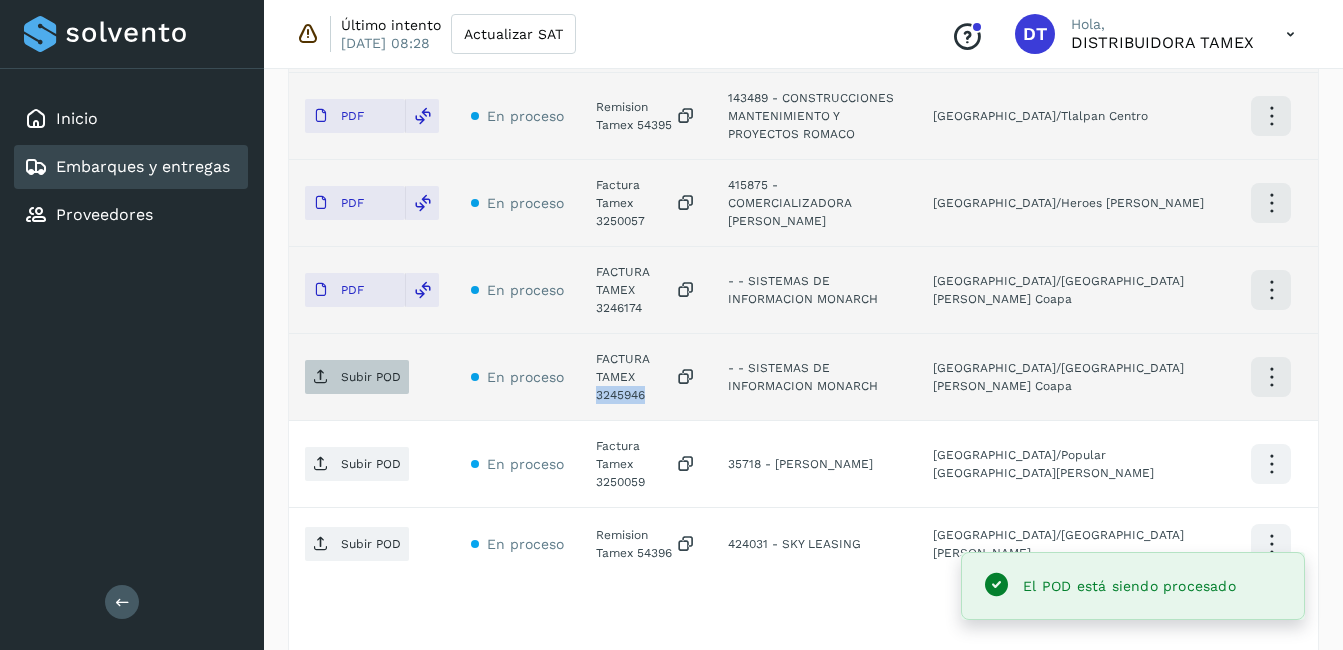 click on "Subir POD" at bounding box center (371, 377) 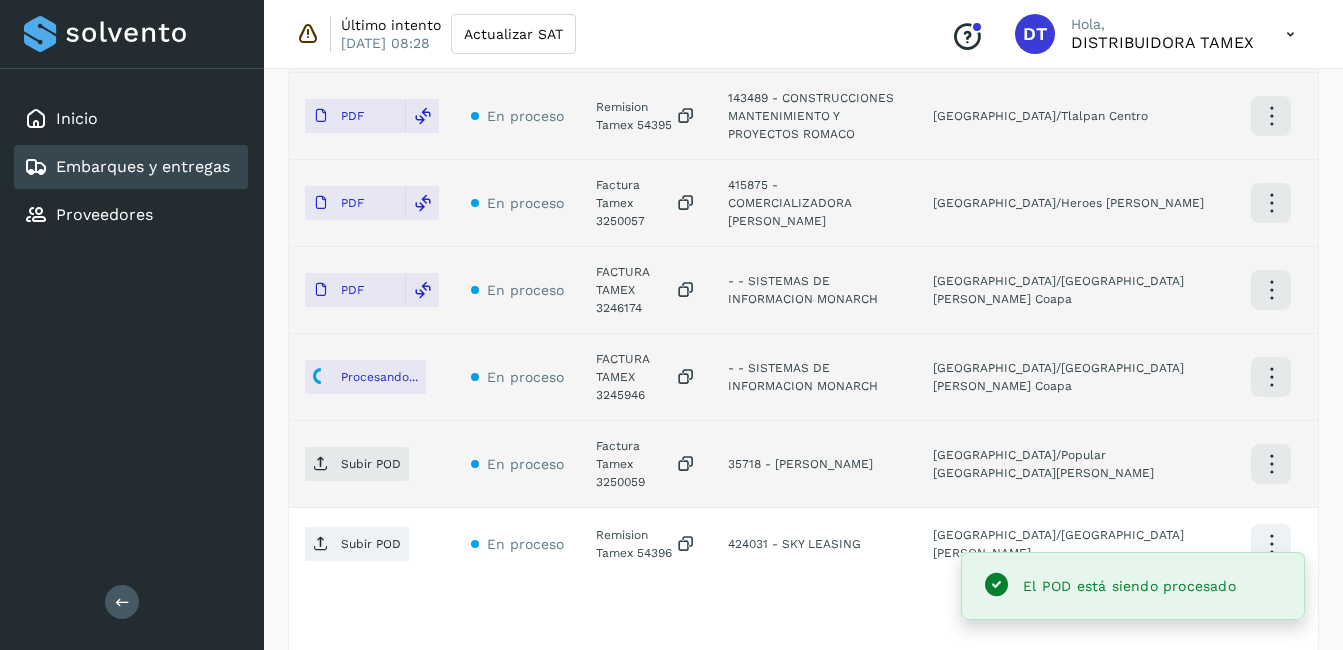click on "Factura Tamex 3250059" 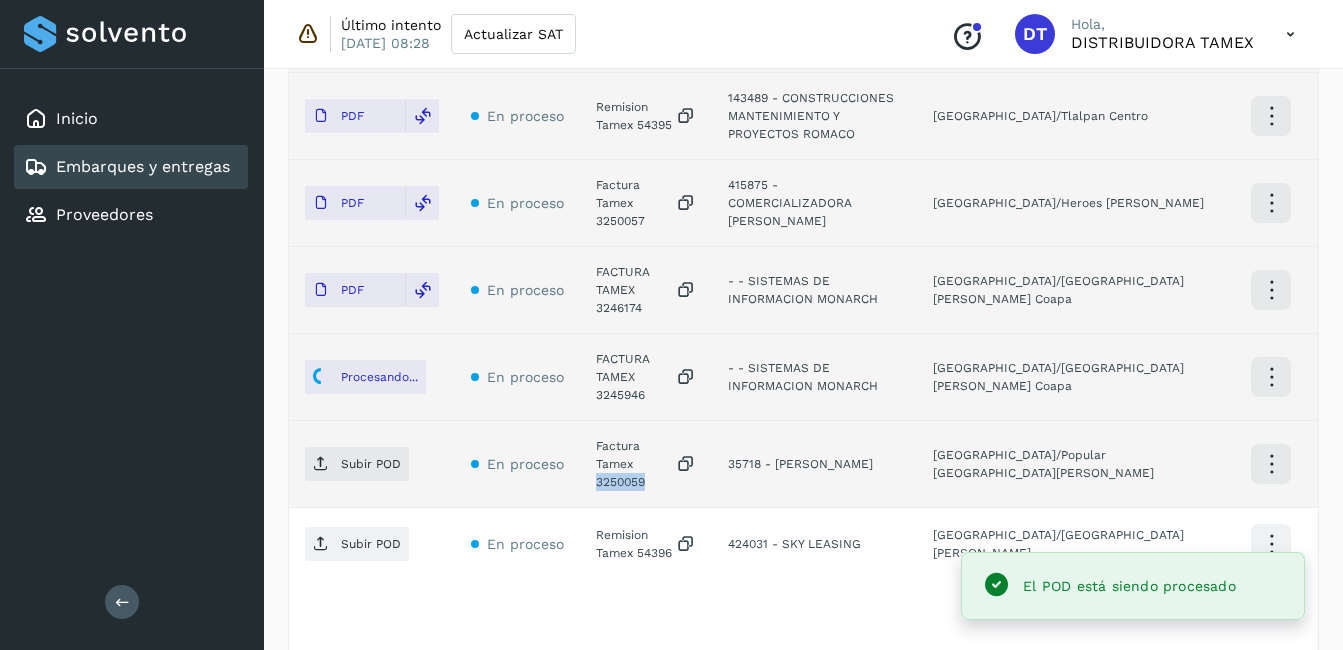 click on "Factura Tamex 3250059" 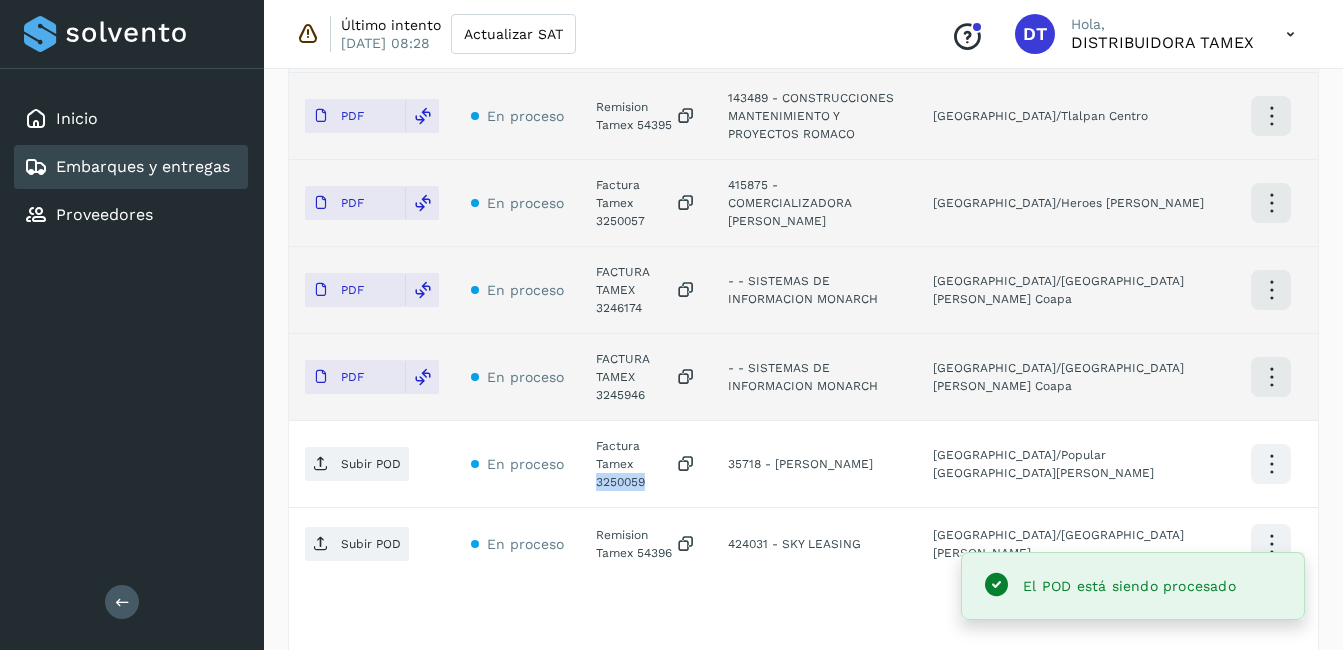 click on "Subir POD" at bounding box center (371, 464) 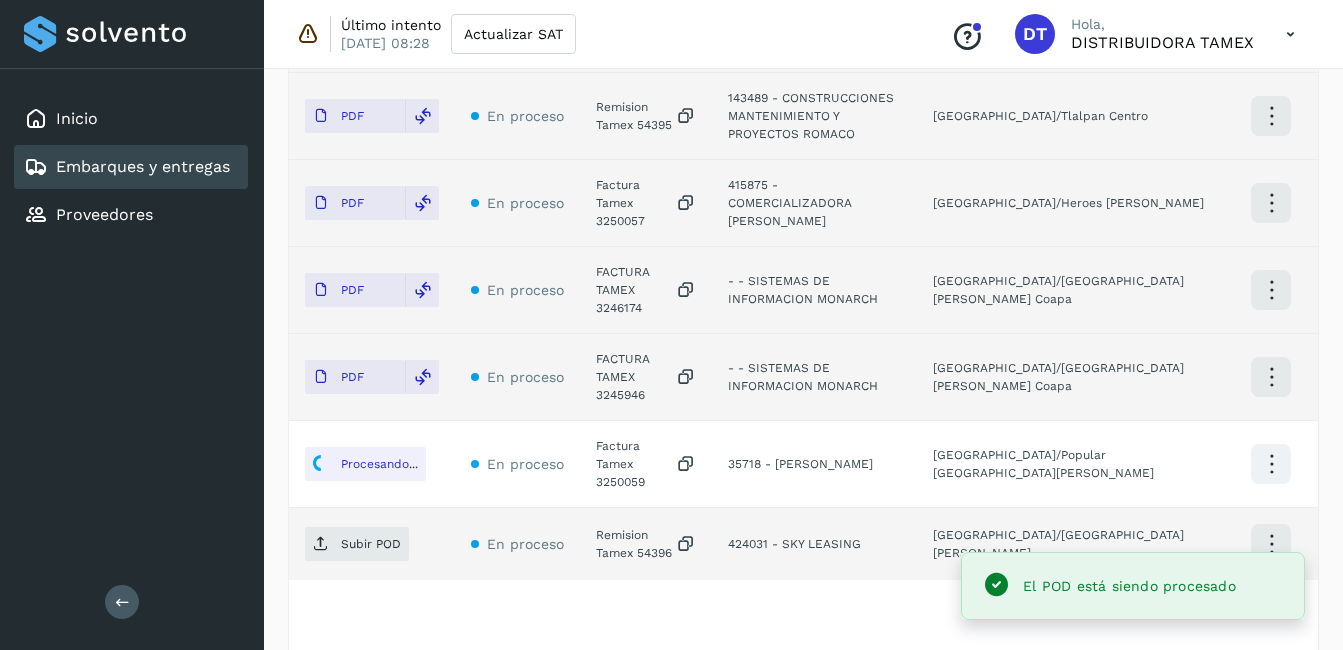 click on "Remision Tamex 54396" 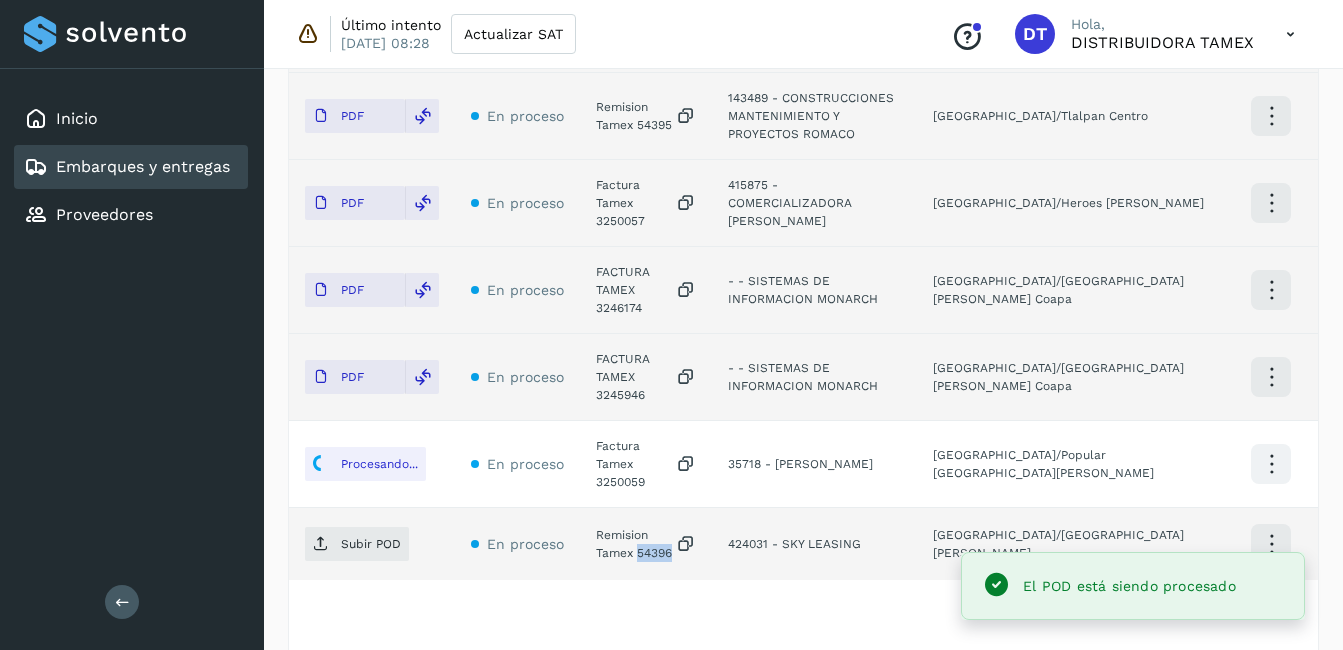 click on "Inicio Embarques y entregas Proveedores Salir Último intento [DATE] 08:28 Actualizar SAT
Conoce nuestros beneficios
DT Hola, DISTRIBUIDORA TAMEX Embarques y entregas Embarque #214LLXOC22  ✨ Muy pronto podrás gestionar todos tus accesorios desde esta misma página. Conocer más Embarque En proceso
Verifica el estado de la factura o entregas asociadas a este embarque
ID de embarque 214LLXOC22 Fecha de embarque [DATE] 00:00 Proveedor Tamex Costo planificado  $0.00 MXN  Cliente emisor Tamex Entregas 10 Origen Av. Pirules 1115 San [PERSON_NAME] Obispo Facturas Asociar factura Aún no has subido ninguna factura Entregas En proceso Selecciona un estado Limpiar filtros POD
El tamaño máximo de archivo es de 20 Mb.
Estado ID de entrega Cliente receptor Destino Acciones PDF En proceso Factura Tamex 3250056  415875 - COMERCIALIZADORA [PERSON_NAME] PDF PDF" 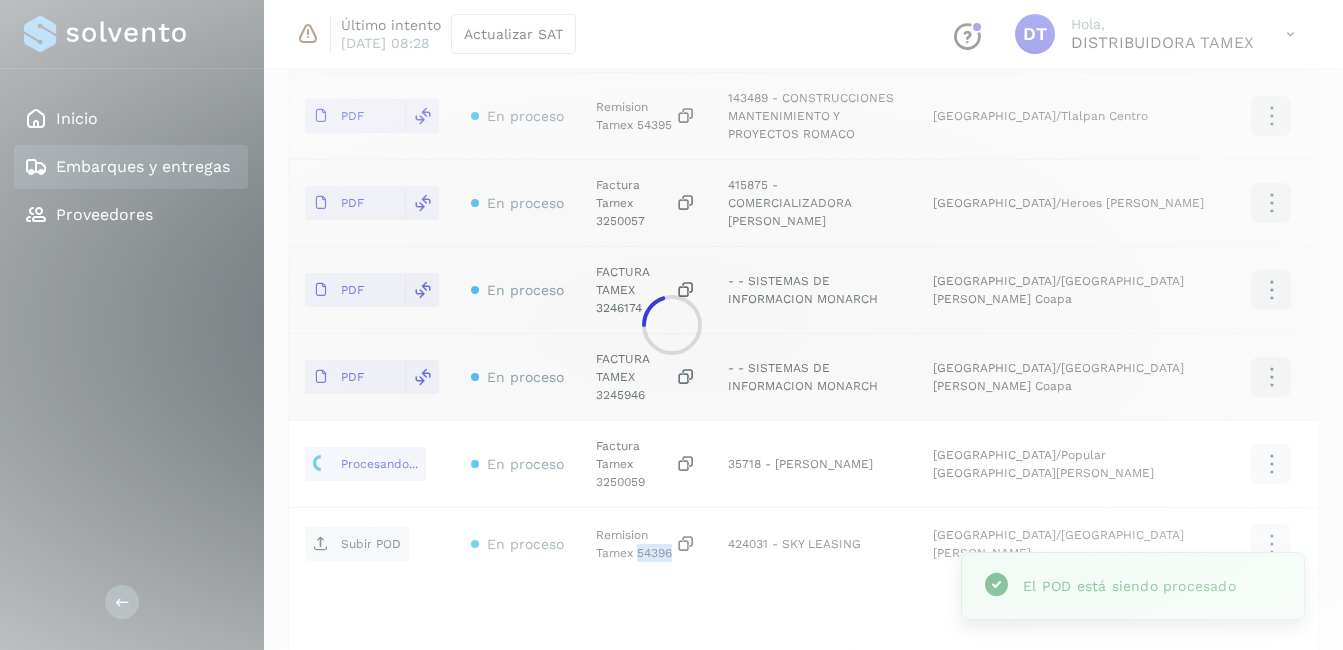 copy on "54396" 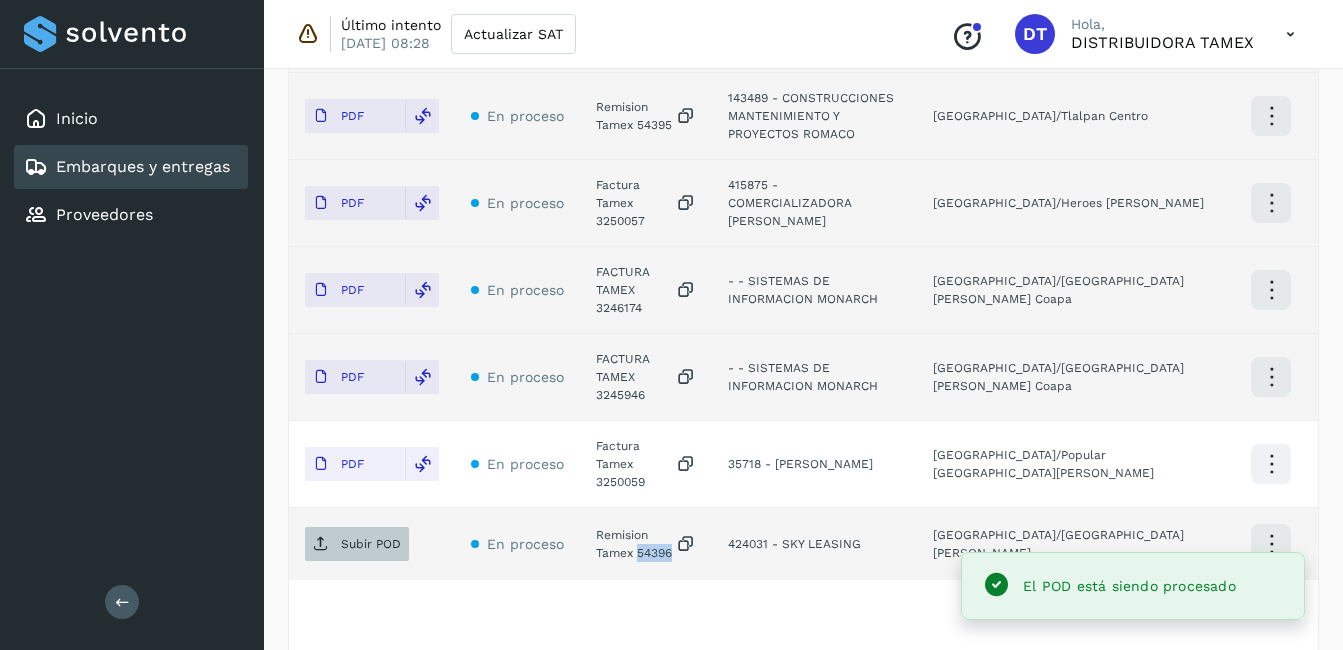 click on "Subir POD" at bounding box center [357, 544] 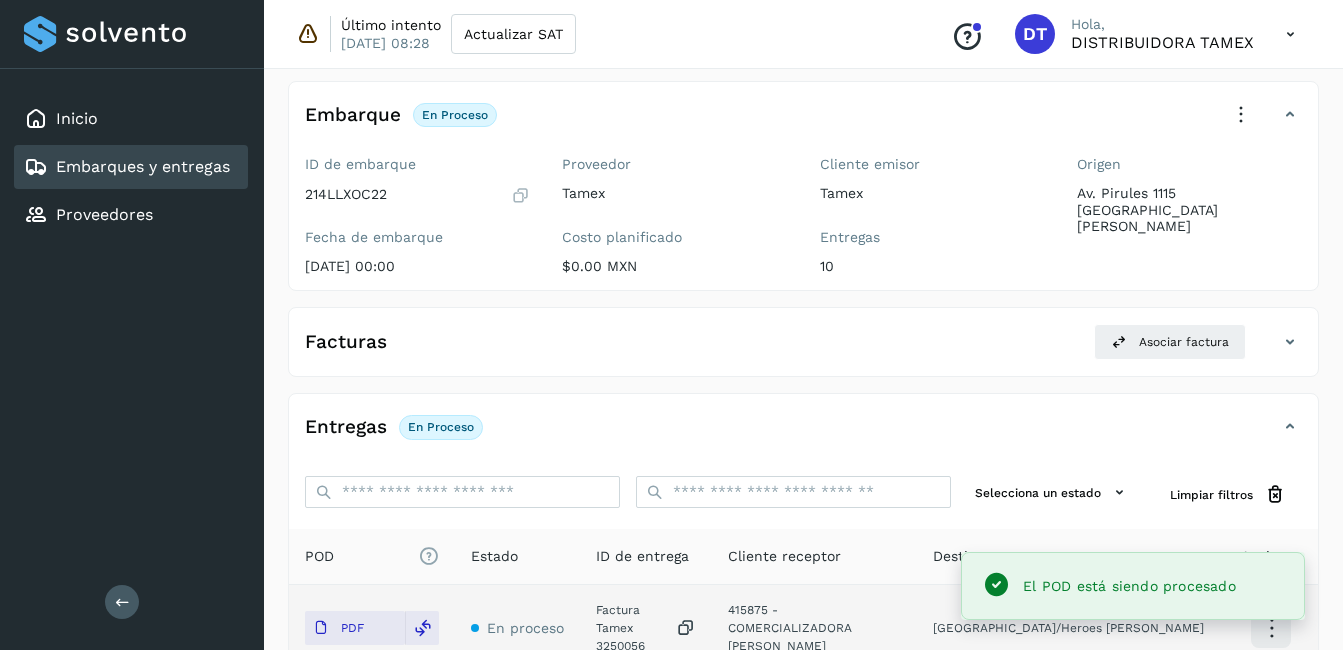 scroll, scrollTop: 0, scrollLeft: 0, axis: both 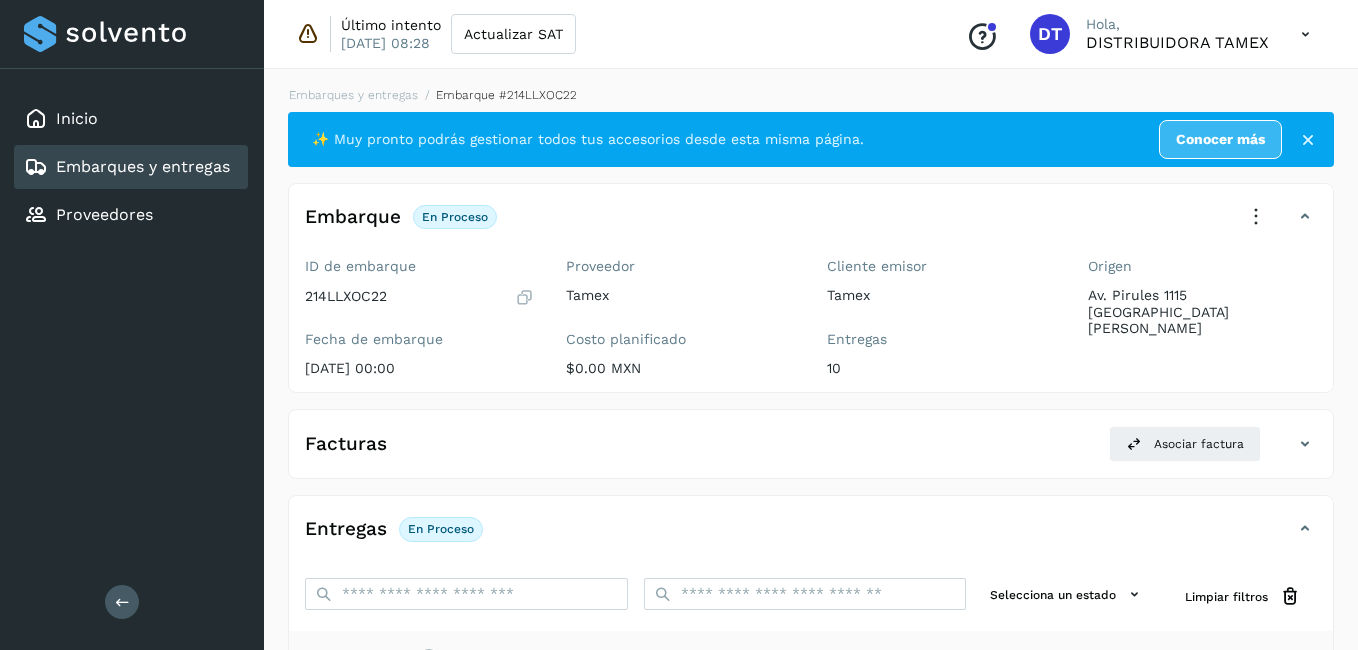 select on "**" 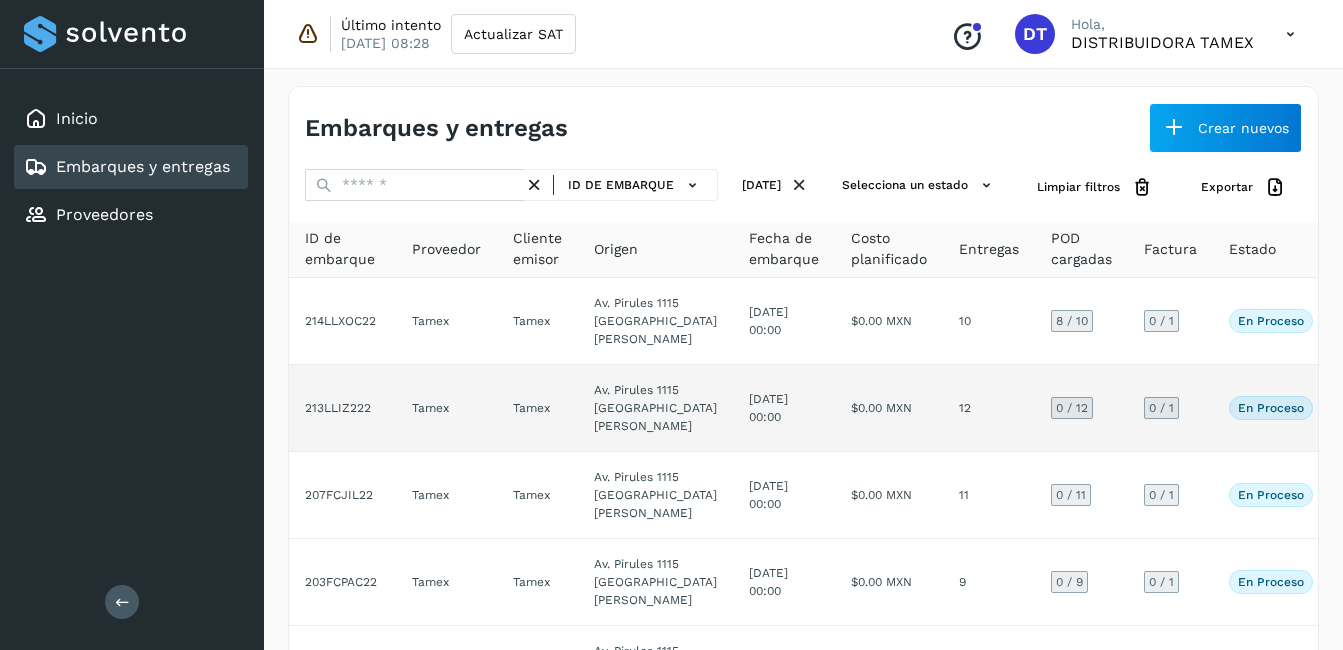 scroll, scrollTop: 100, scrollLeft: 0, axis: vertical 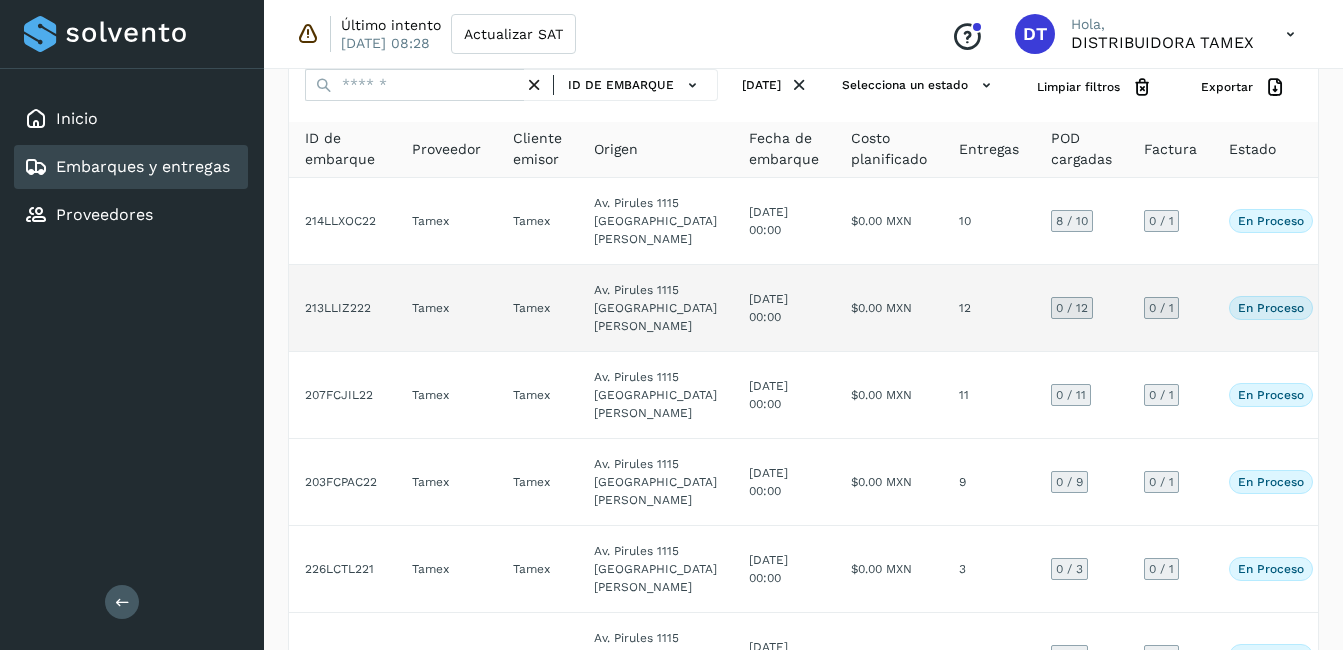 click on "0  / 12" 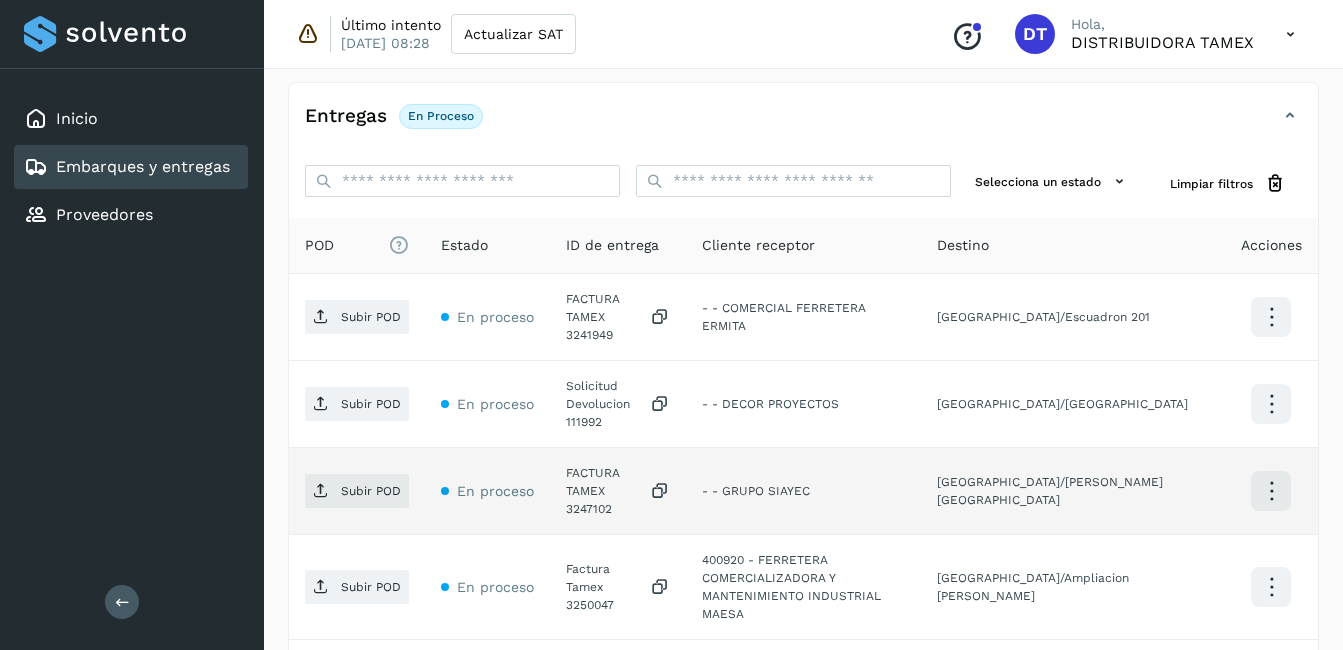 scroll, scrollTop: 500, scrollLeft: 0, axis: vertical 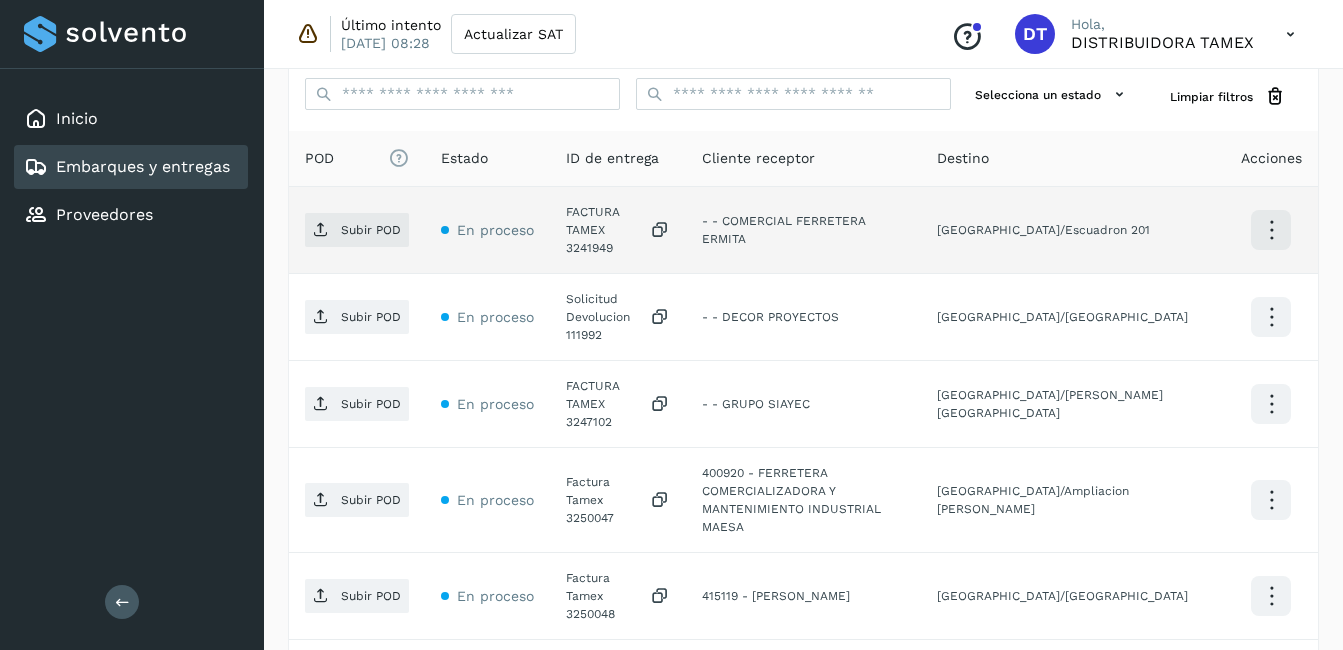 click on "FACTURA TAMEX 3241949" 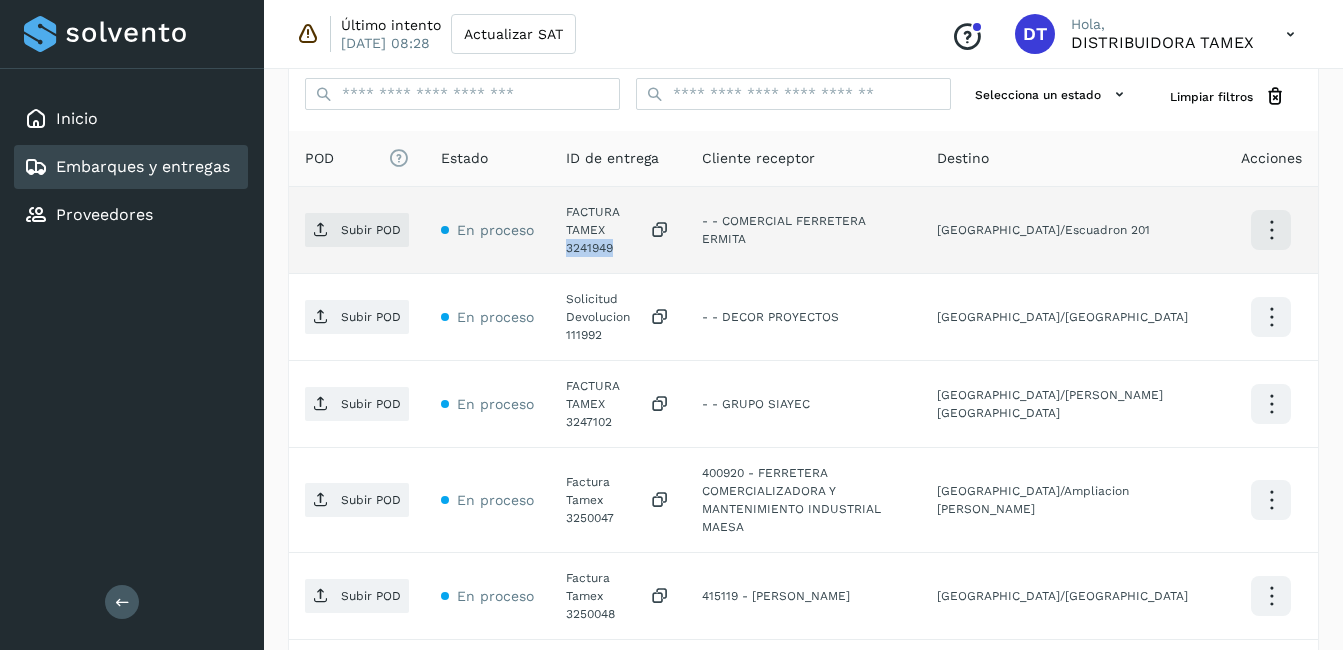 click on "FACTURA TAMEX 3241949" 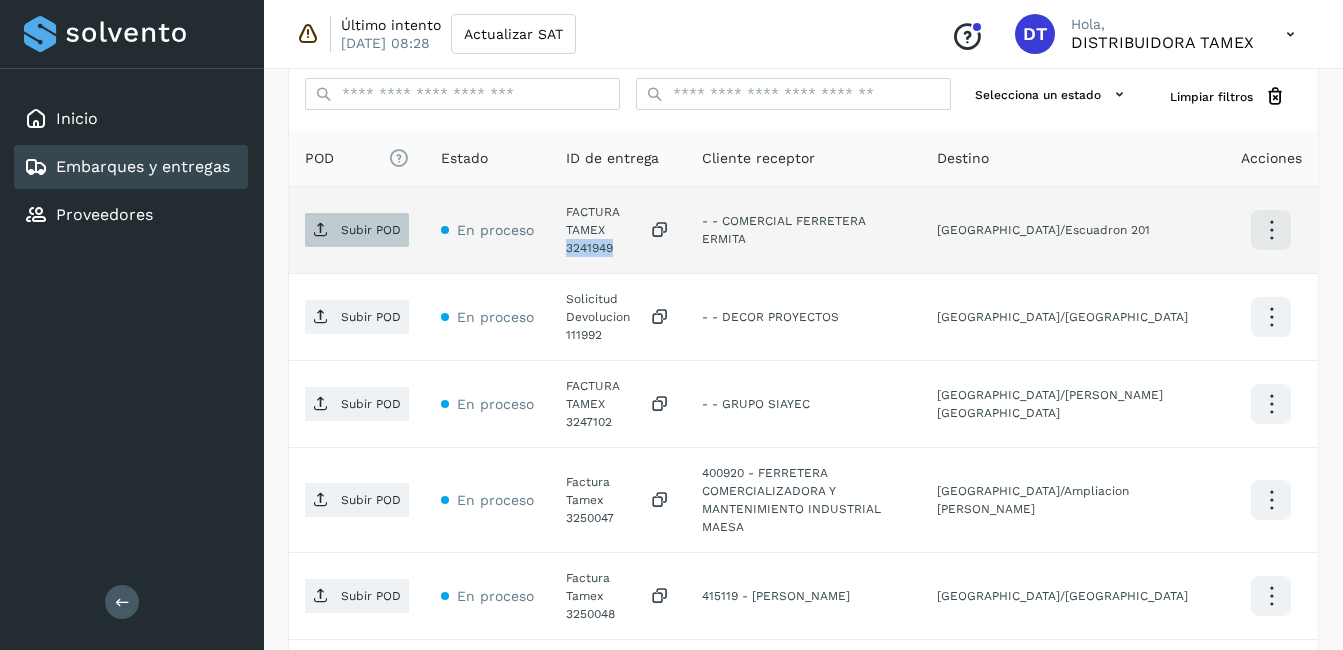 click on "Subir POD" at bounding box center [357, 230] 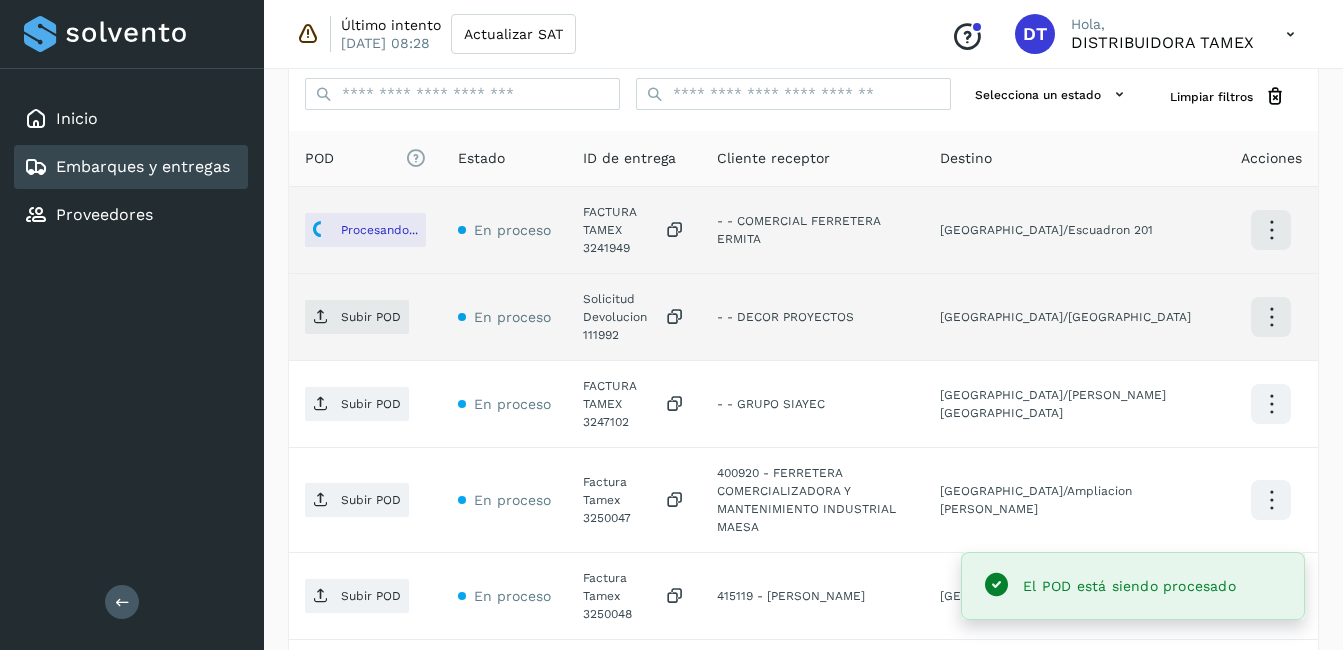 click on "Solicitud Devolucion 111992" 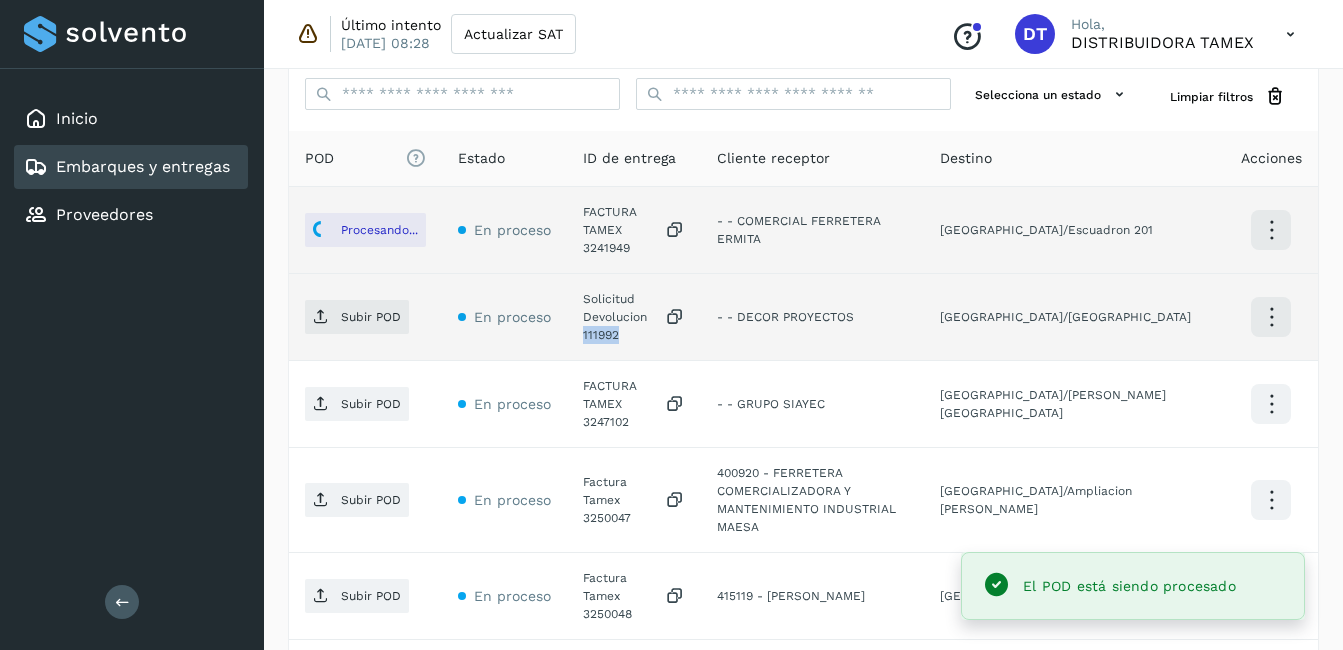 click on "Solicitud Devolucion 111992" 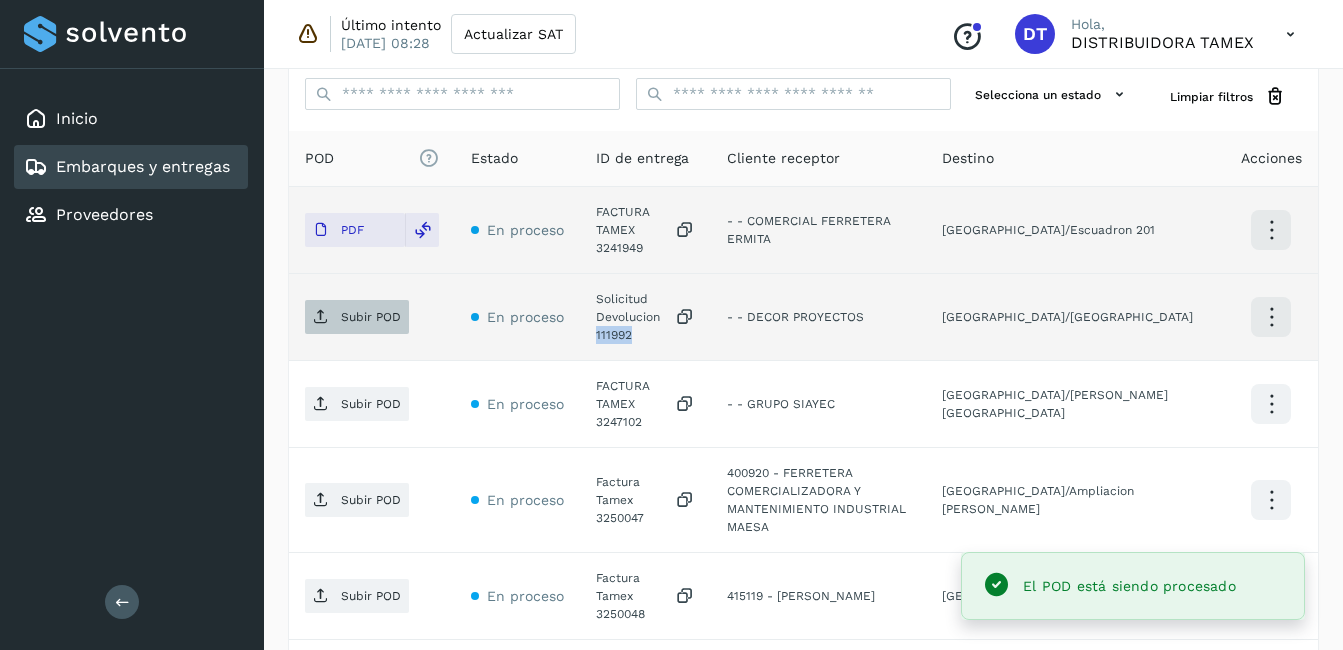 click on "Subir POD" at bounding box center [371, 317] 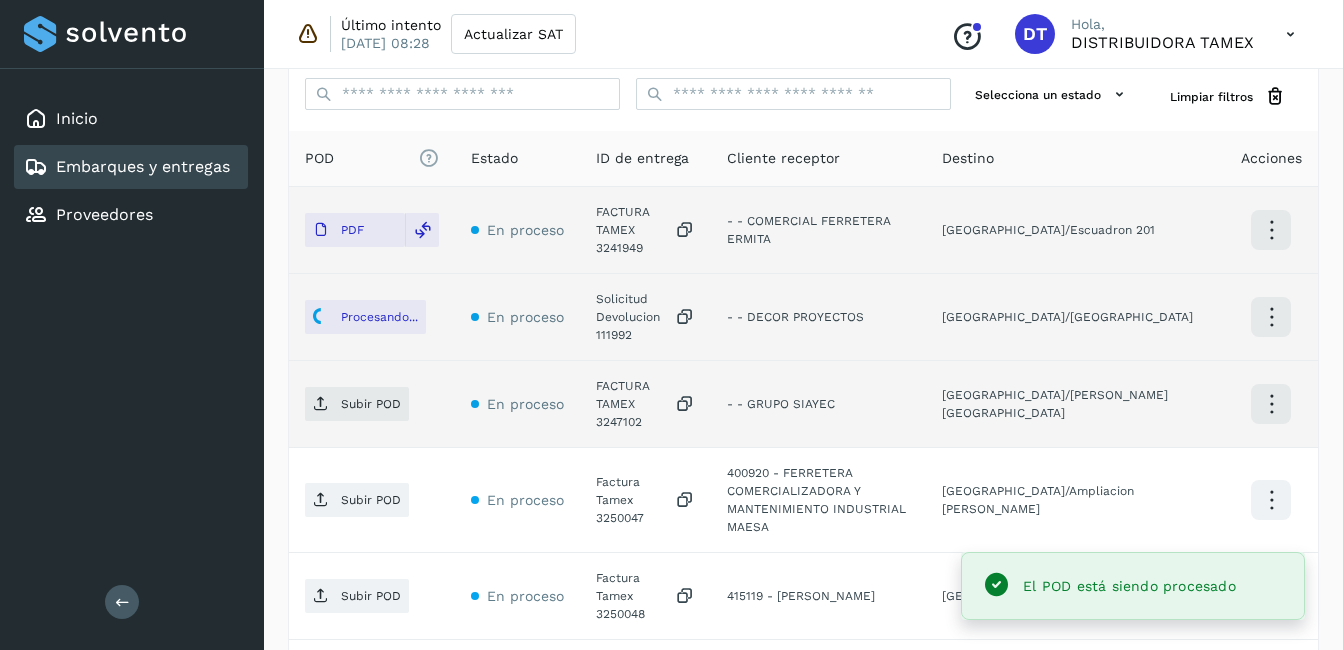 click on "Inicio Embarques y entregas Proveedores Salir Último intento [DATE] 08:28 Actualizar SAT
Conoce nuestros beneficios
DT Hola, DISTRIBUIDORA TAMEX Embarques y entregas Embarque #213LLIZ222  ✨ Muy pronto podrás gestionar todos tus accesorios desde esta misma página. Conocer más Embarque En proceso
Verifica el estado de la factura o entregas asociadas a este embarque
ID de embarque 213LLIZ222 Fecha de embarque [DATE] 00:00 Proveedor Tamex Costo planificado  $0.00 MXN  Cliente emisor Tamex Entregas [STREET_ADDRESS] Pirules 1115 San [PERSON_NAME] Obispo Facturas Asociar factura Aún no has subido ninguna factura Entregas En proceso Selecciona un estado Limpiar filtros POD
El tamaño máximo de archivo es de 20 Mb.
Estado ID de entrega Cliente receptor Destino Acciones PDF En proceso FACTURA TAMEX 3241949  - - COMERCIAL FERRETERA ERMITA Procesando... PDF" 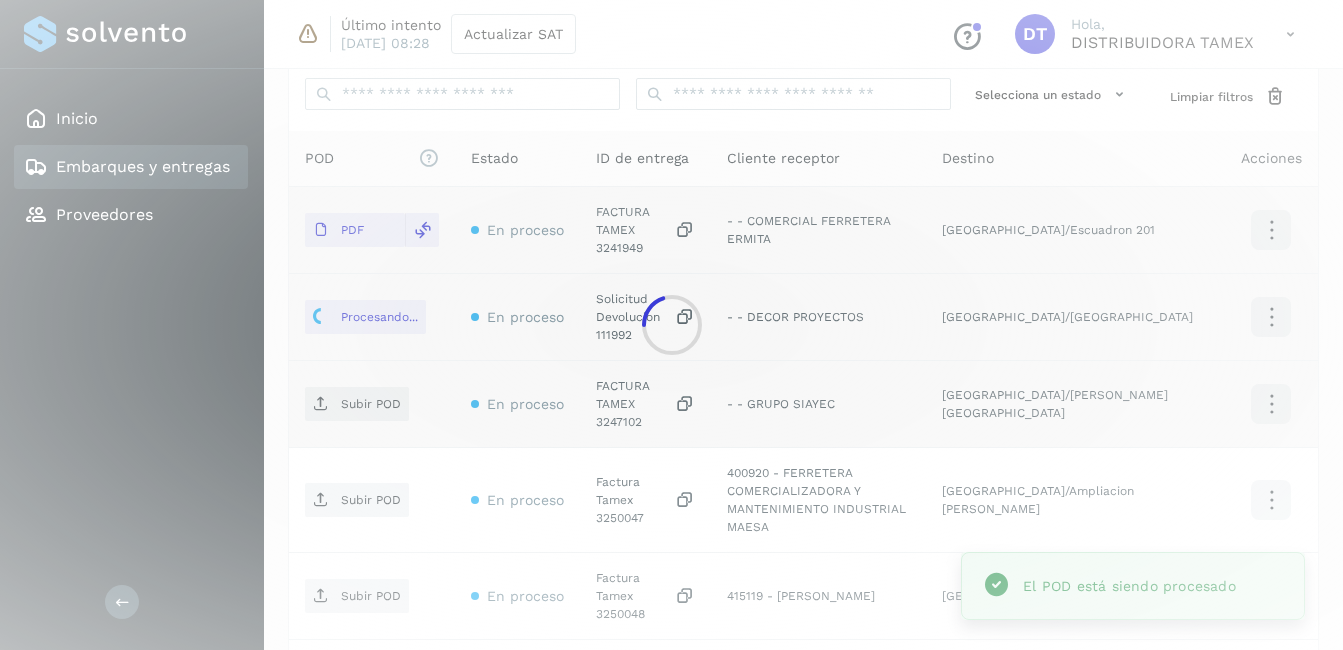 click 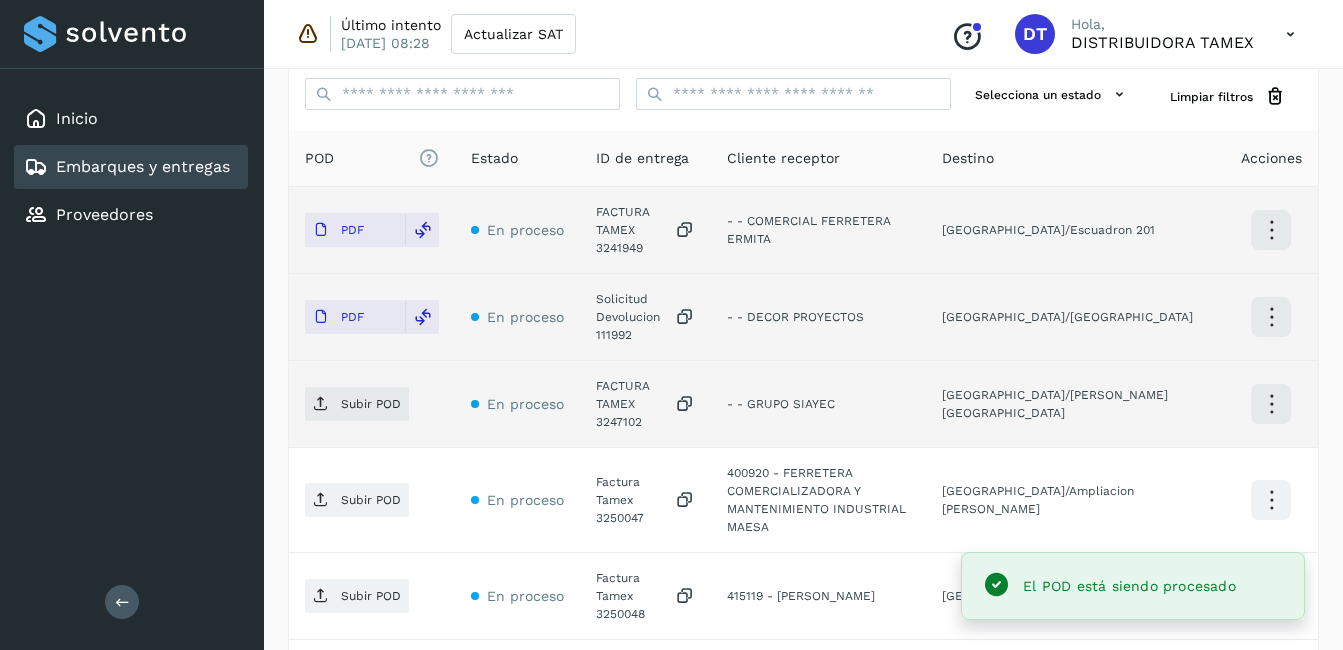 click on "FACTURA TAMEX 3247102" 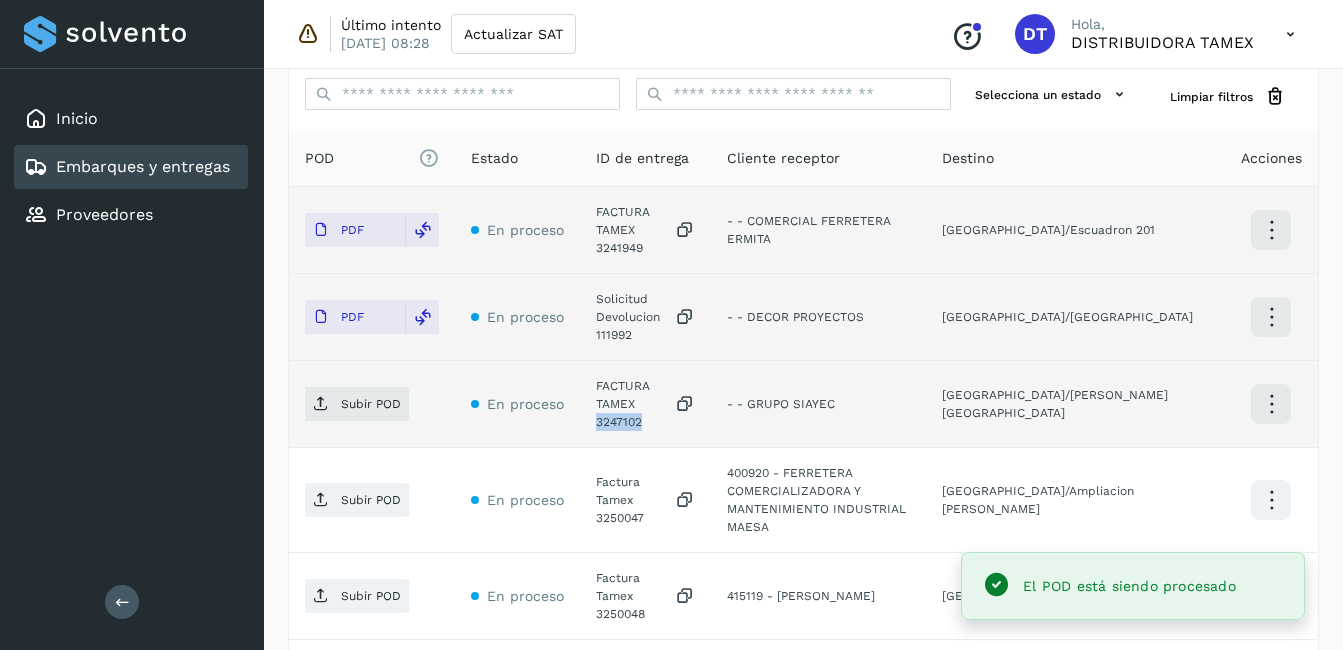 click on "FACTURA TAMEX 3247102" 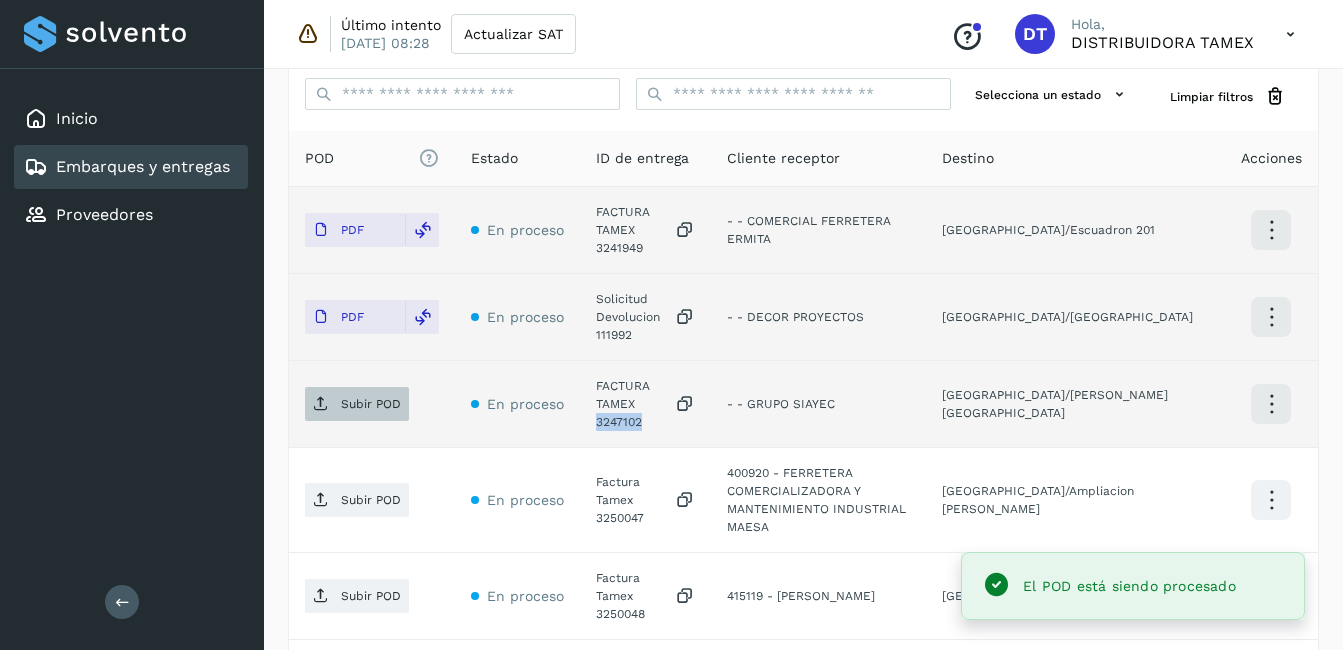 click on "Subir POD" at bounding box center (371, 404) 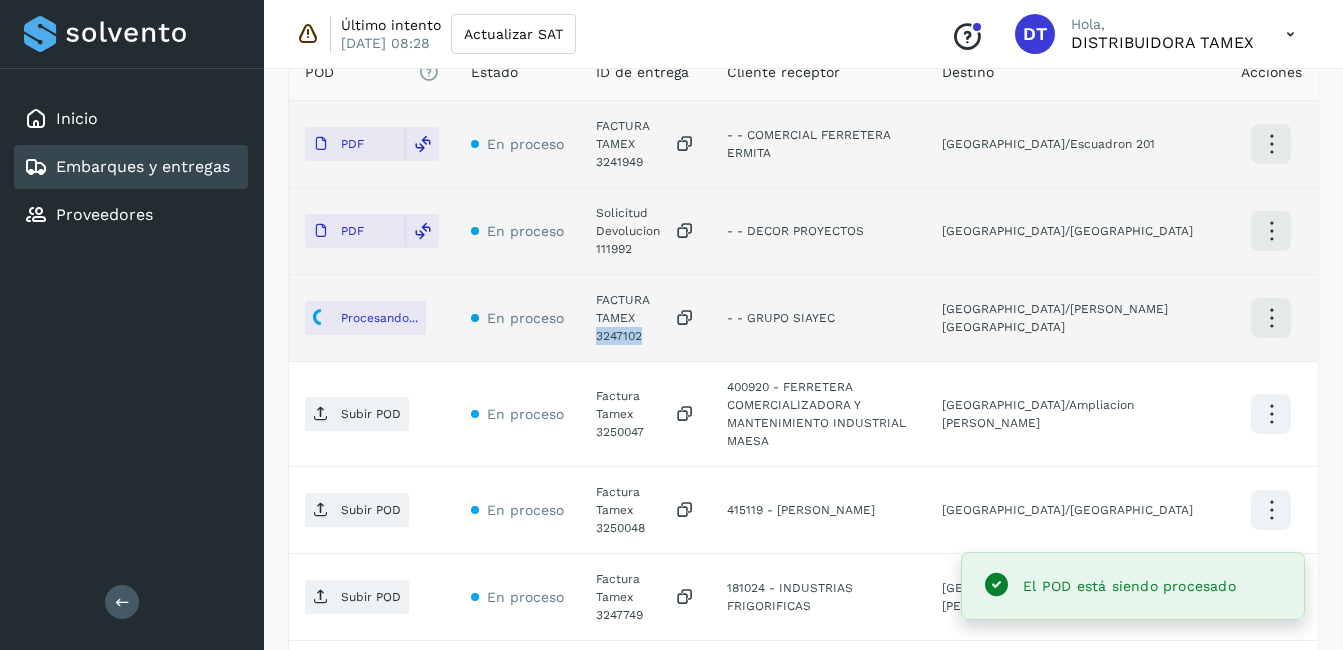 scroll, scrollTop: 700, scrollLeft: 0, axis: vertical 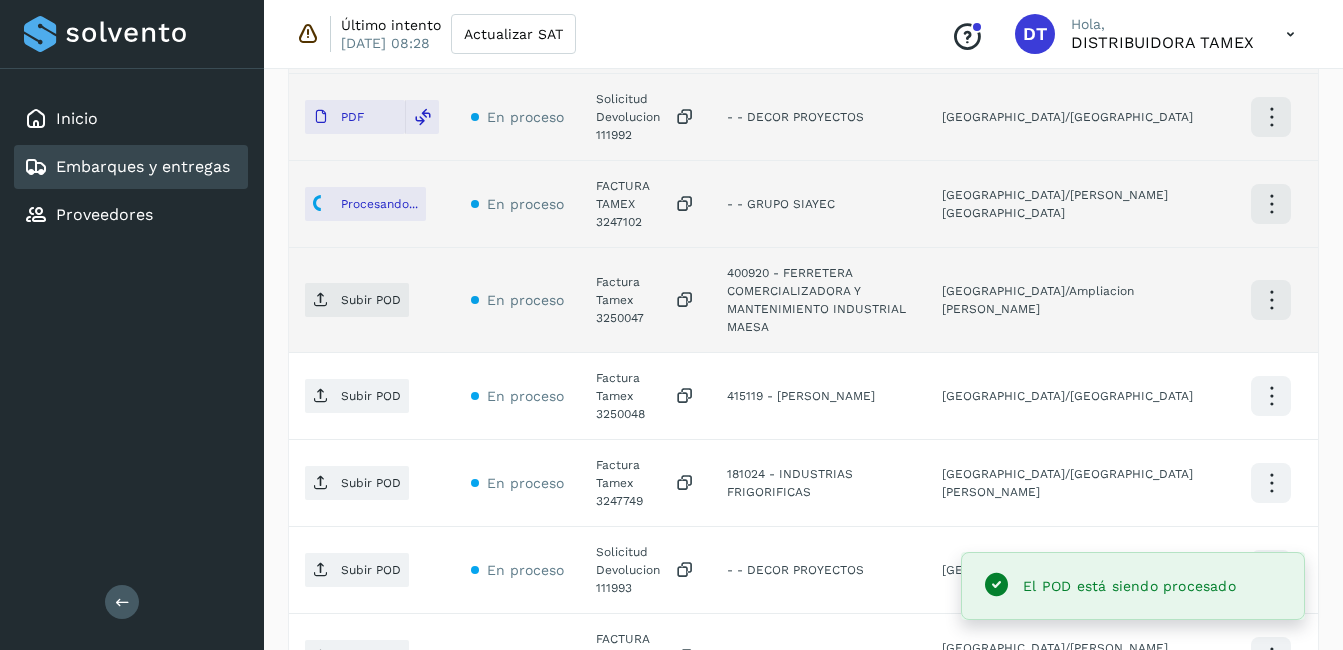 click on "Factura Tamex 3250047" 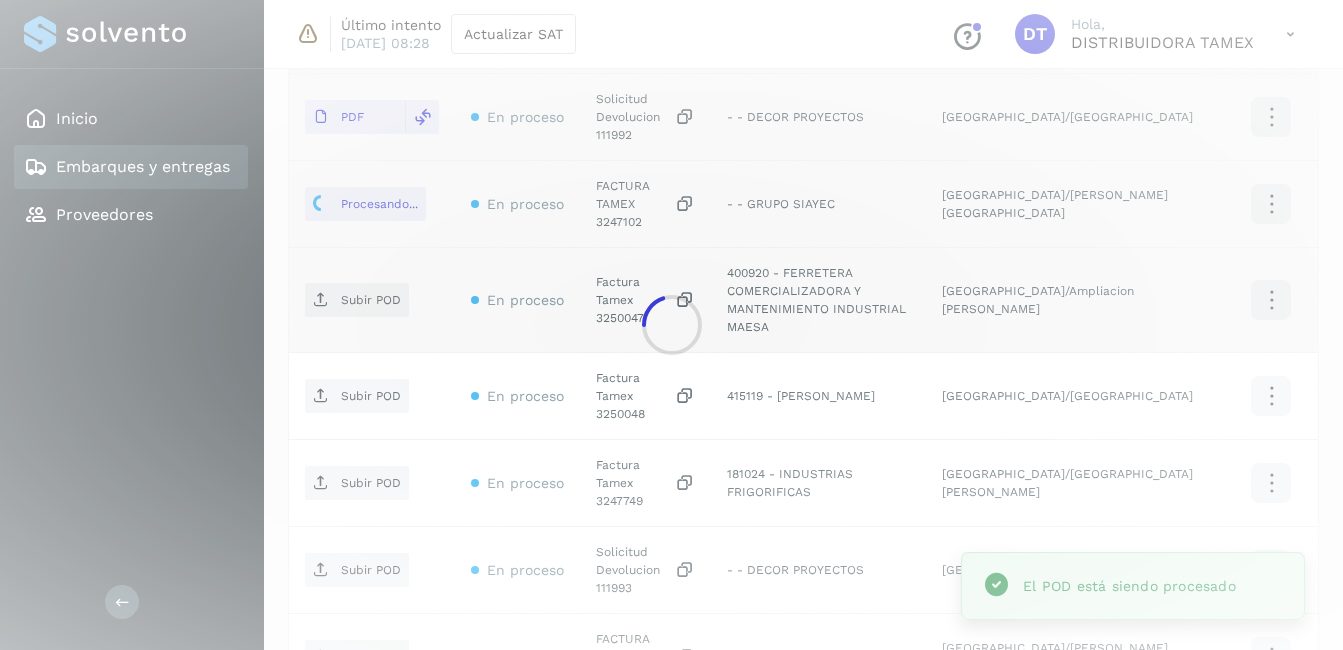 click 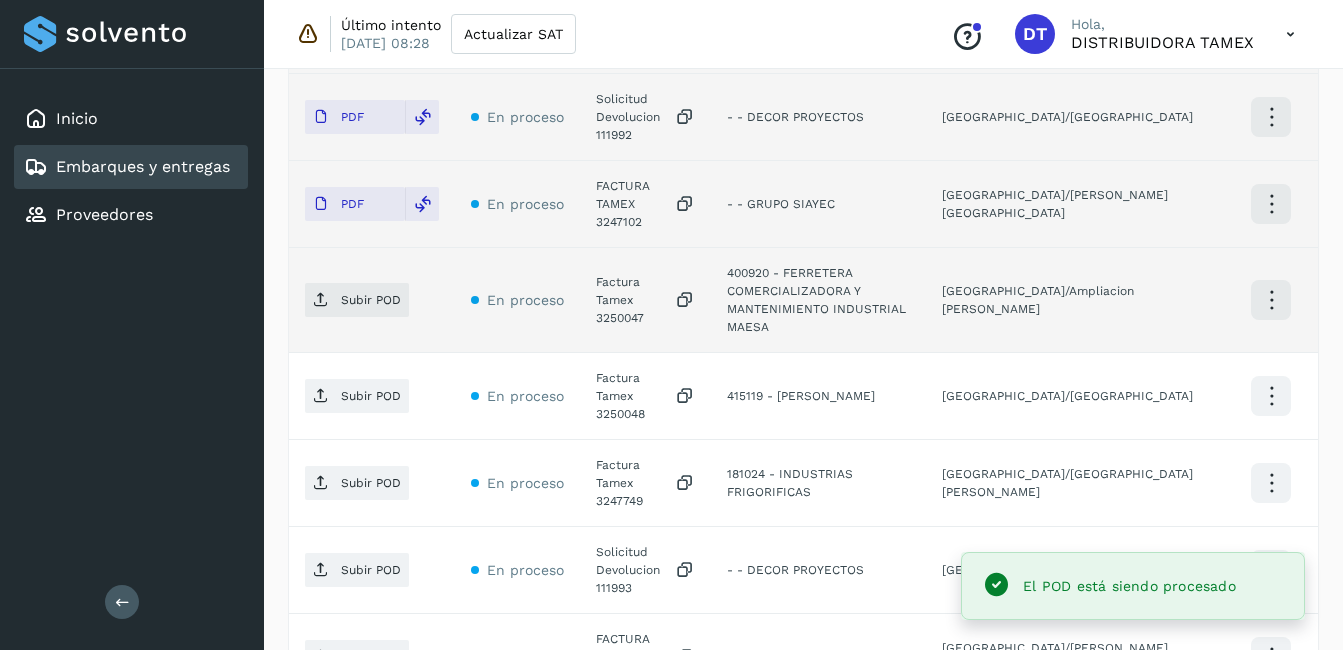 click on "Factura Tamex 3250047" 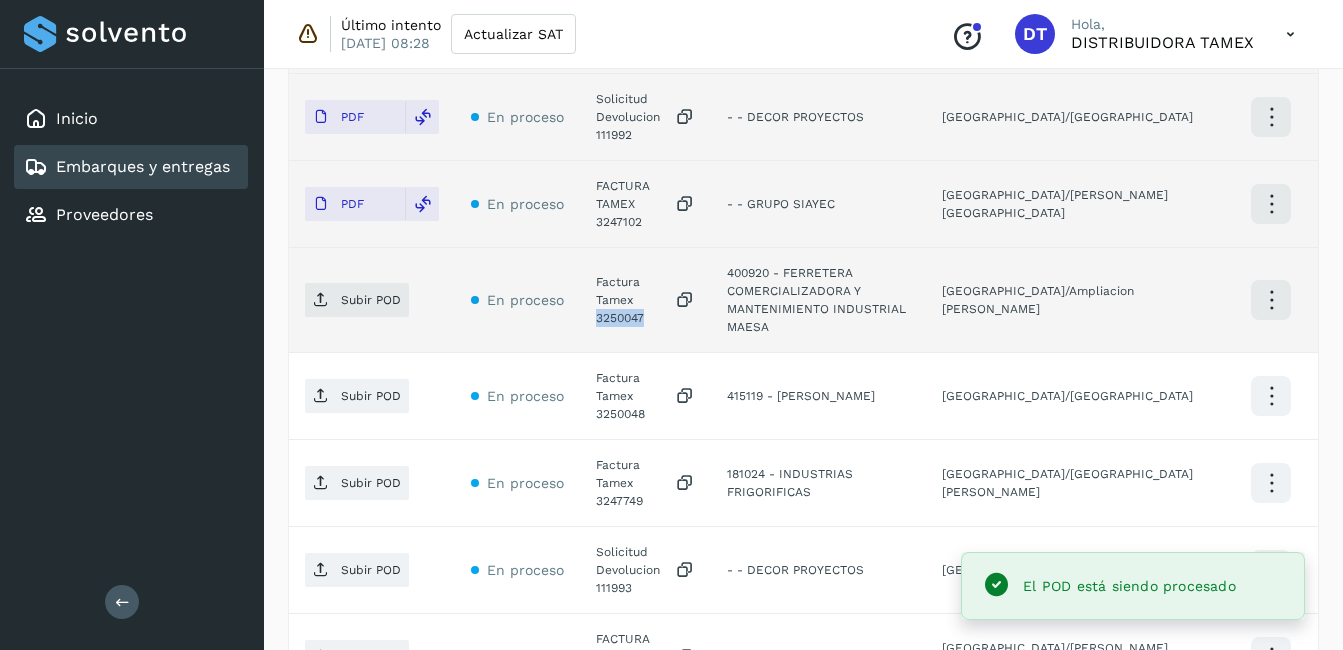 click on "Factura Tamex 3250047" 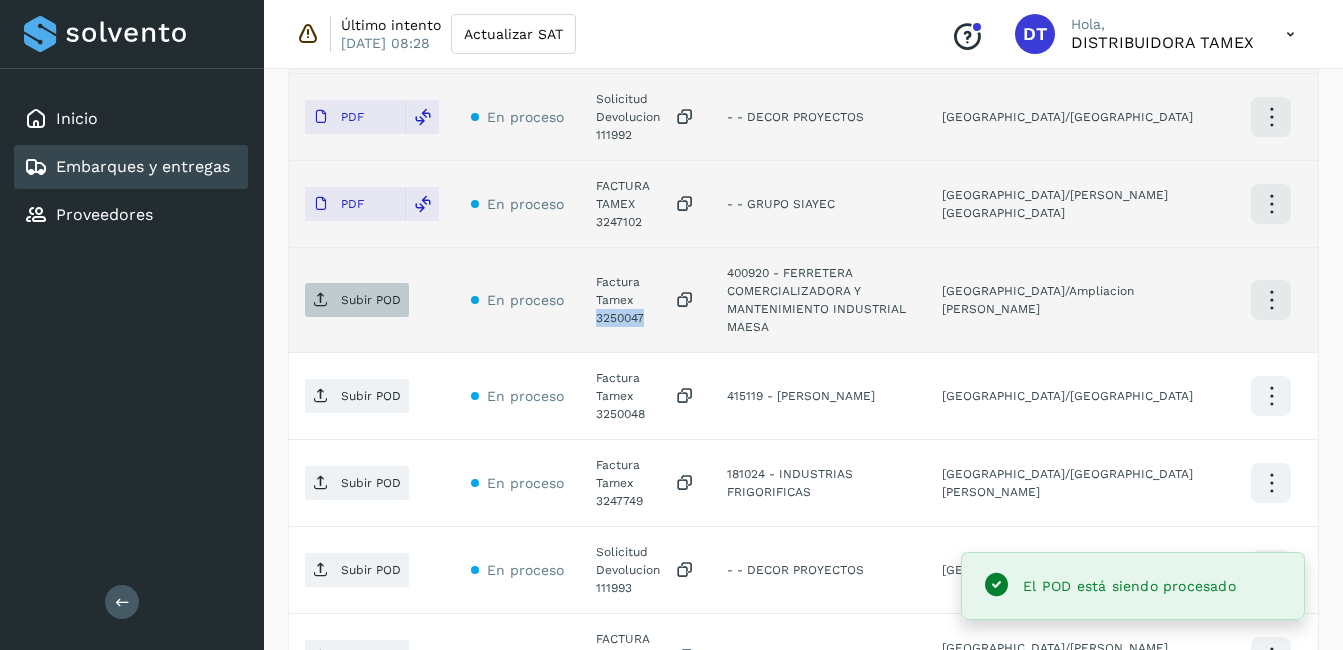 click on "Subir POD" at bounding box center [371, 300] 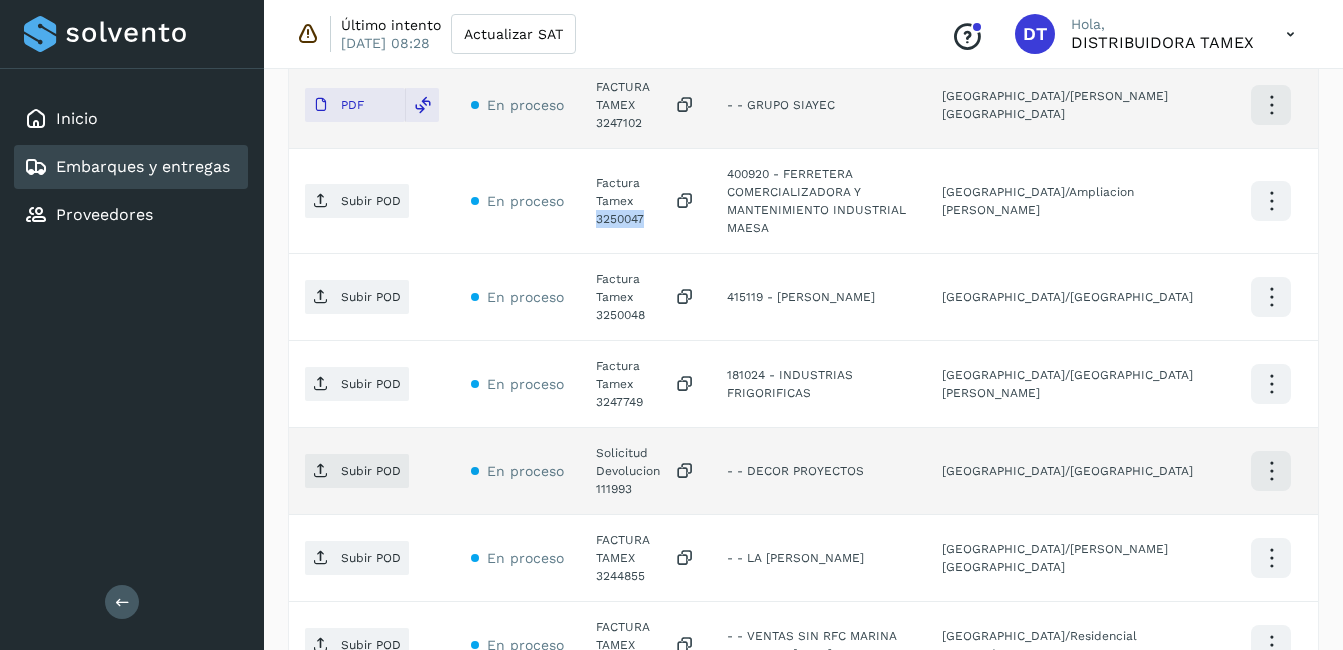 scroll, scrollTop: 800, scrollLeft: 0, axis: vertical 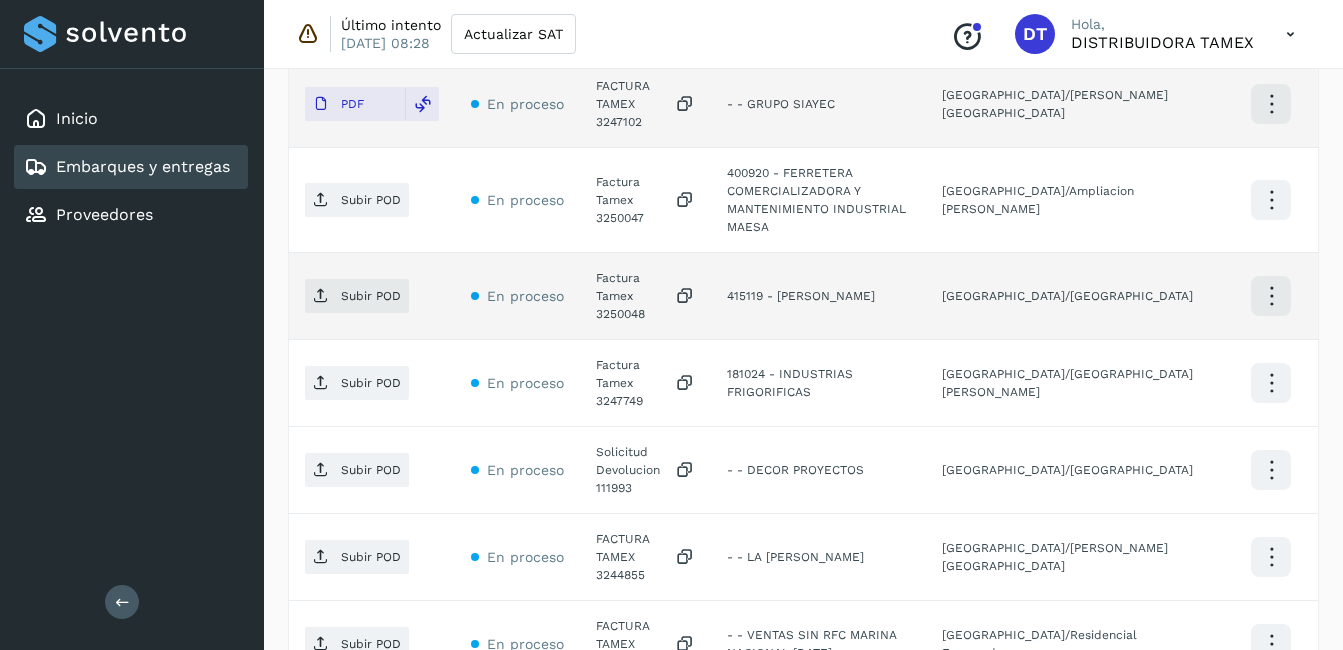 click on "Factura Tamex 3250048" 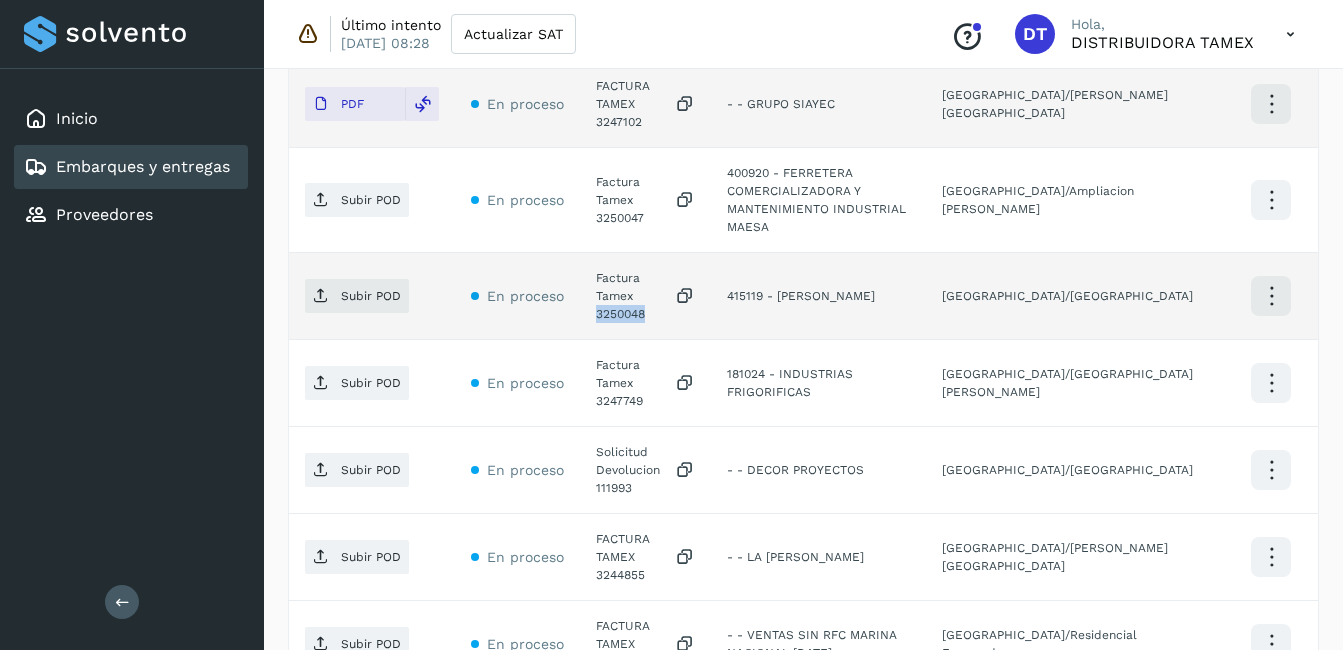 click on "Factura Tamex 3250048" 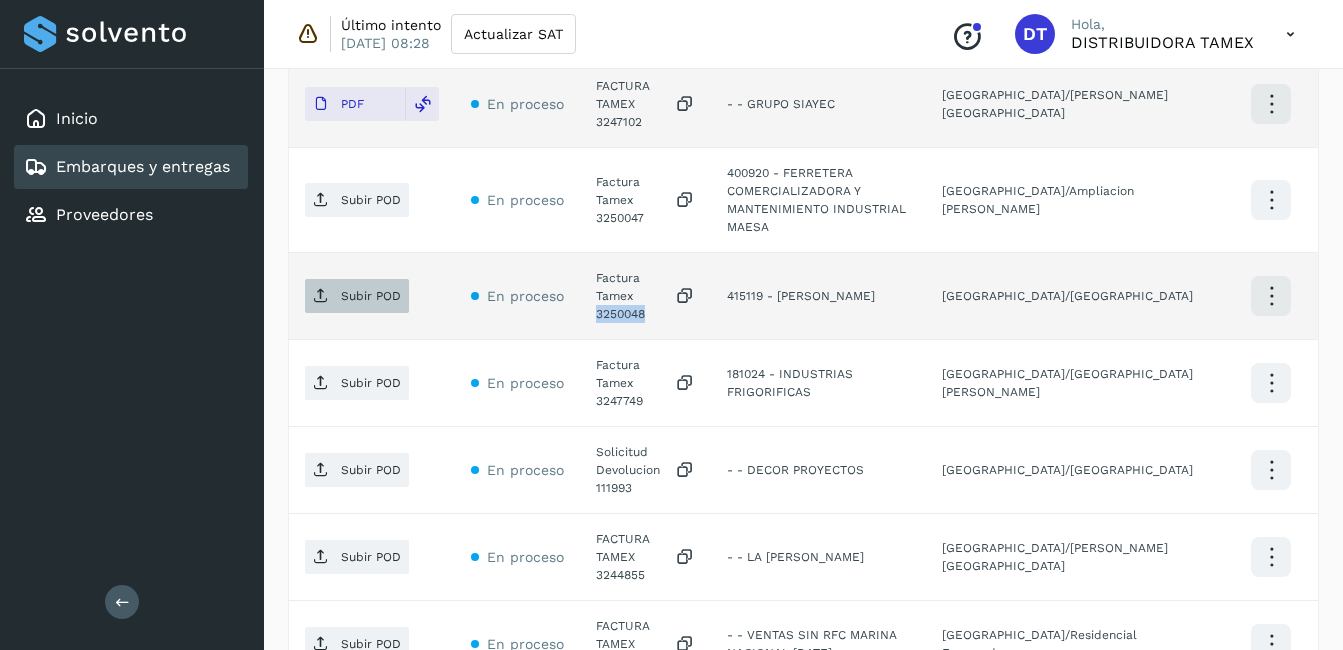 click on "Subir POD" at bounding box center [371, 296] 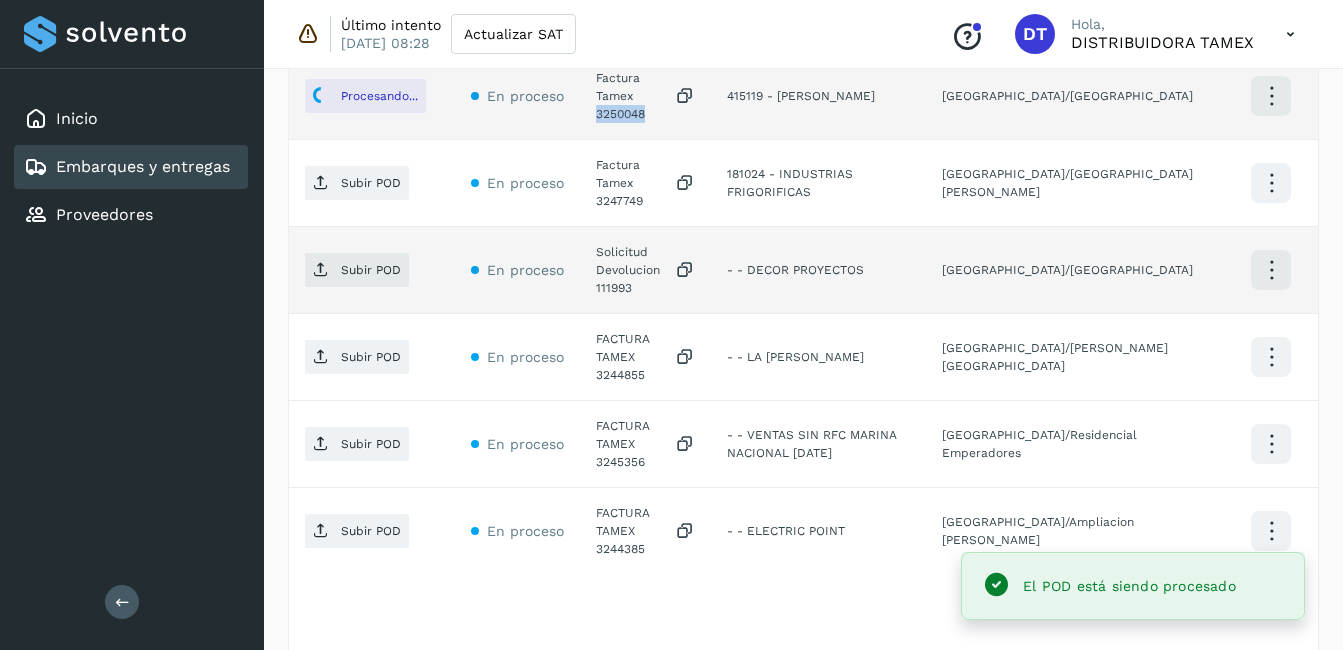 scroll, scrollTop: 900, scrollLeft: 0, axis: vertical 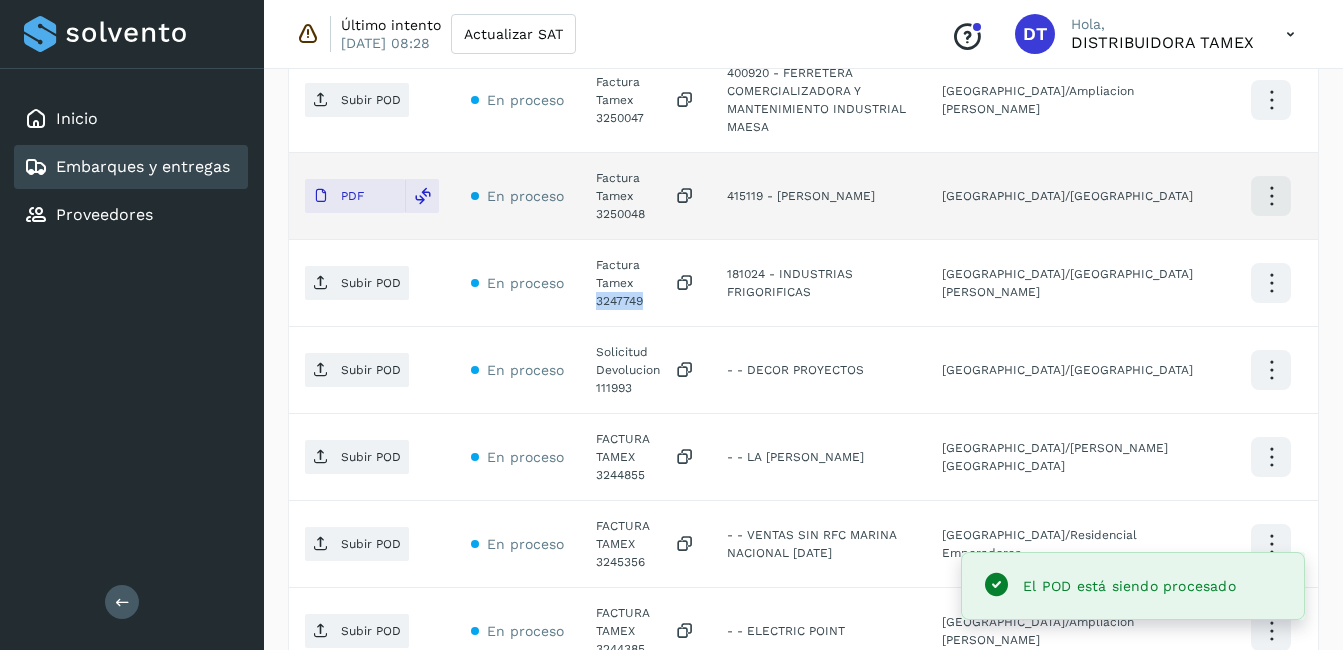 click on "Factura Tamex 3247749" 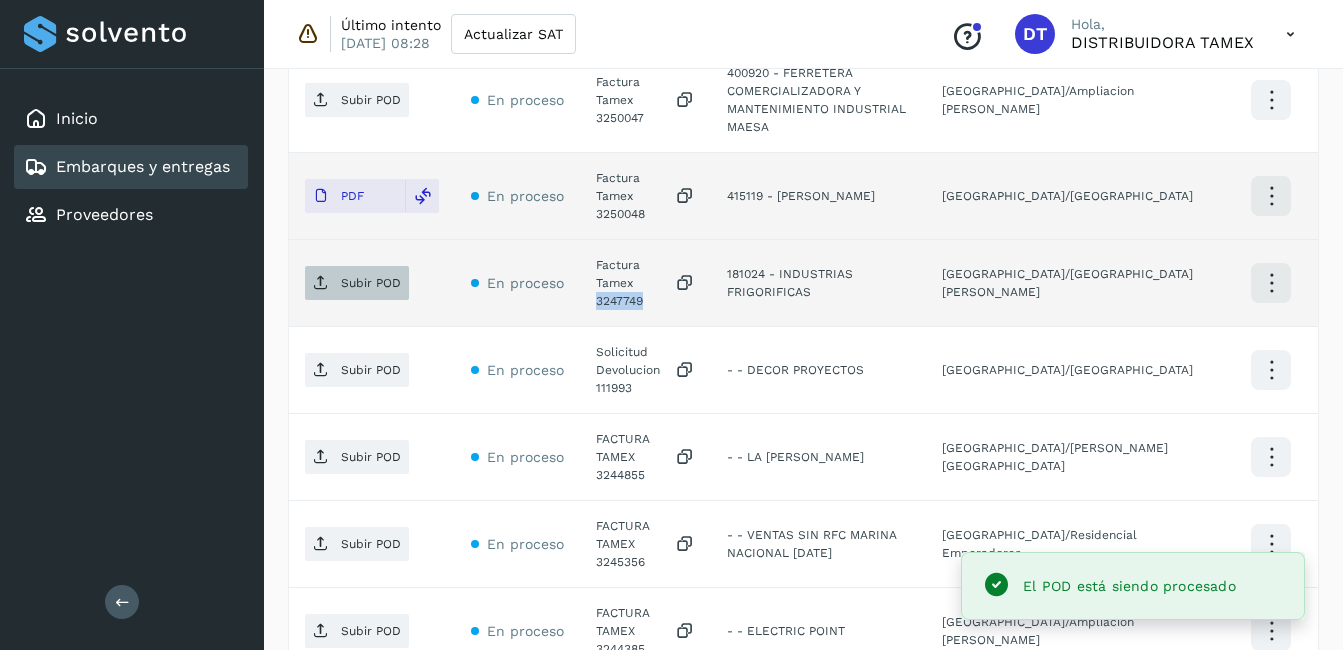 click on "Subir POD" at bounding box center [371, 283] 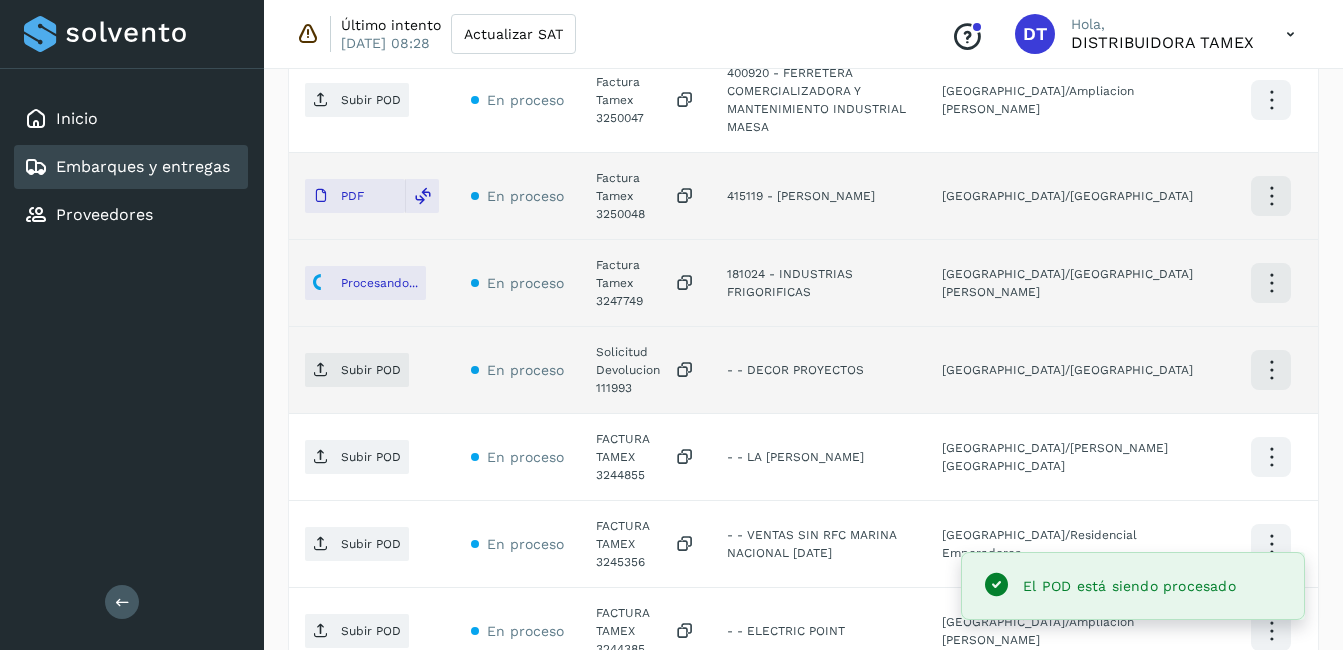 click on "Solicitud Devolucion 111993" 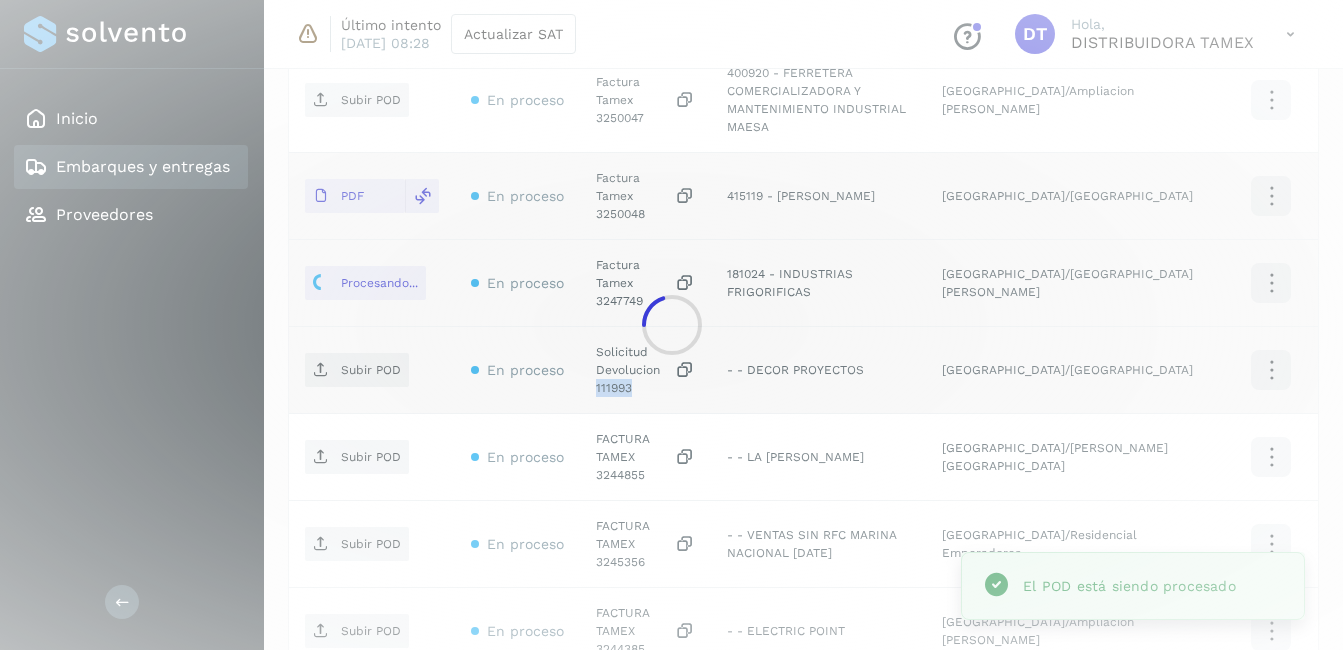 click on "Inicio Embarques y entregas Proveedores Salir Último intento [DATE] 08:28 Actualizar SAT
Conoce nuestros beneficios
DT Hola, DISTRIBUIDORA TAMEX Embarques y entregas Embarque #213LLIZ222  ✨ Muy pronto podrás gestionar todos tus accesorios desde esta misma página. Conocer más Embarque En proceso
Verifica el estado de la factura o entregas asociadas a este embarque
ID de embarque 213LLIZ222 Fecha de embarque [DATE] 00:00 Proveedor Tamex Costo planificado  $0.00 MXN  Cliente emisor Tamex Entregas [STREET_ADDRESS] Pirules 1115 San [PERSON_NAME] Obispo Facturas Asociar factura Aún no has subido ninguna factura Entregas En proceso Selecciona un estado Limpiar filtros POD
El tamaño máximo de archivo es de 20 Mb.
Estado ID de entrega Cliente receptor Destino Acciones PDF En proceso FACTURA TAMEX 3241949  - - COMERCIAL FERRETERA ERMITA PDF En proceso PDF" 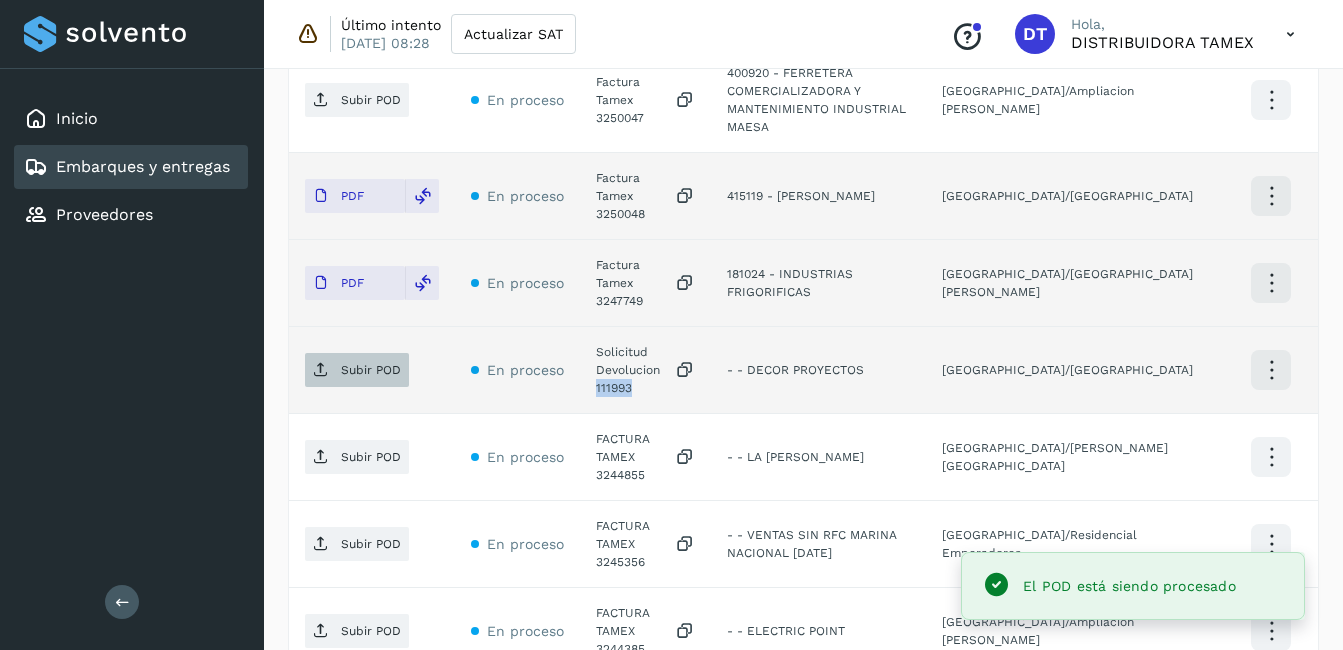 click on "Subir POD" at bounding box center (371, 370) 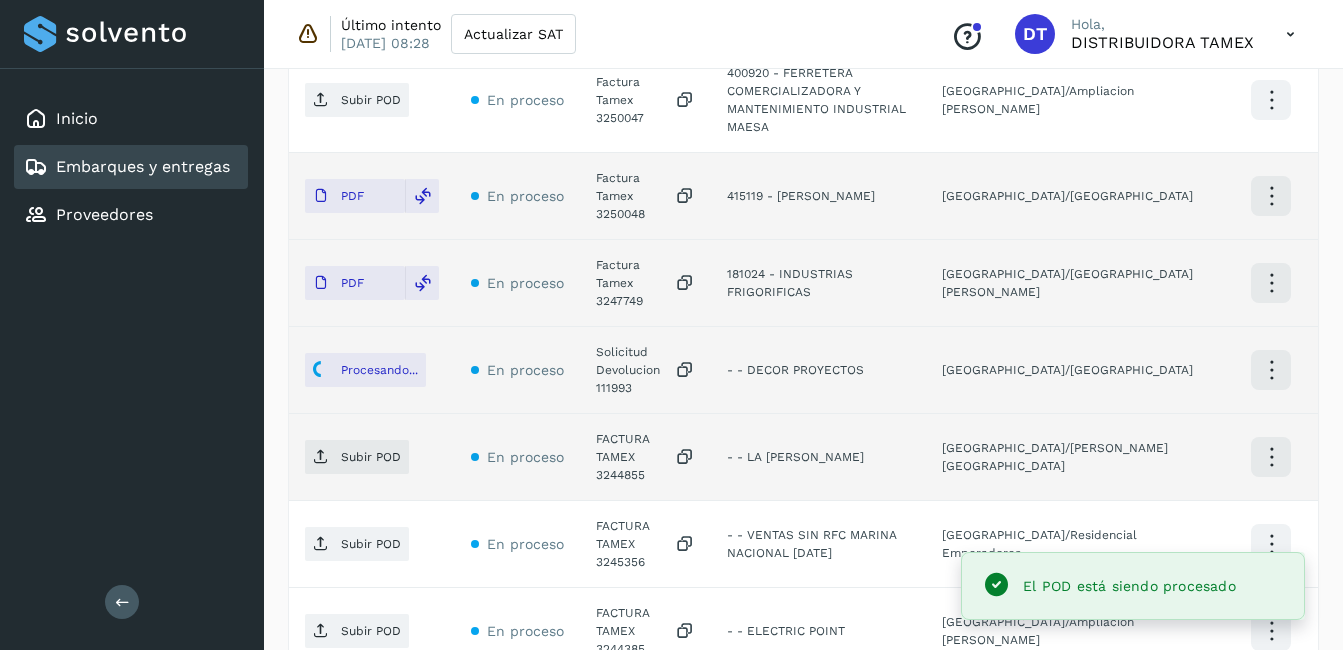 click on "FACTURA TAMEX 3244855" 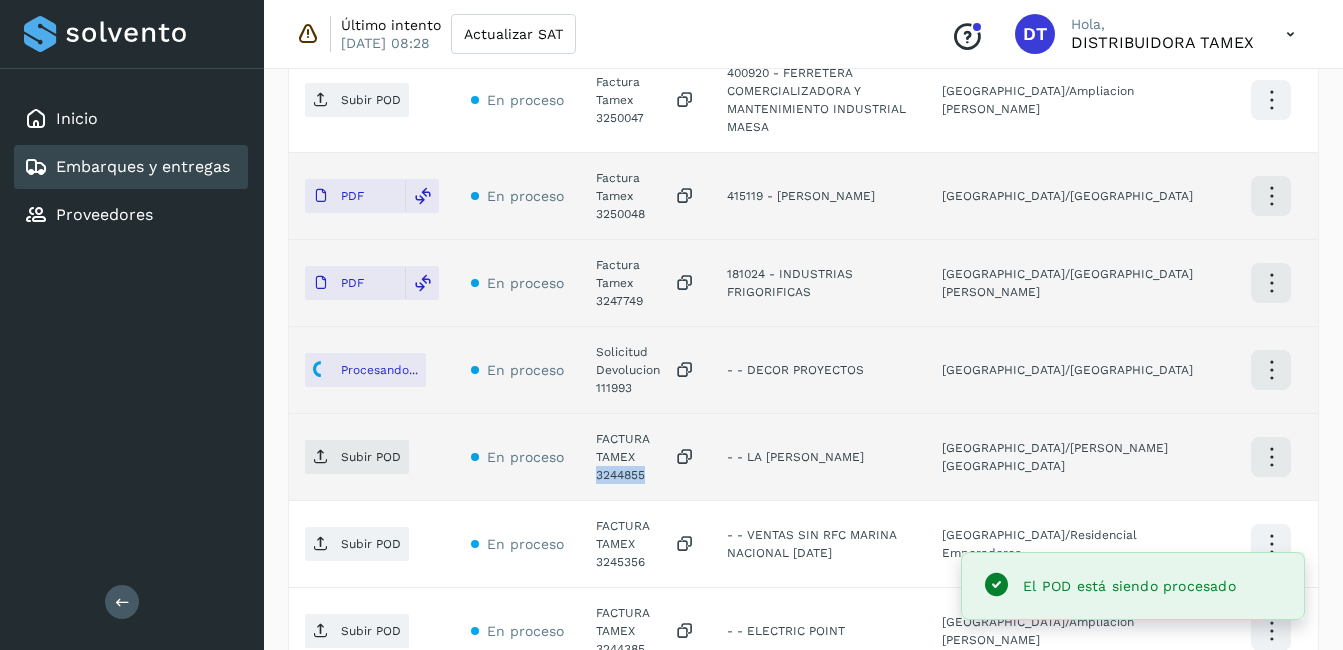 click on "FACTURA TAMEX 3244855" 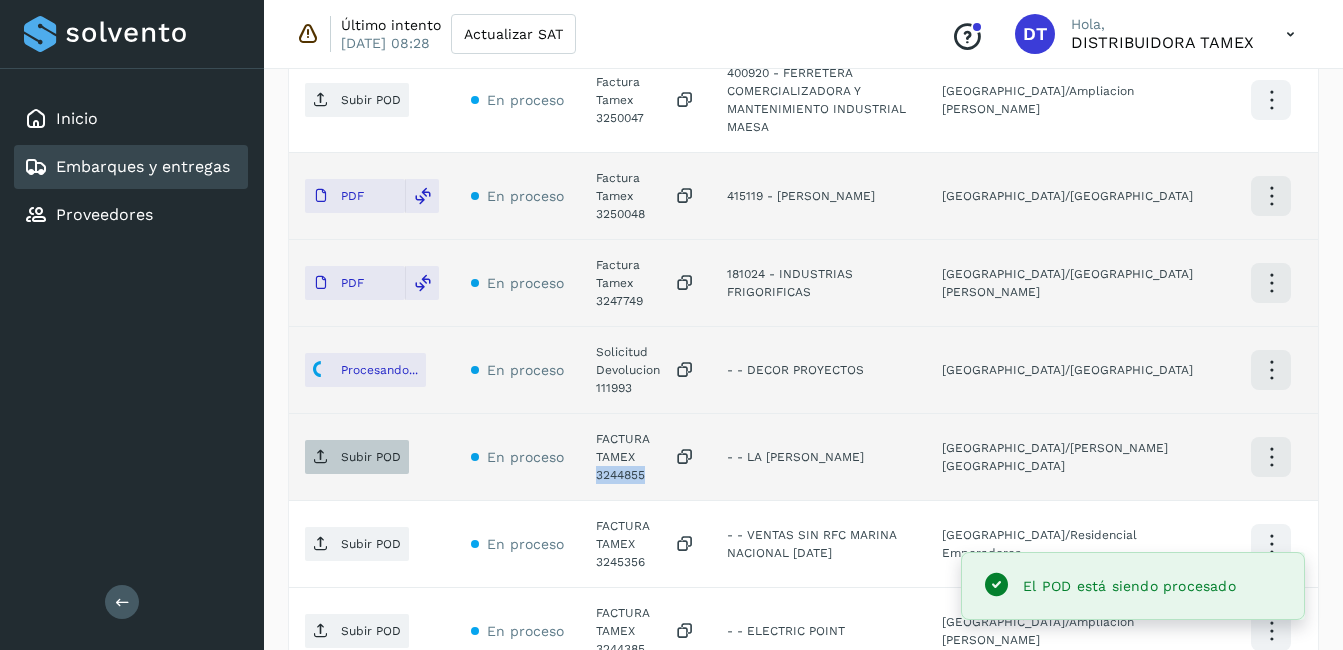 click on "Subir POD" at bounding box center (357, 457) 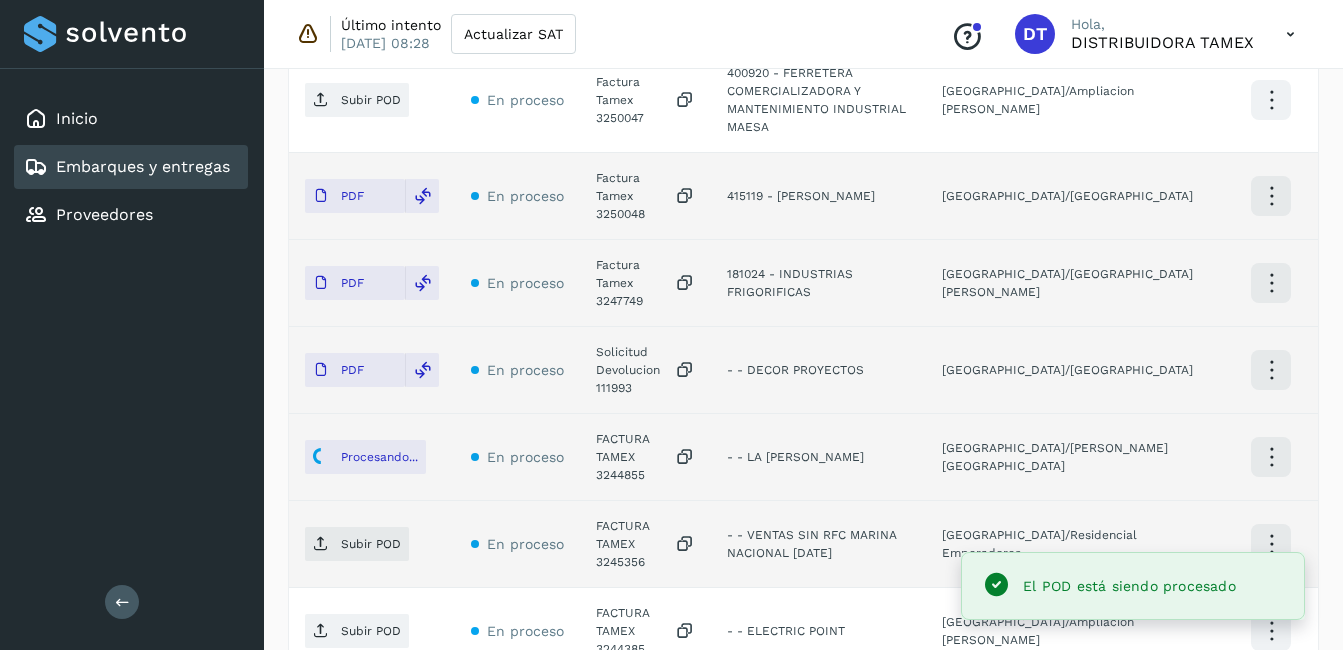 click on "FACTURA TAMEX 3245356" 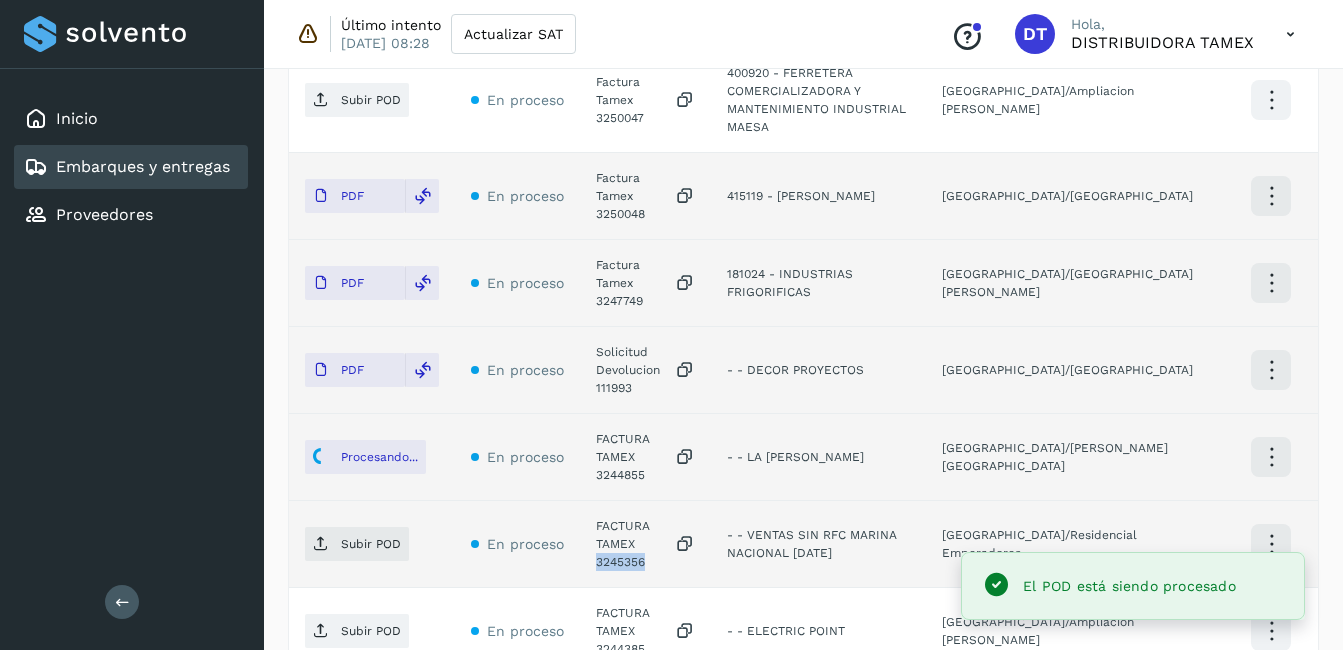 click on "FACTURA TAMEX 3245356" 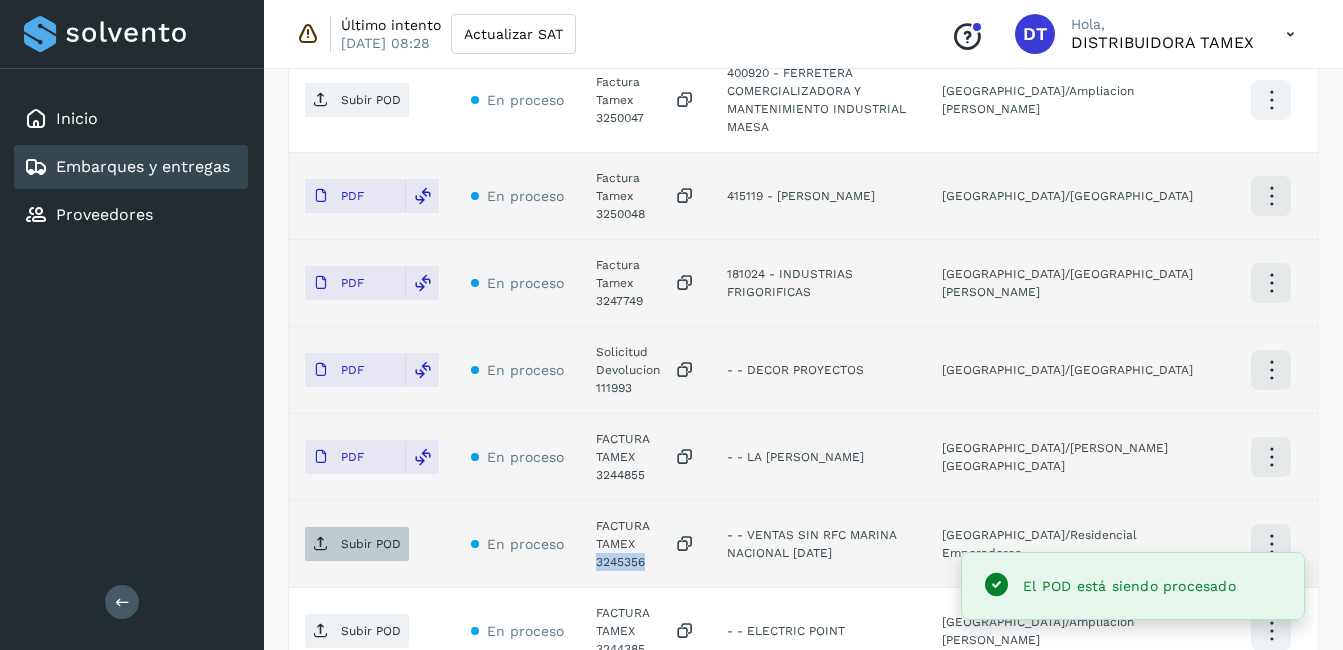 click on "Subir POD" at bounding box center [371, 544] 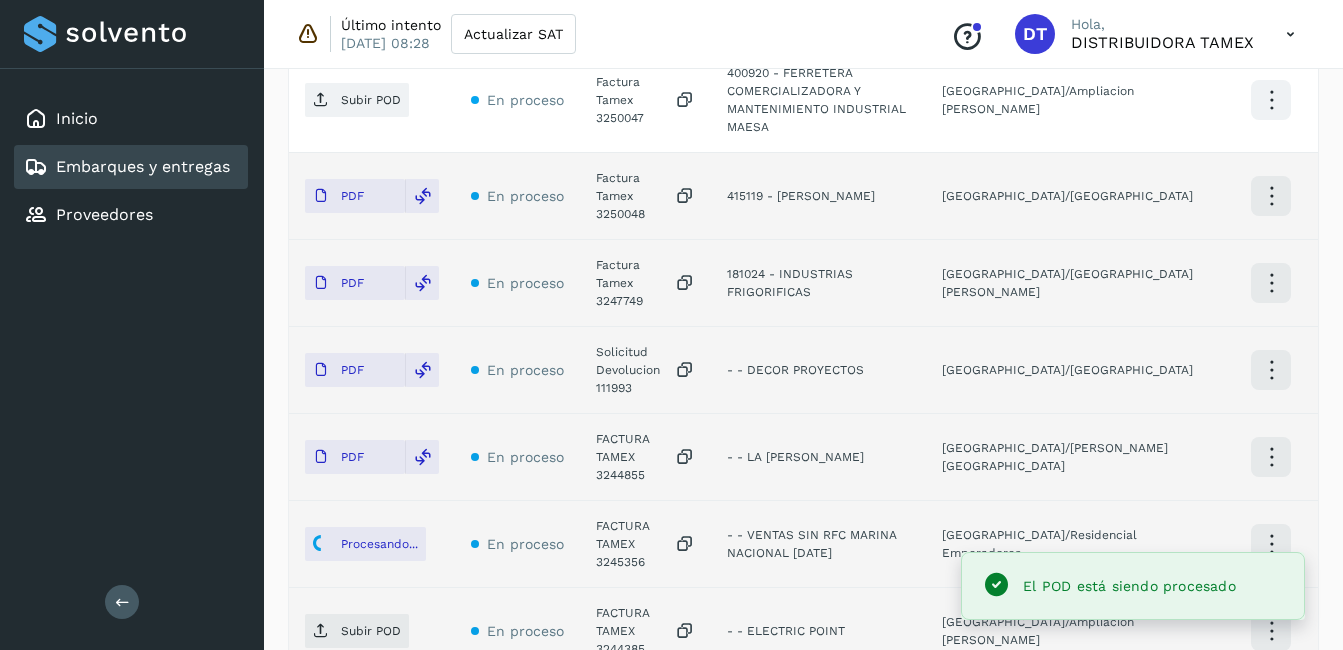 click on "FACTURA TAMEX 3244385" 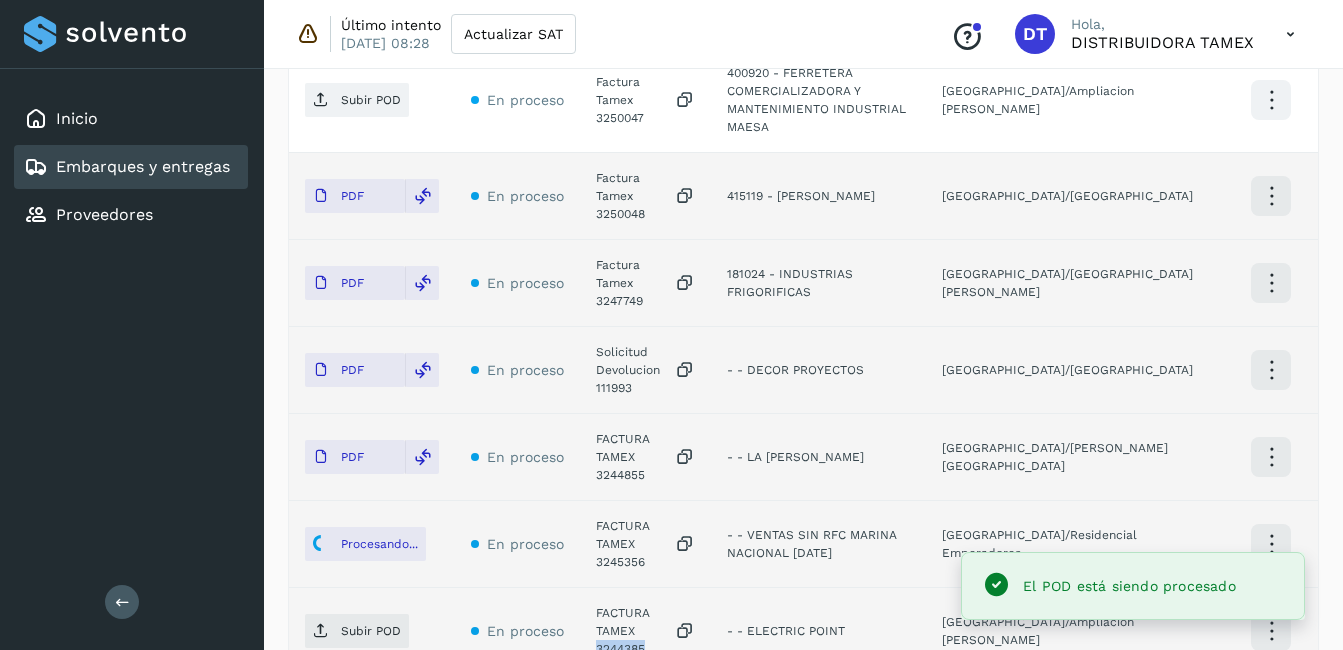 click on "FACTURA TAMEX 3244385" 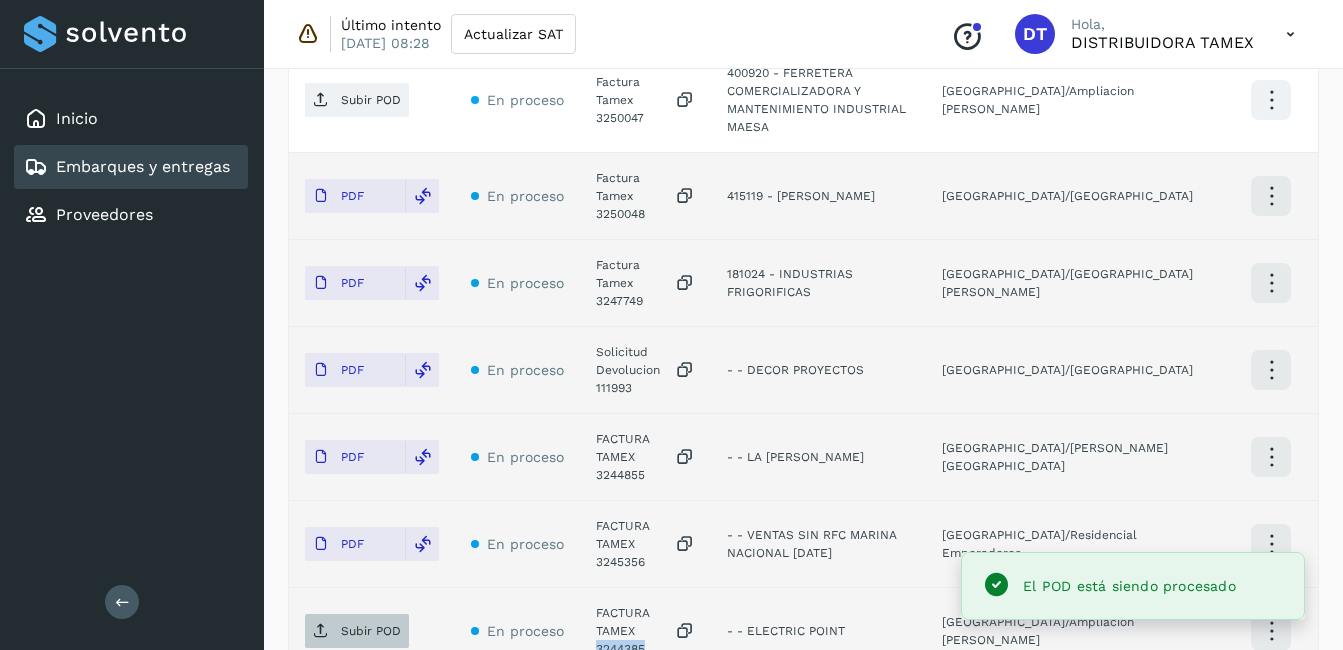 click on "Subir POD" at bounding box center [357, 631] 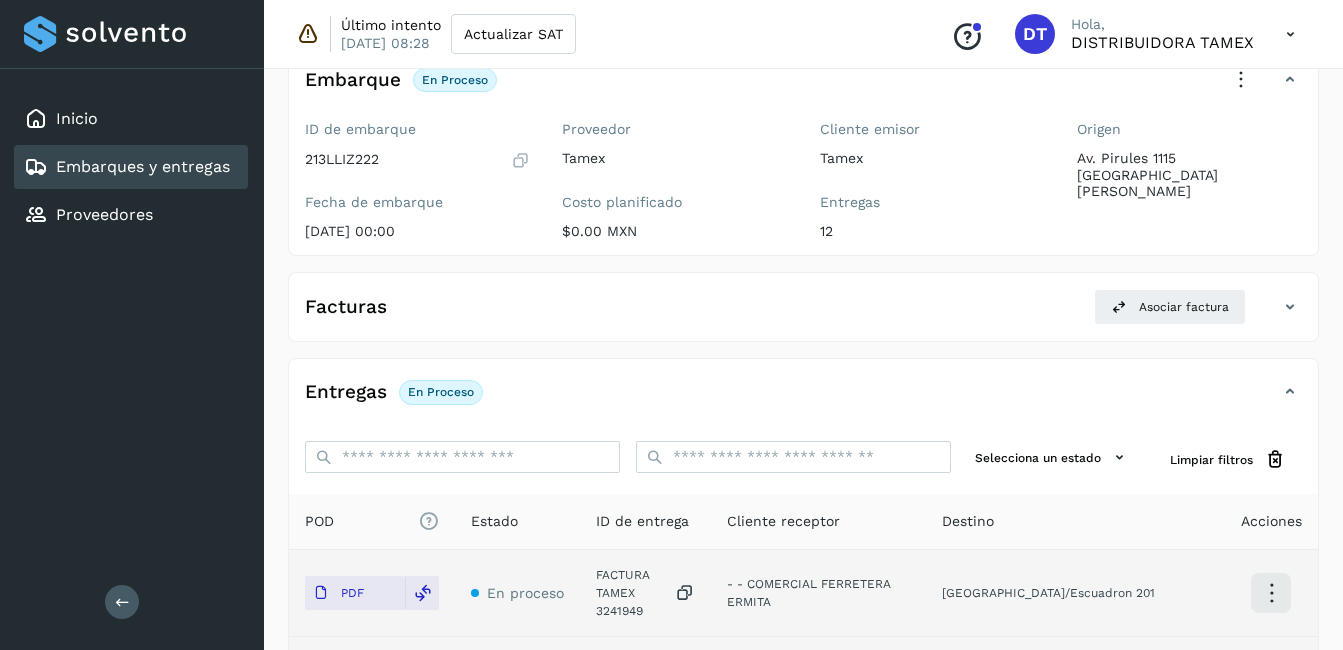 scroll, scrollTop: 0, scrollLeft: 0, axis: both 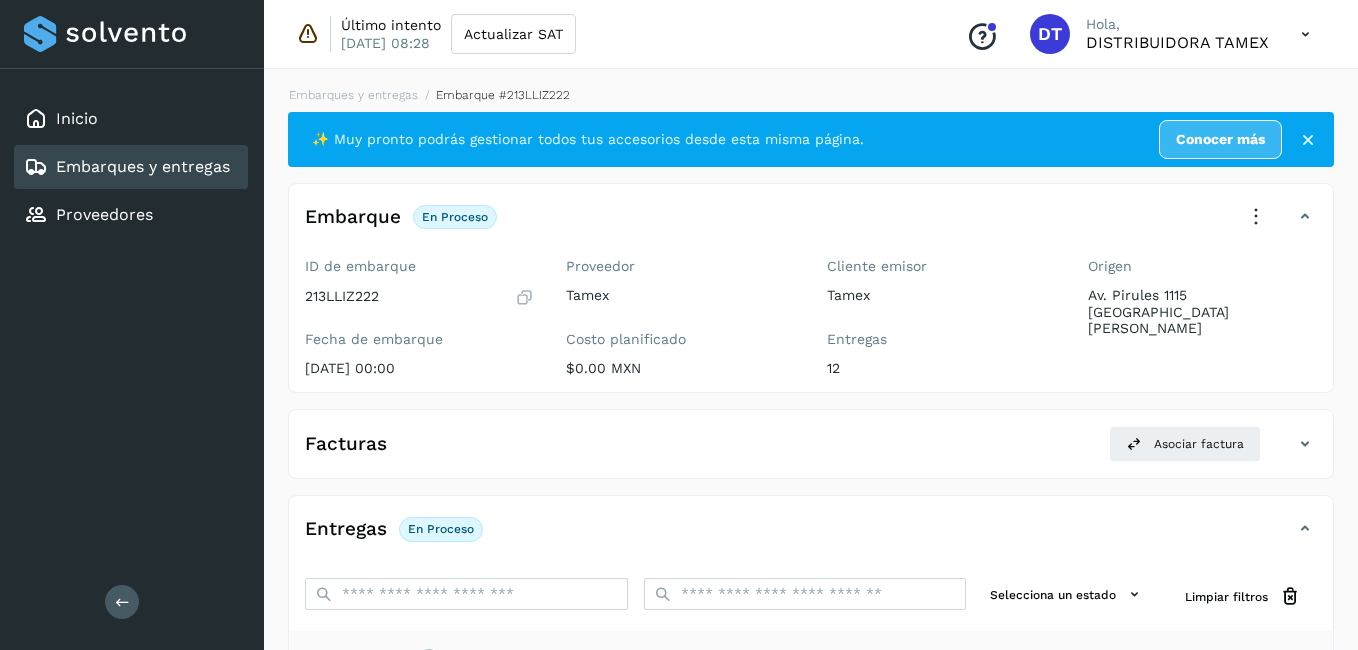 select on "**" 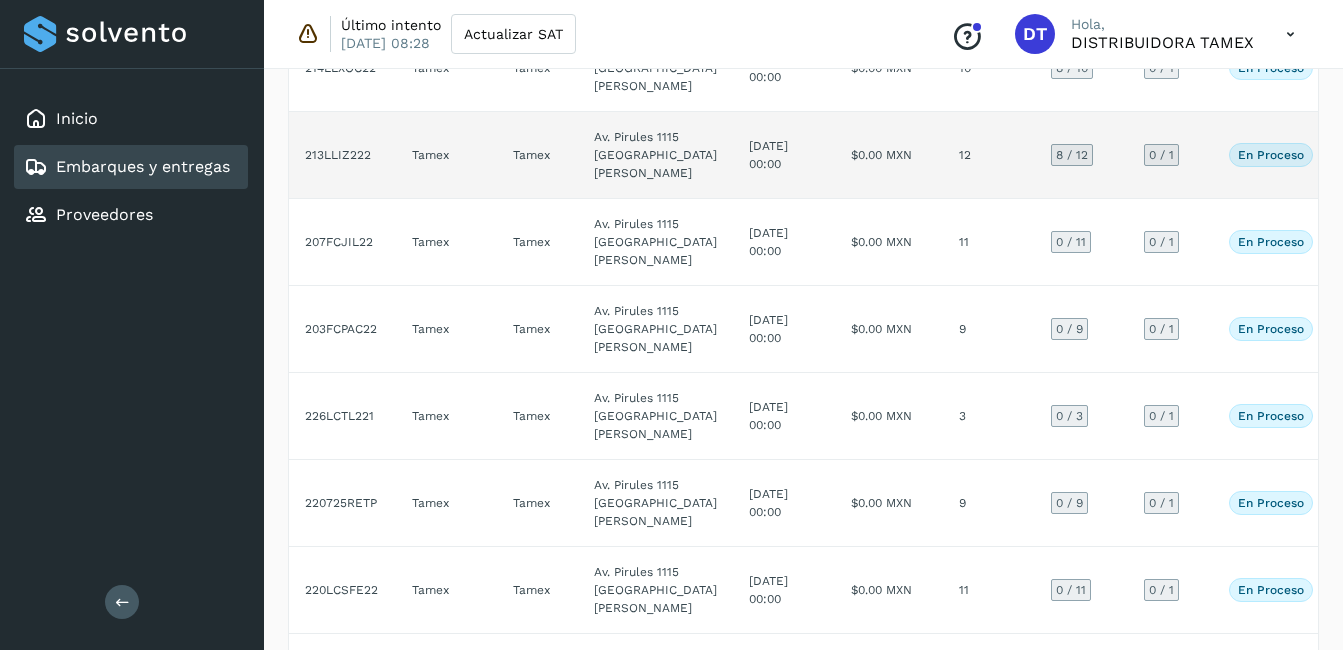 scroll, scrollTop: 300, scrollLeft: 0, axis: vertical 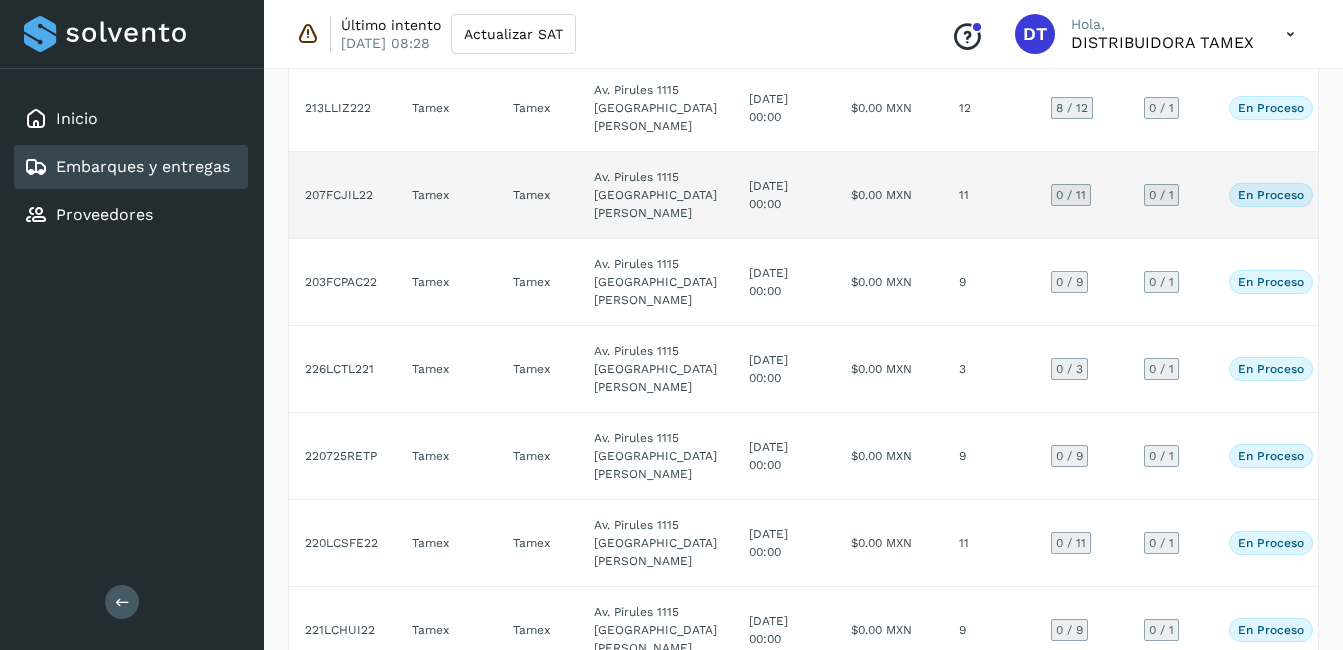 click on "11" 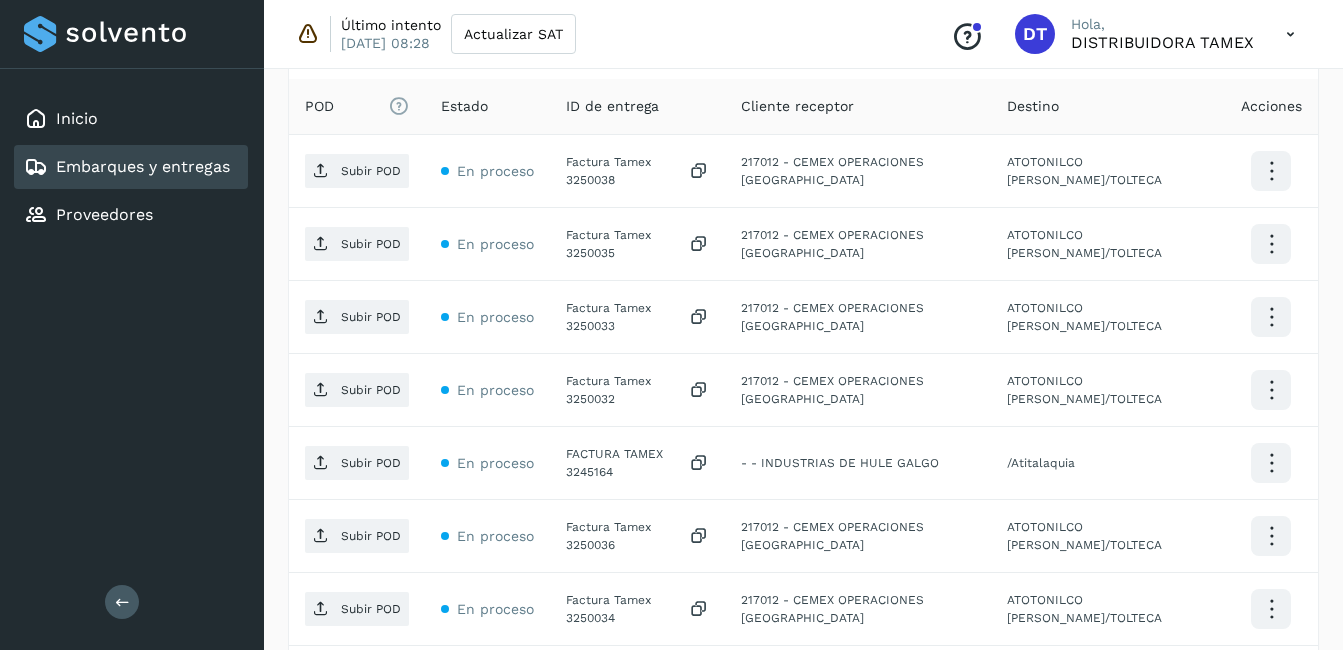 scroll, scrollTop: 600, scrollLeft: 0, axis: vertical 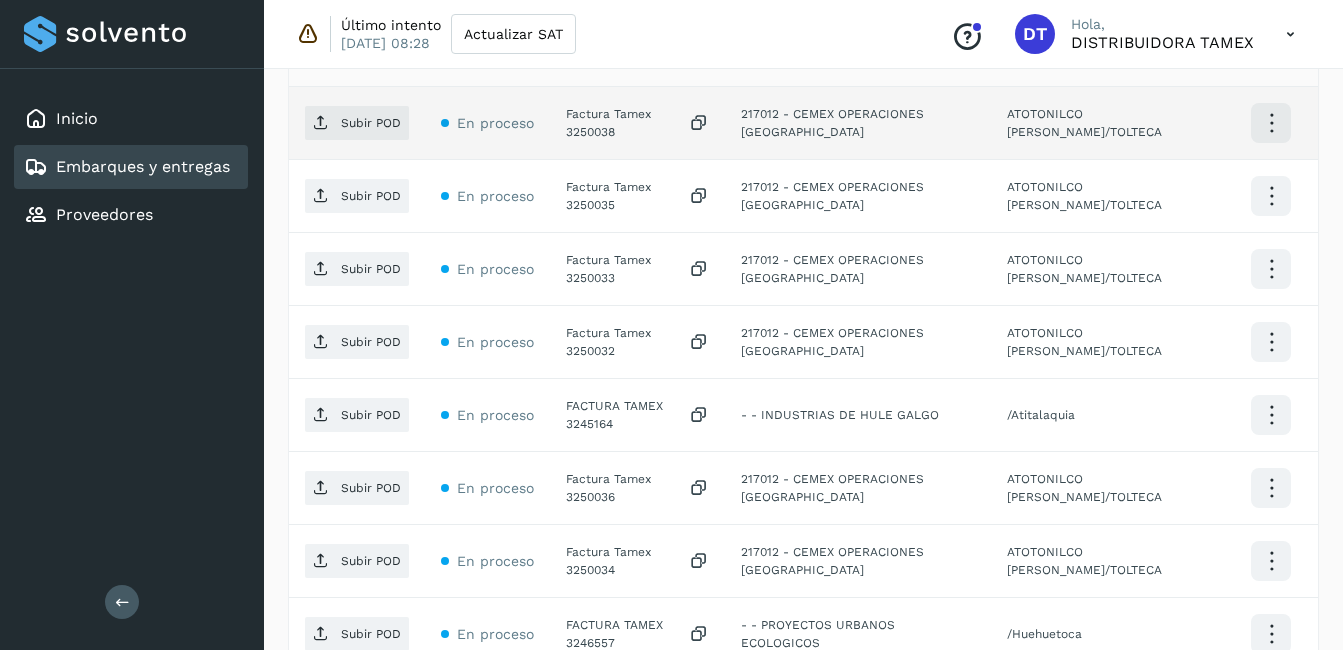click on "Factura Tamex 3250038" 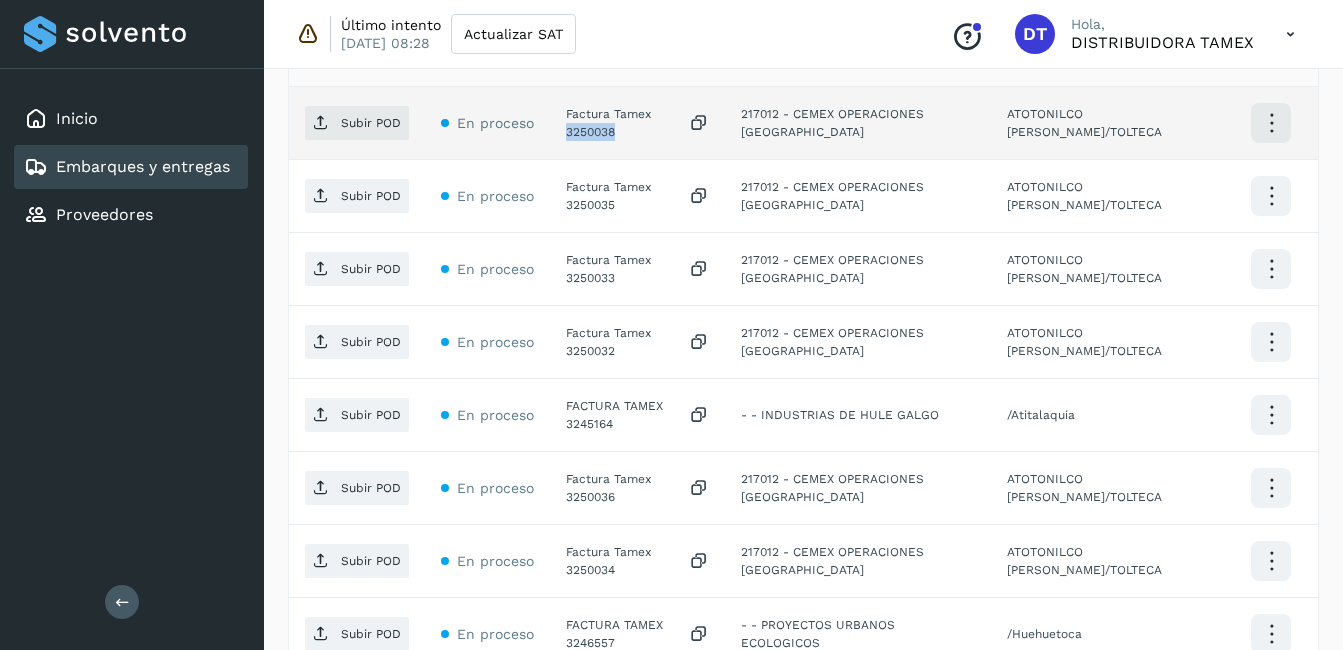 click on "Factura Tamex 3250038" 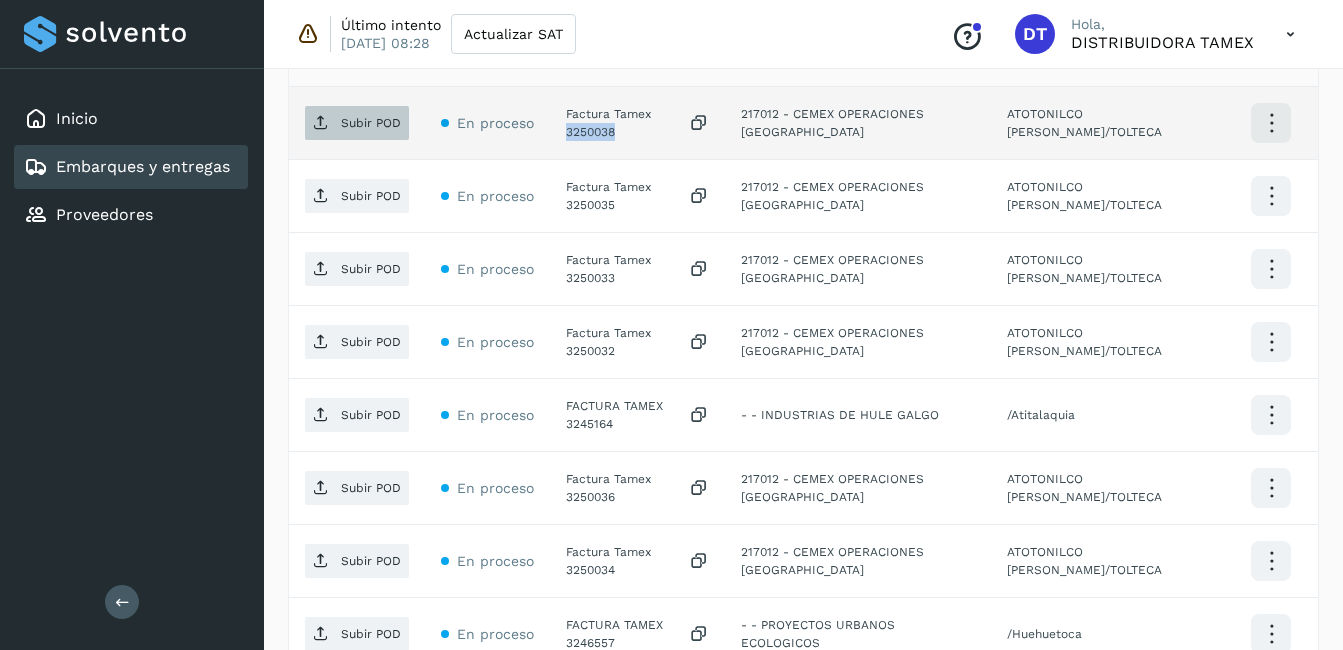 click on "Subir POD" at bounding box center [357, 123] 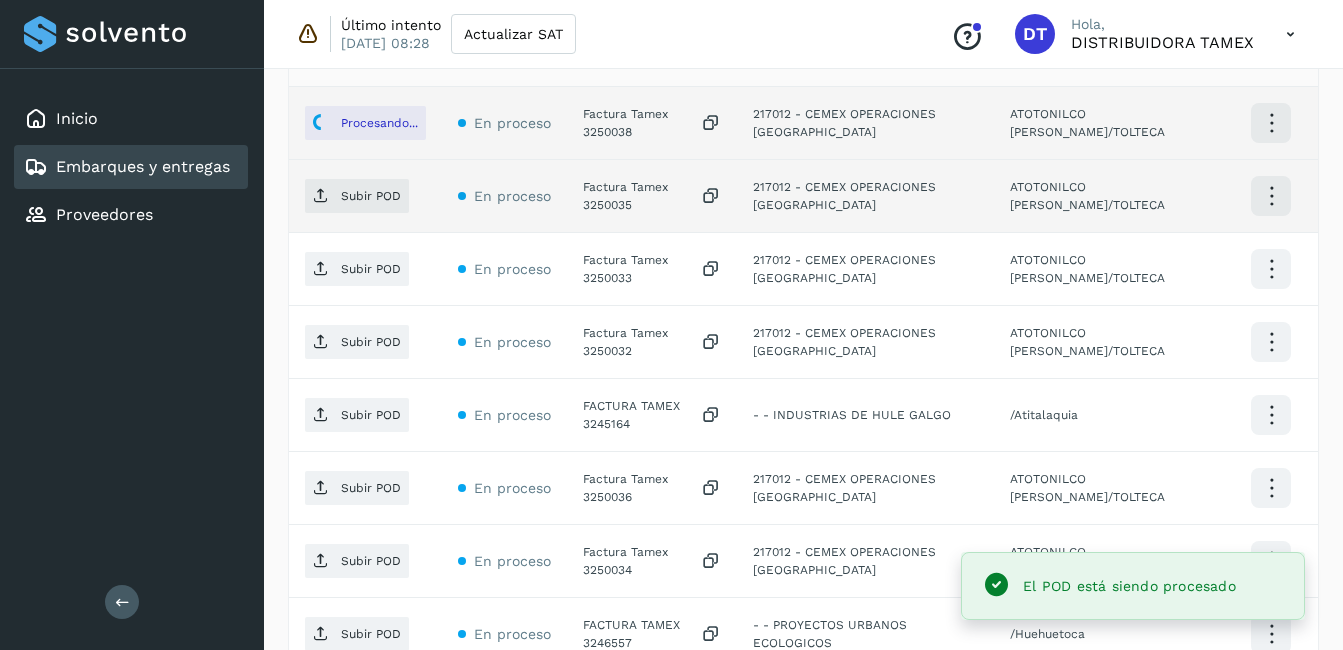 click on "Factura Tamex 3250035" 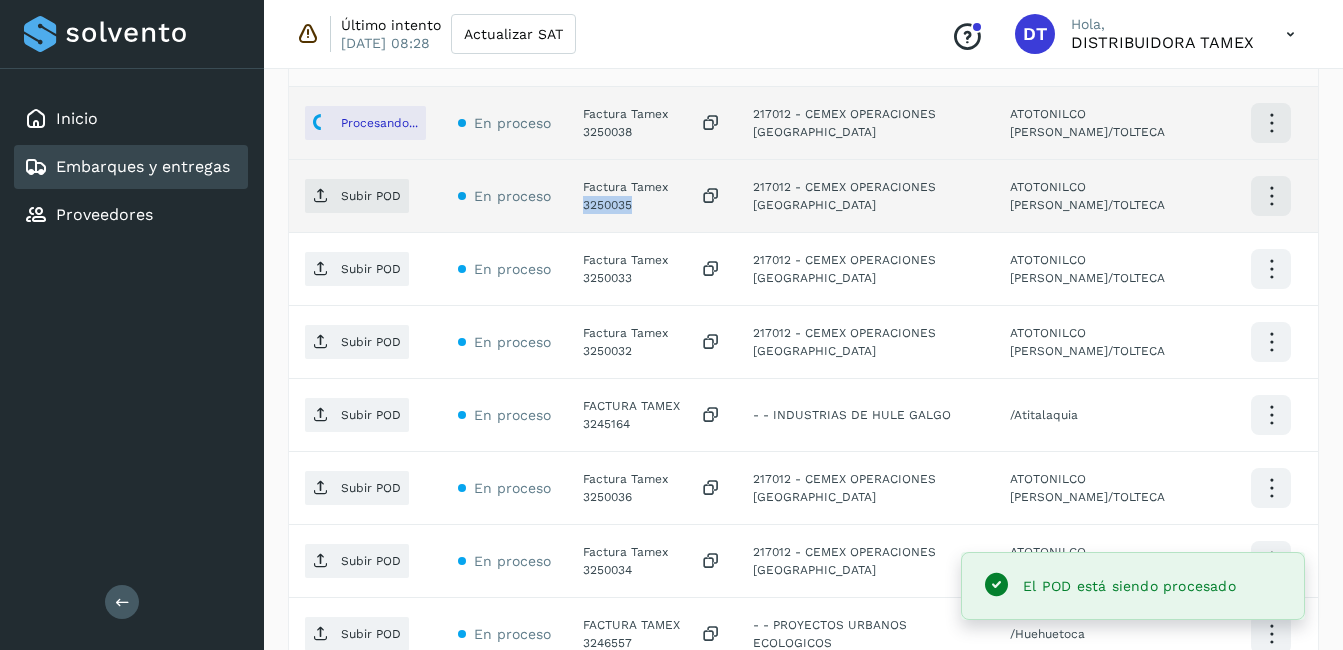 click on "Factura Tamex 3250035" 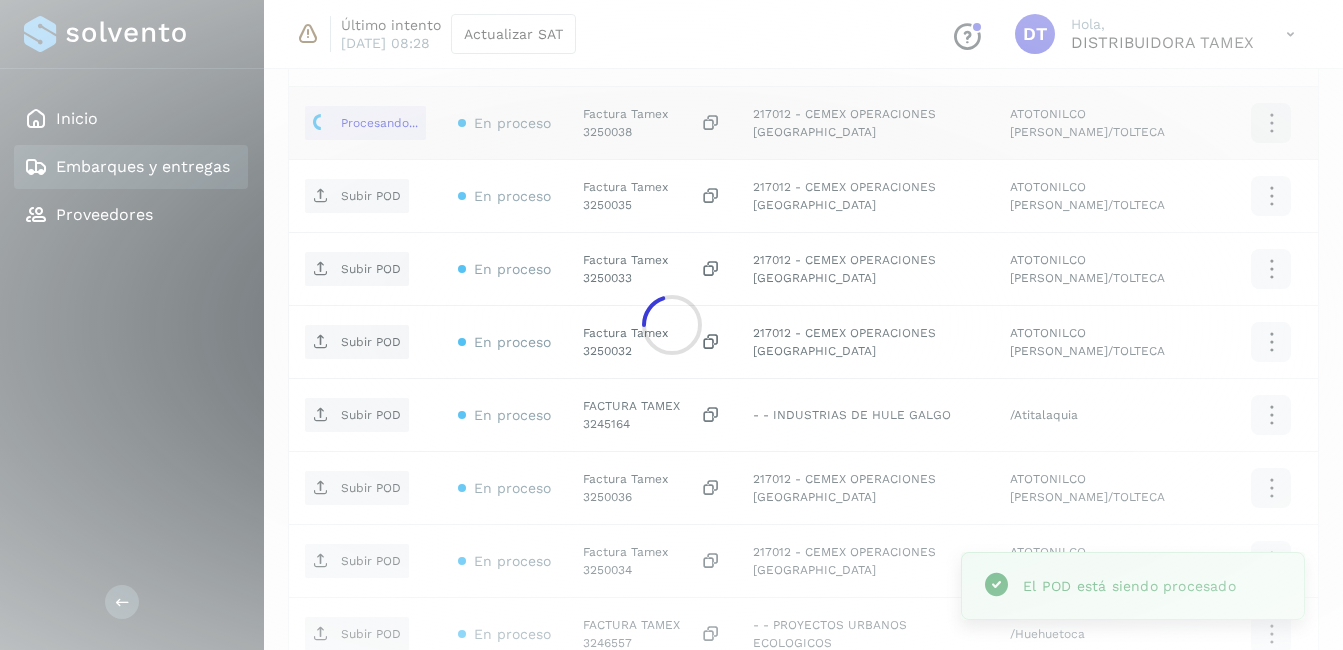 click 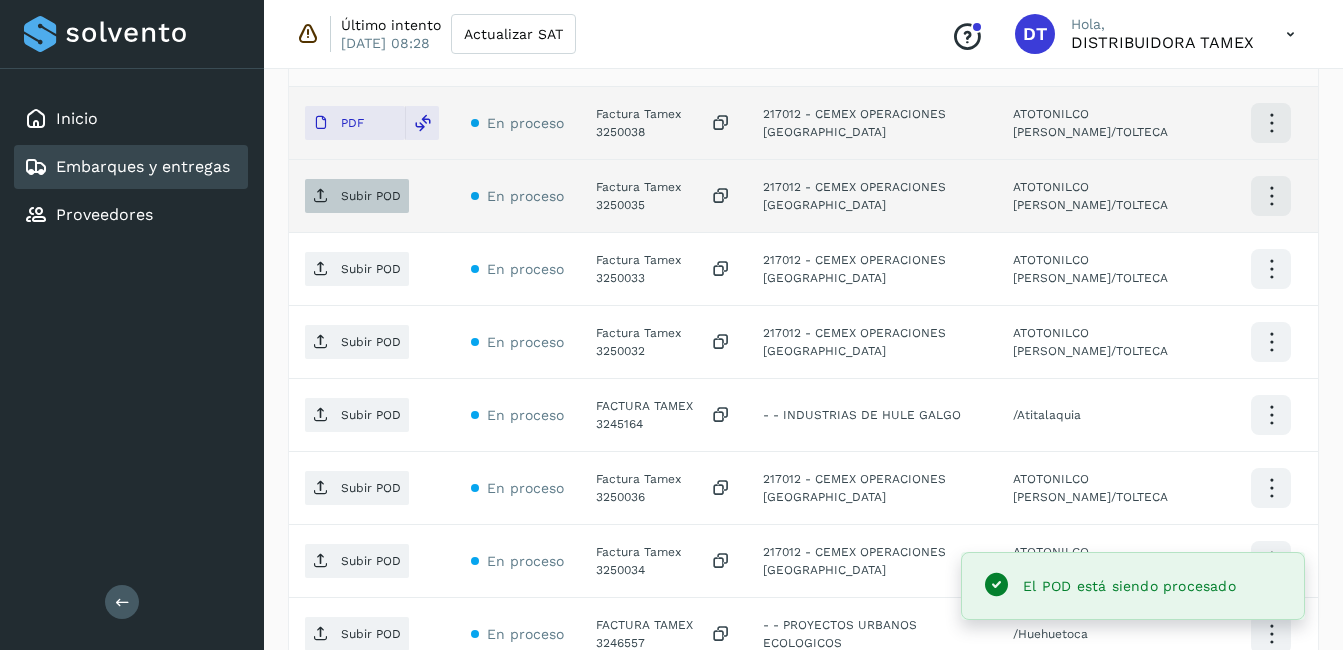 click on "Subir POD" at bounding box center (371, 196) 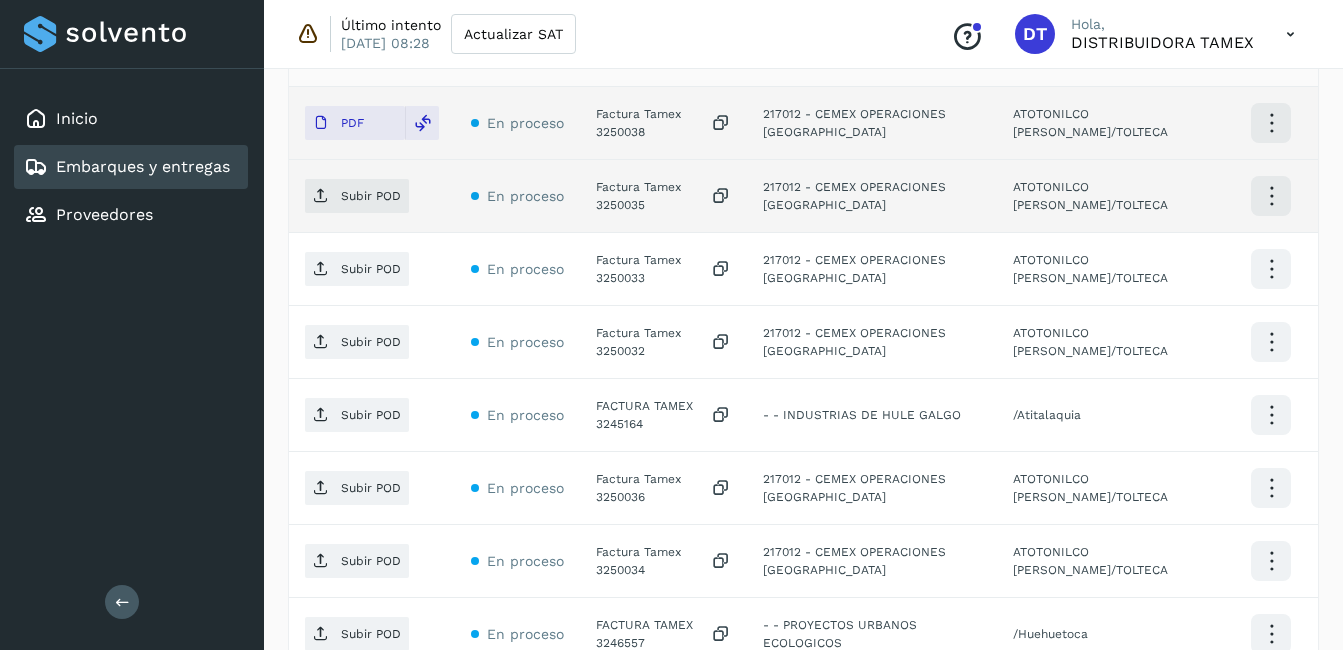 click on "Factura Tamex 3250035" 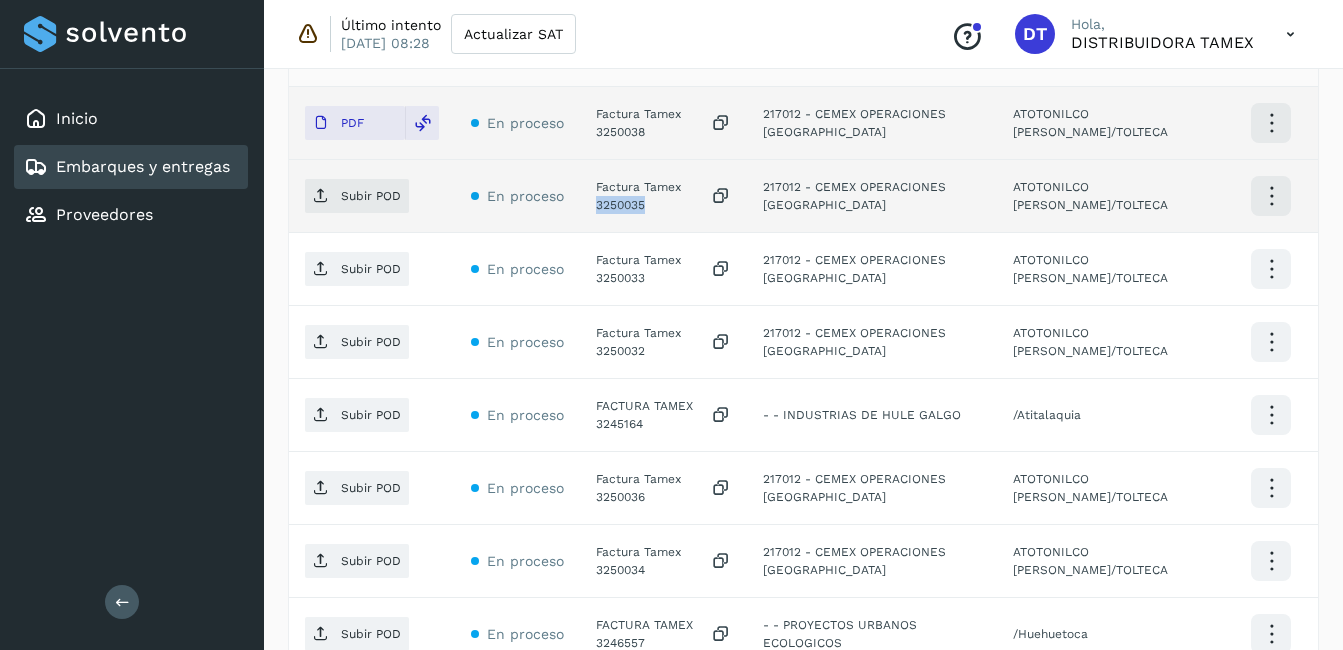 click on "Factura Tamex 3250035" 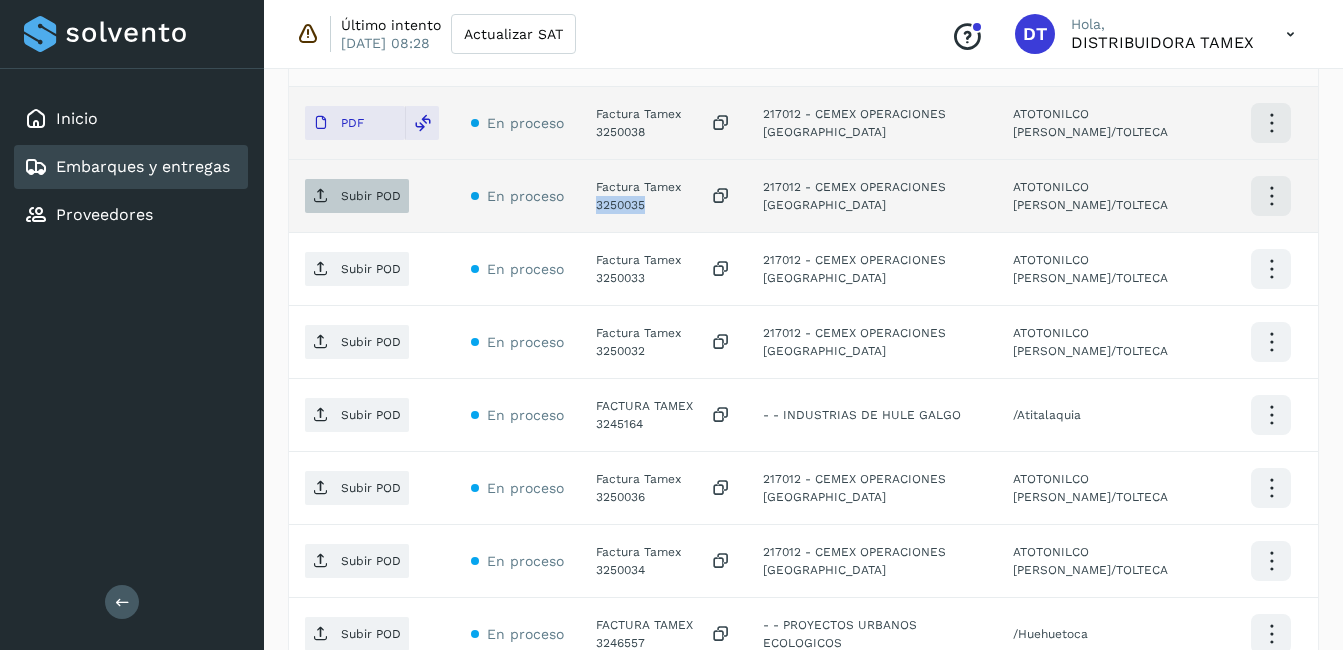 click on "Subir POD" at bounding box center (357, 196) 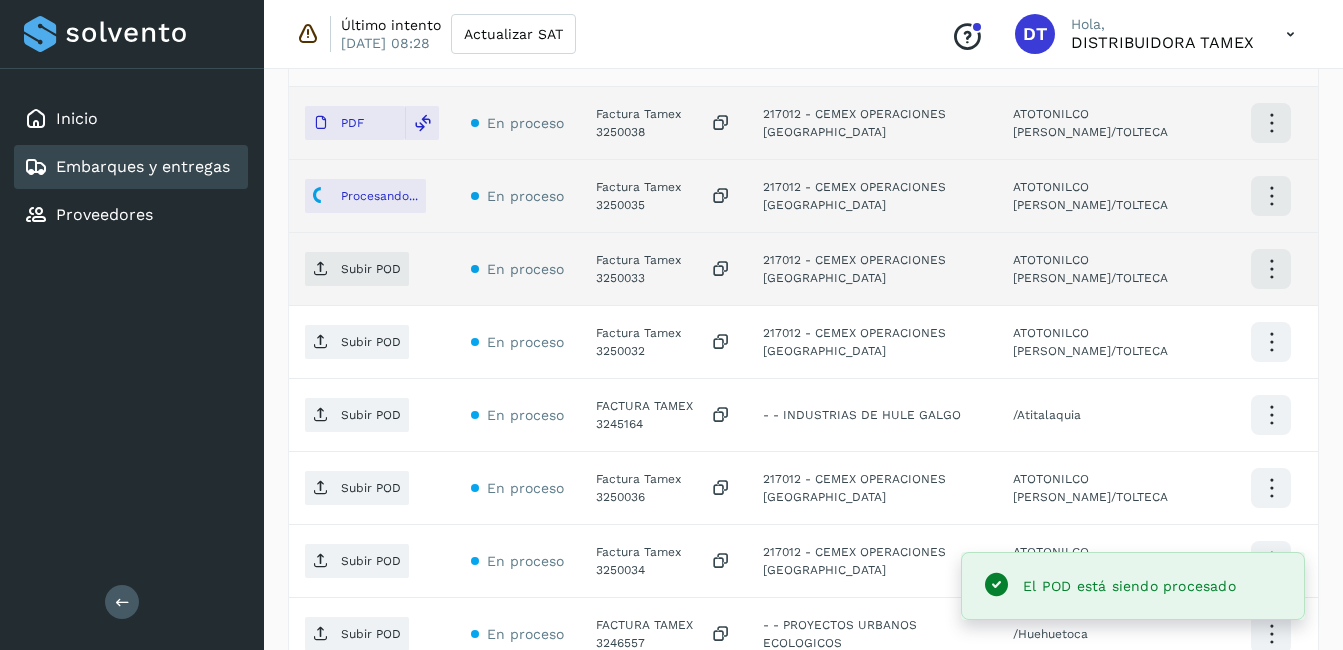click on "Factura Tamex 3250033" 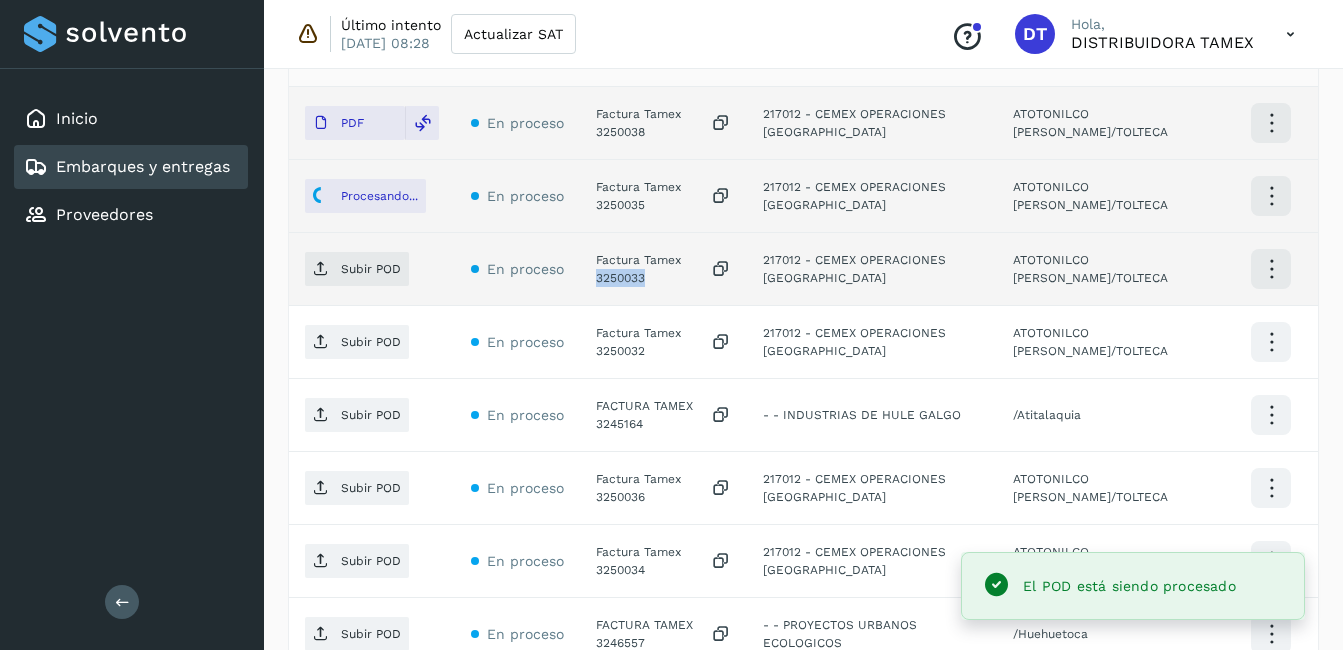 click on "Factura Tamex 3250033" 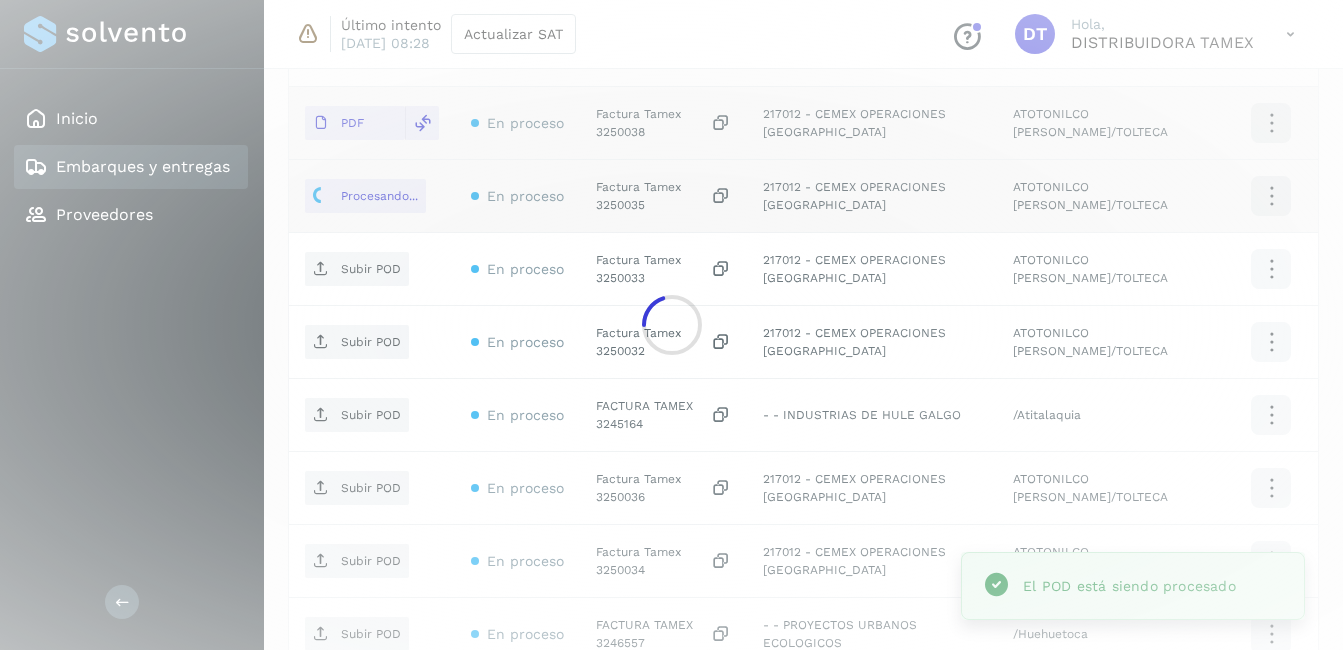 click 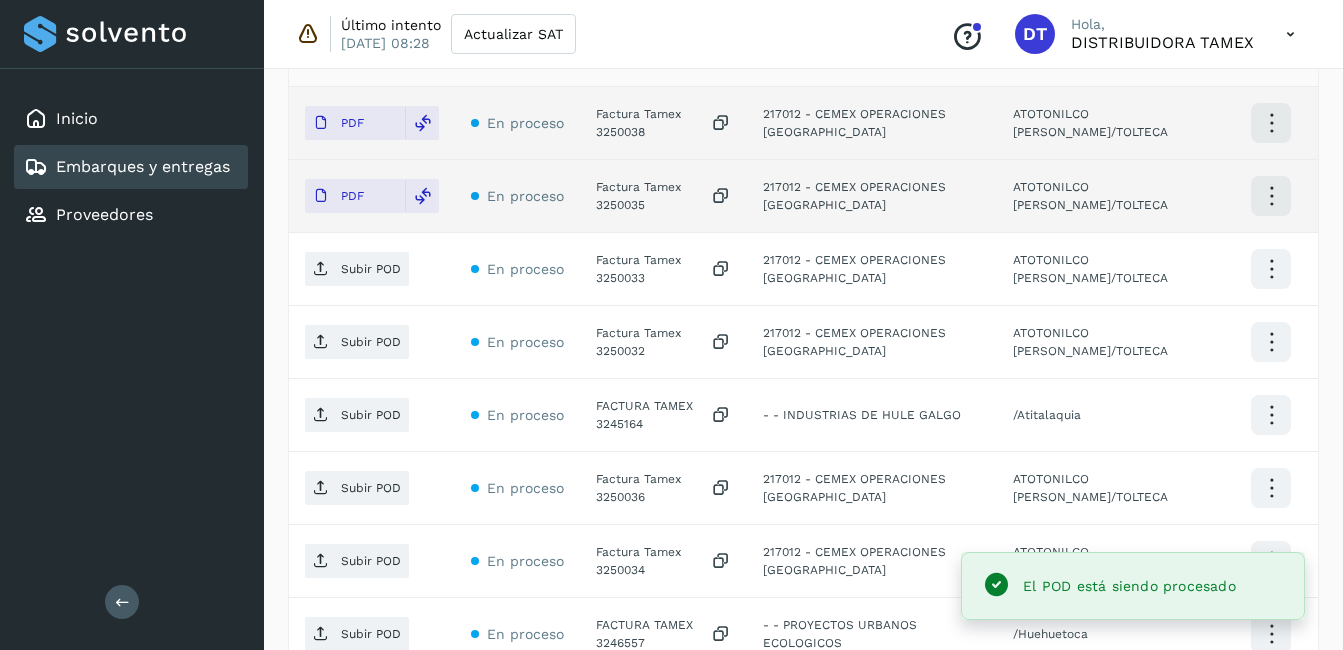 click on "Subir POD" at bounding box center [371, 269] 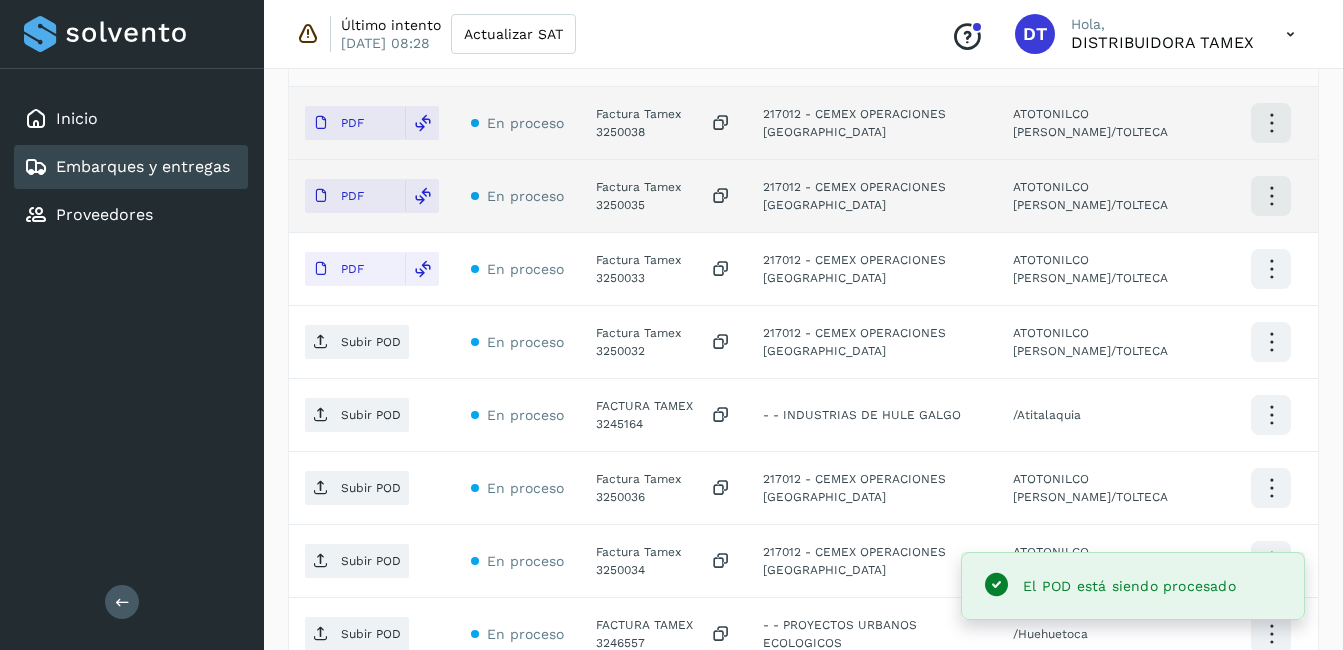 click on "Factura Tamex 3250032" 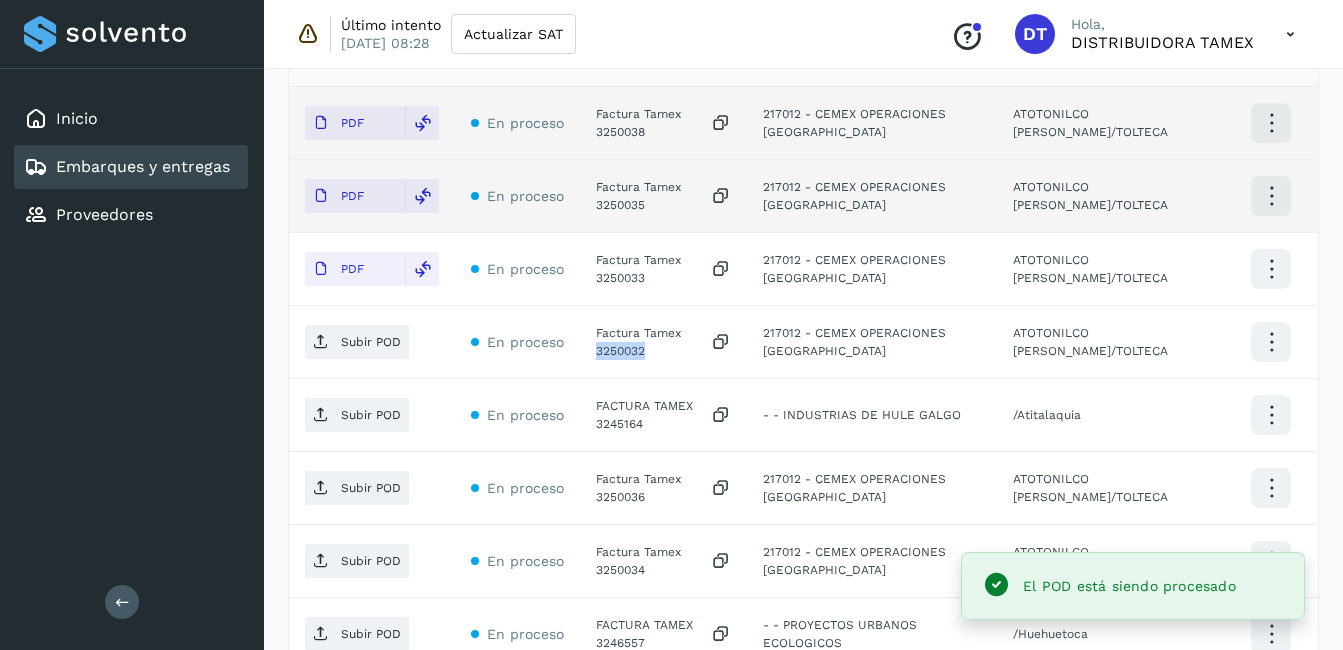 click on "Factura Tamex 3250032" 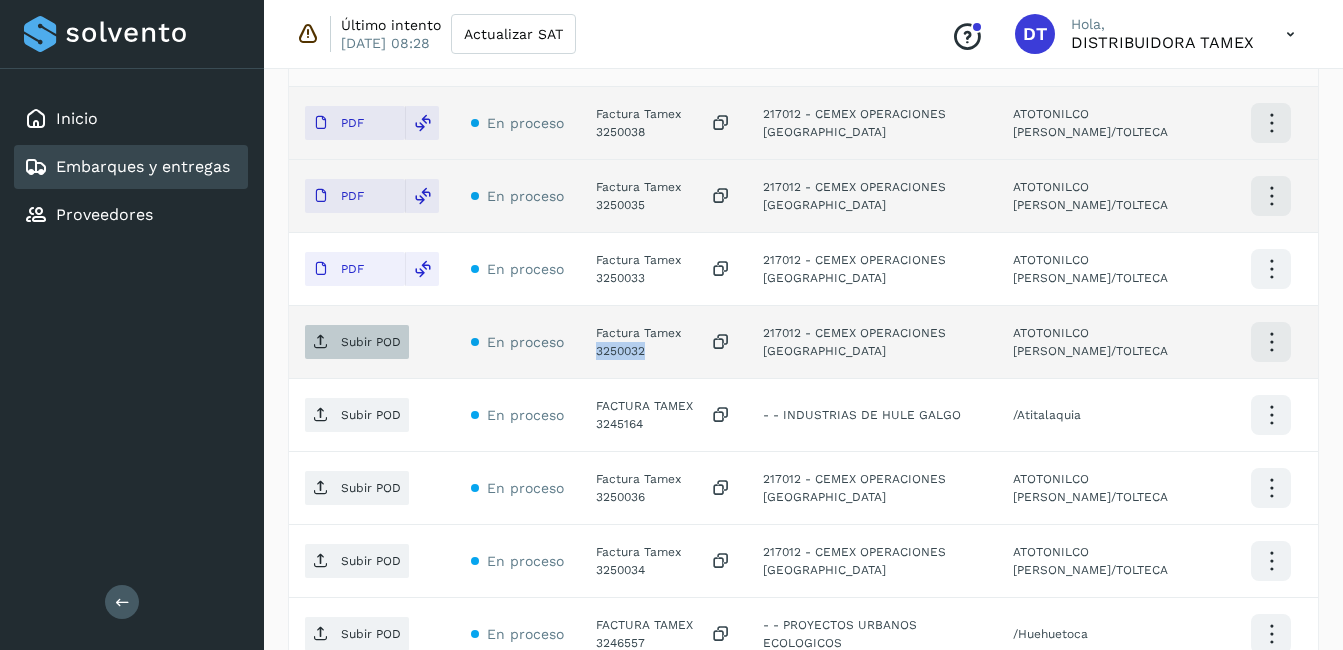 click on "Subir POD" at bounding box center [371, 342] 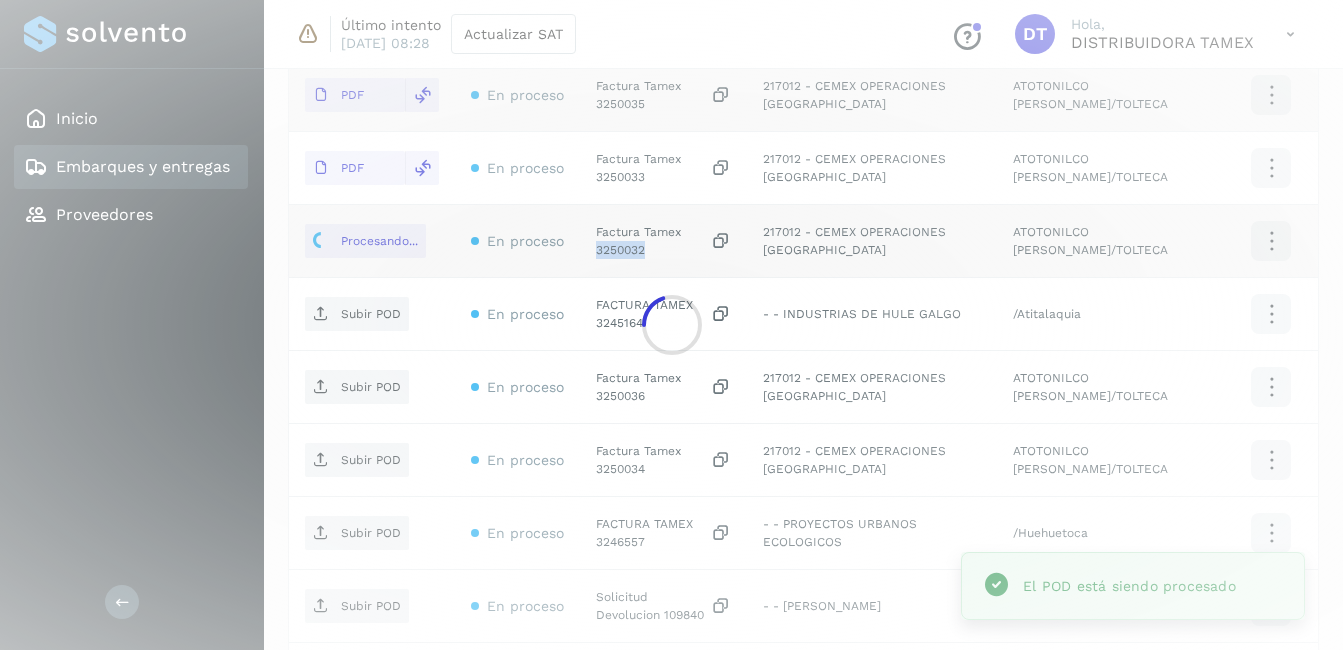 scroll, scrollTop: 700, scrollLeft: 0, axis: vertical 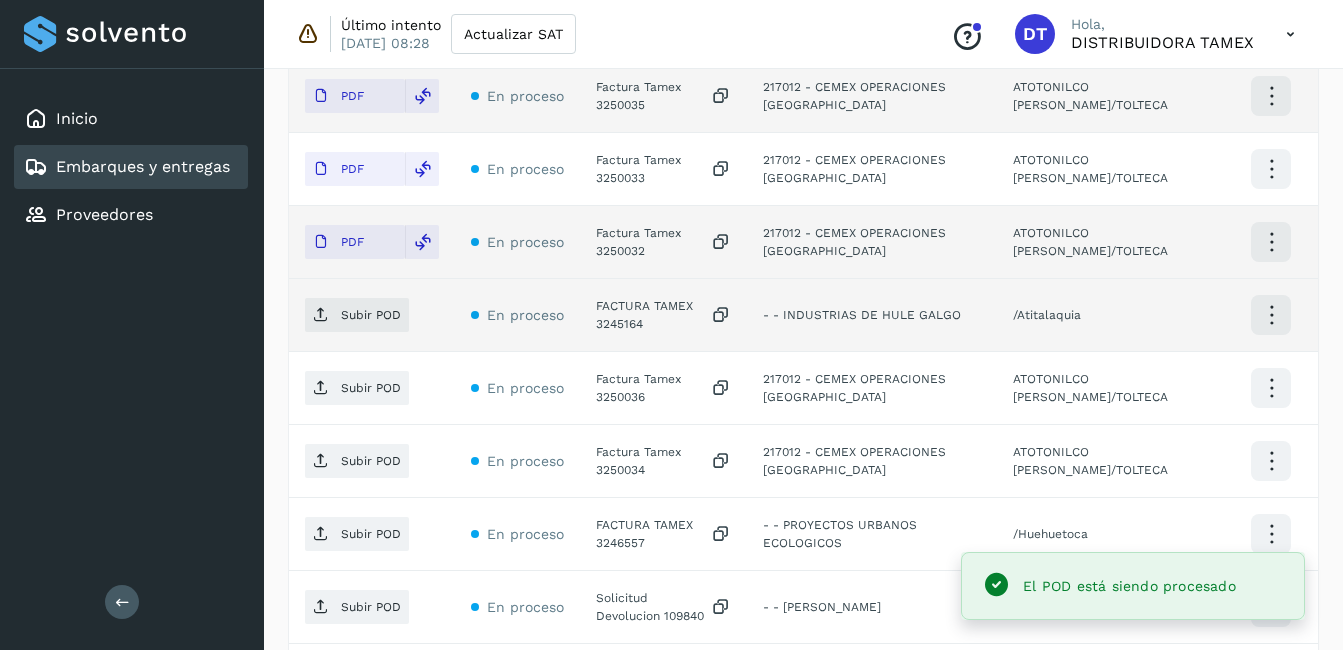 click on "FACTURA TAMEX 3245164" 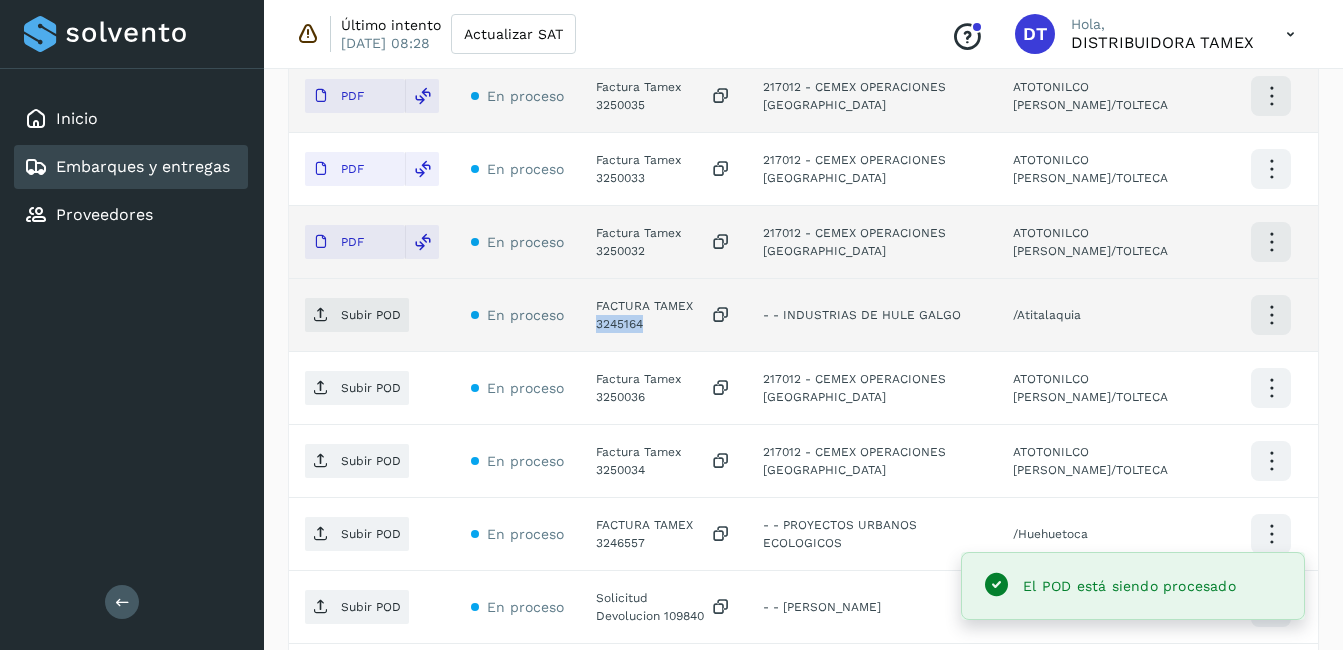 click on "FACTURA TAMEX 3245164" 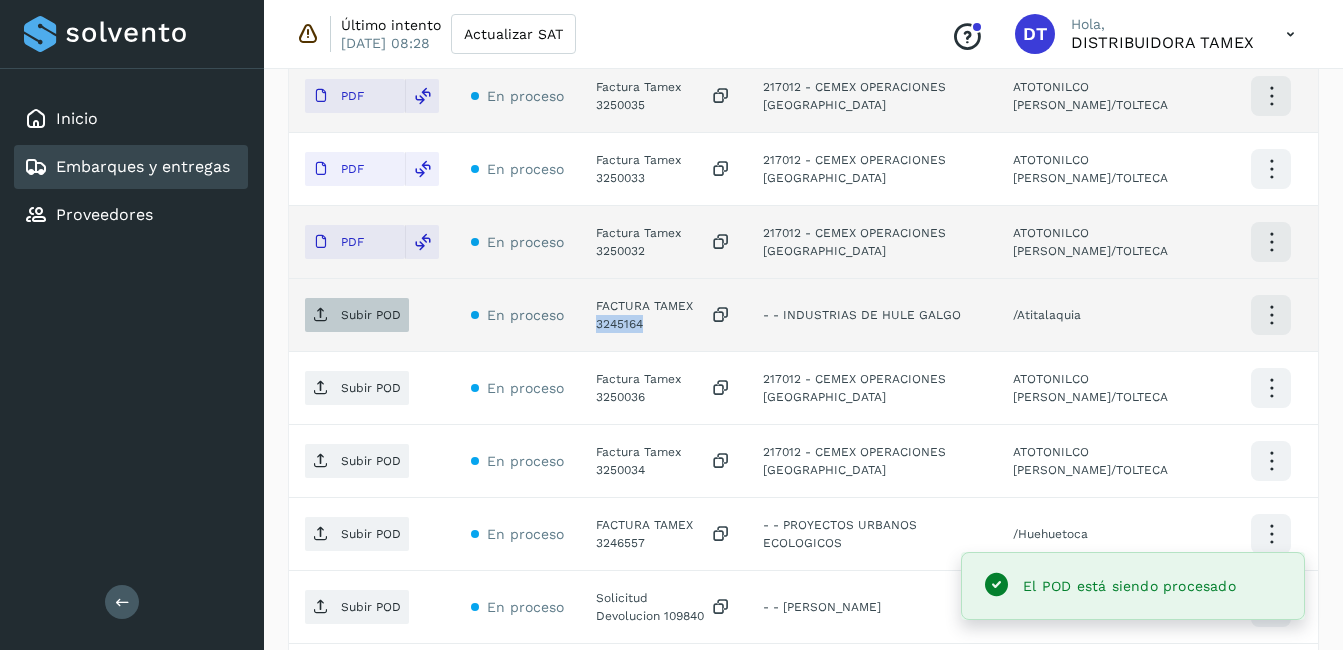 click at bounding box center [321, 315] 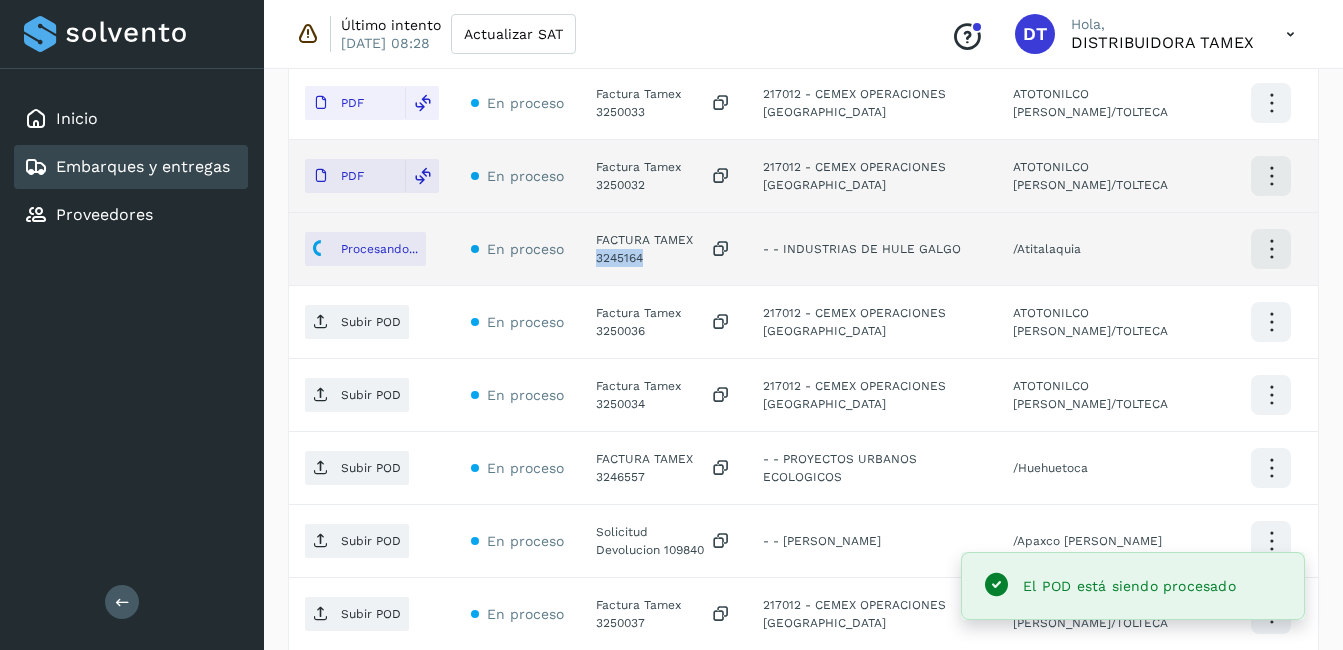 scroll, scrollTop: 800, scrollLeft: 0, axis: vertical 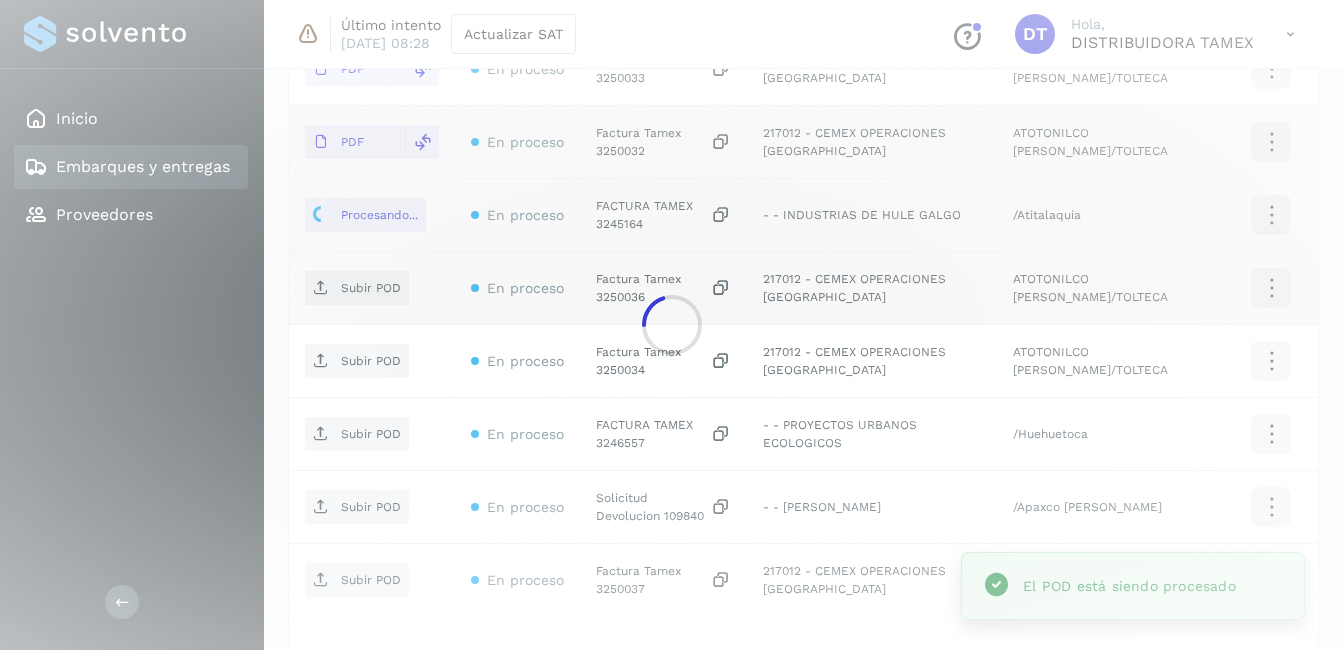 click 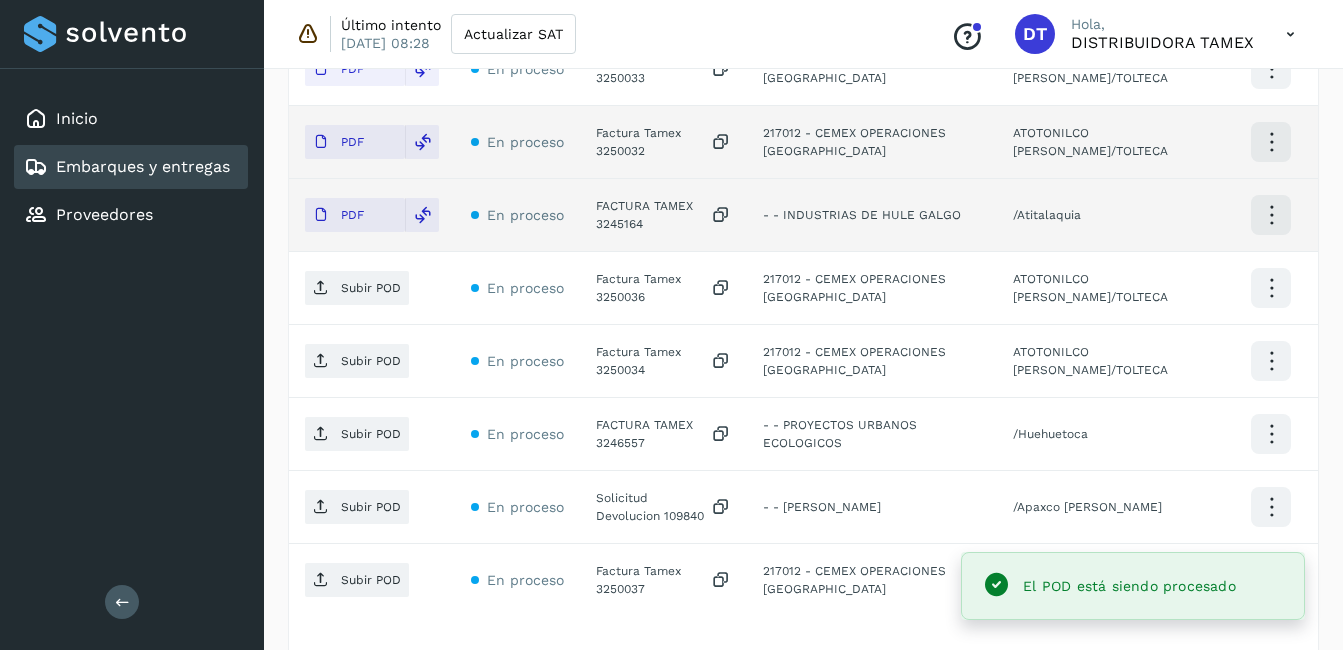 click on "Factura Tamex 3250036" 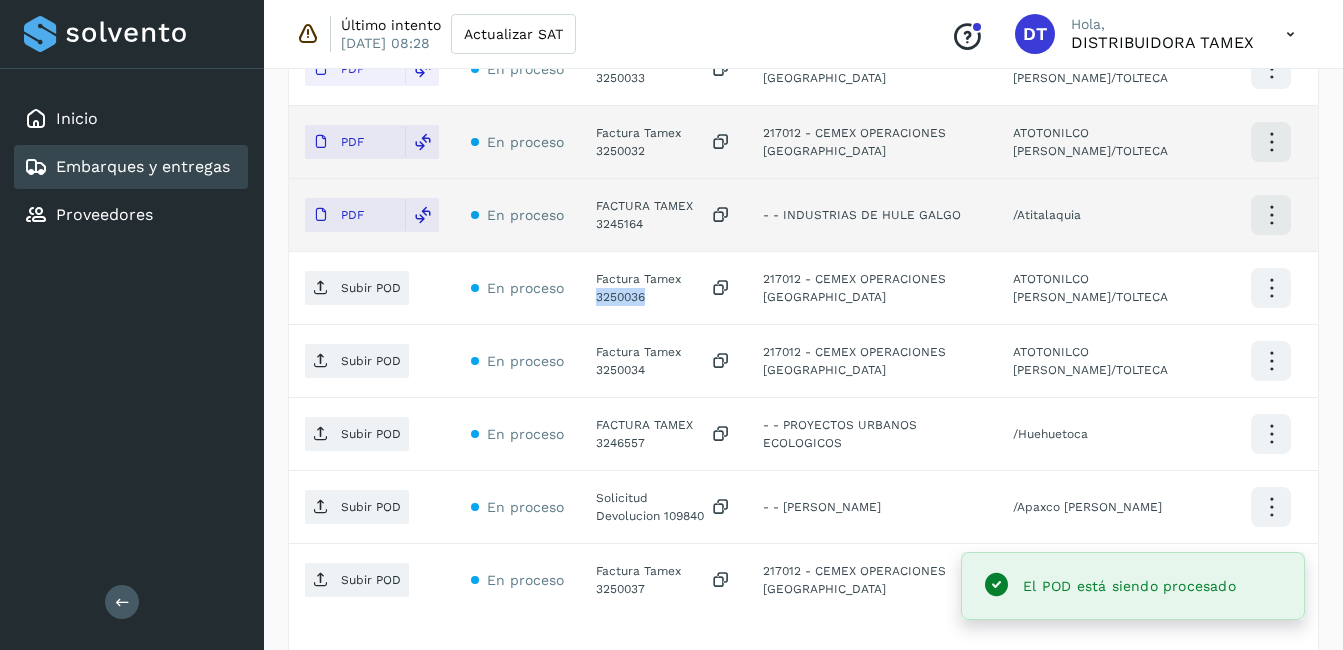 click on "Factura Tamex 3250036" 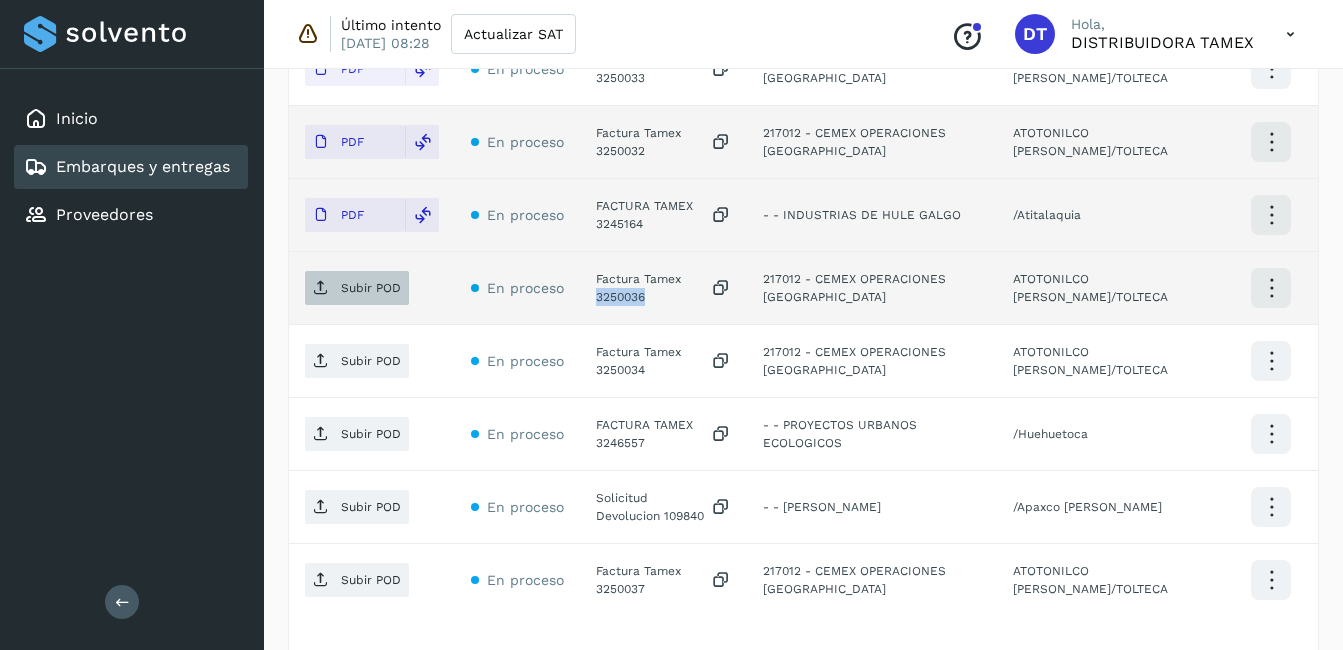 click on "Subir POD" at bounding box center [371, 288] 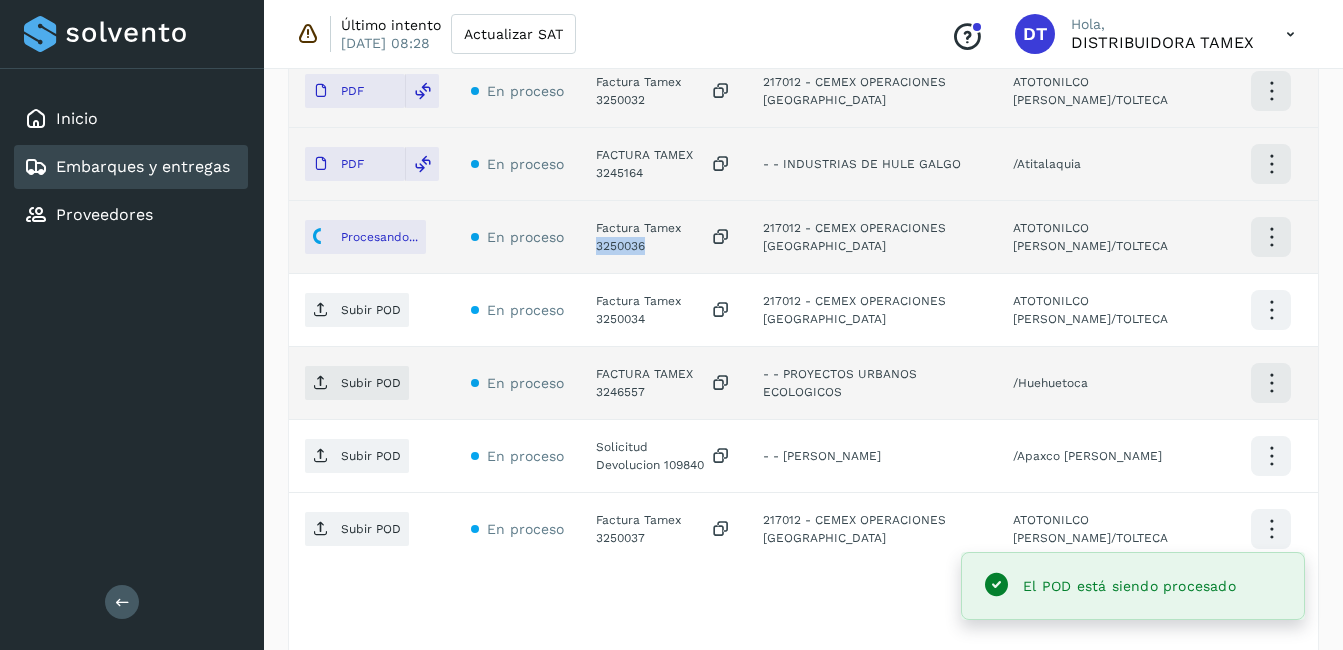 scroll, scrollTop: 900, scrollLeft: 0, axis: vertical 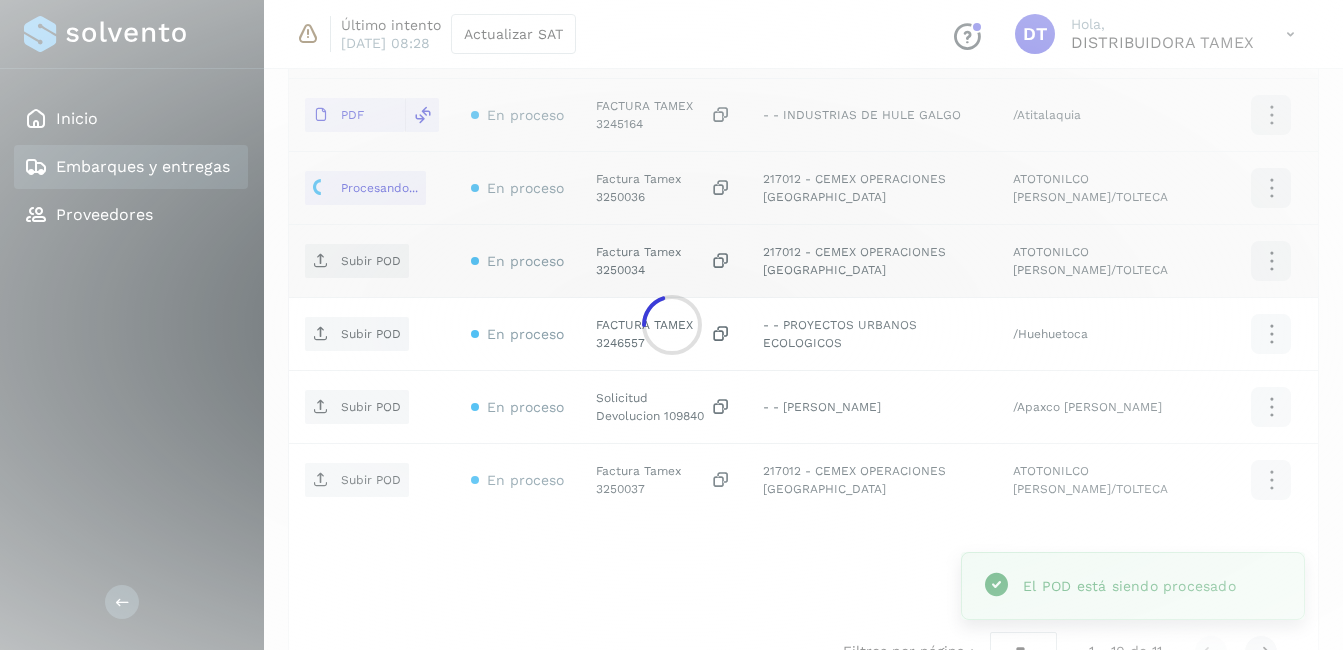 click 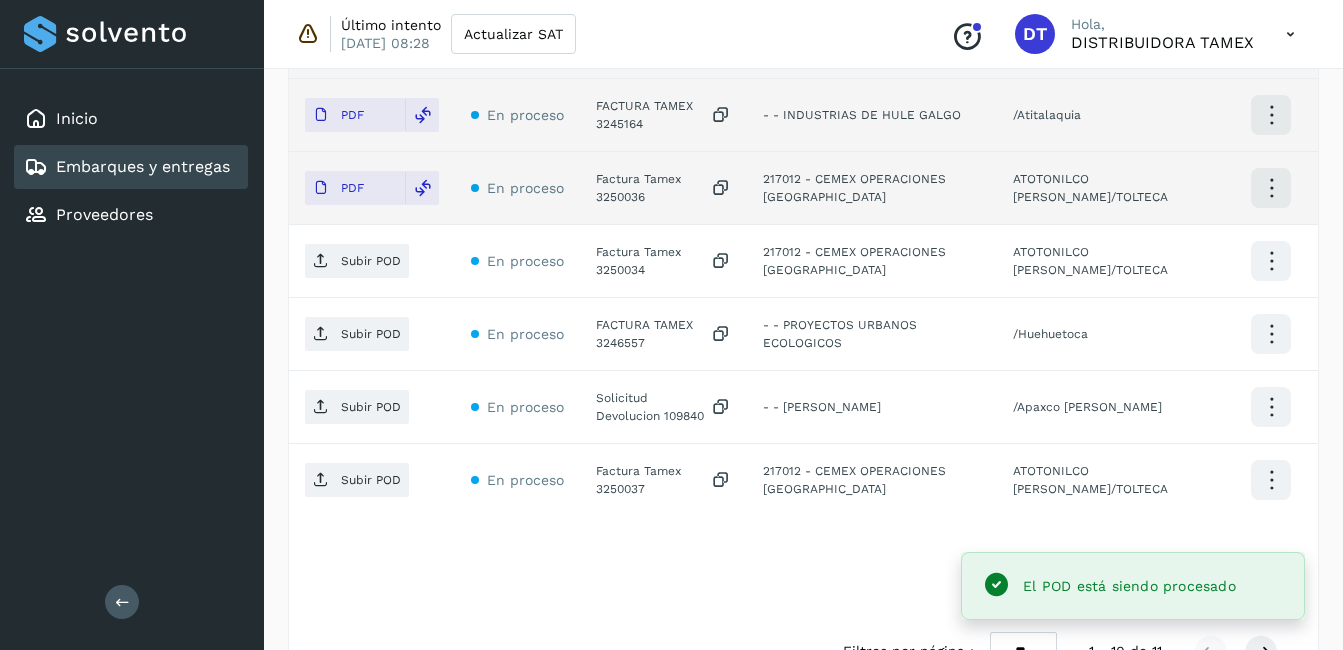 click on "Factura Tamex 3250034" 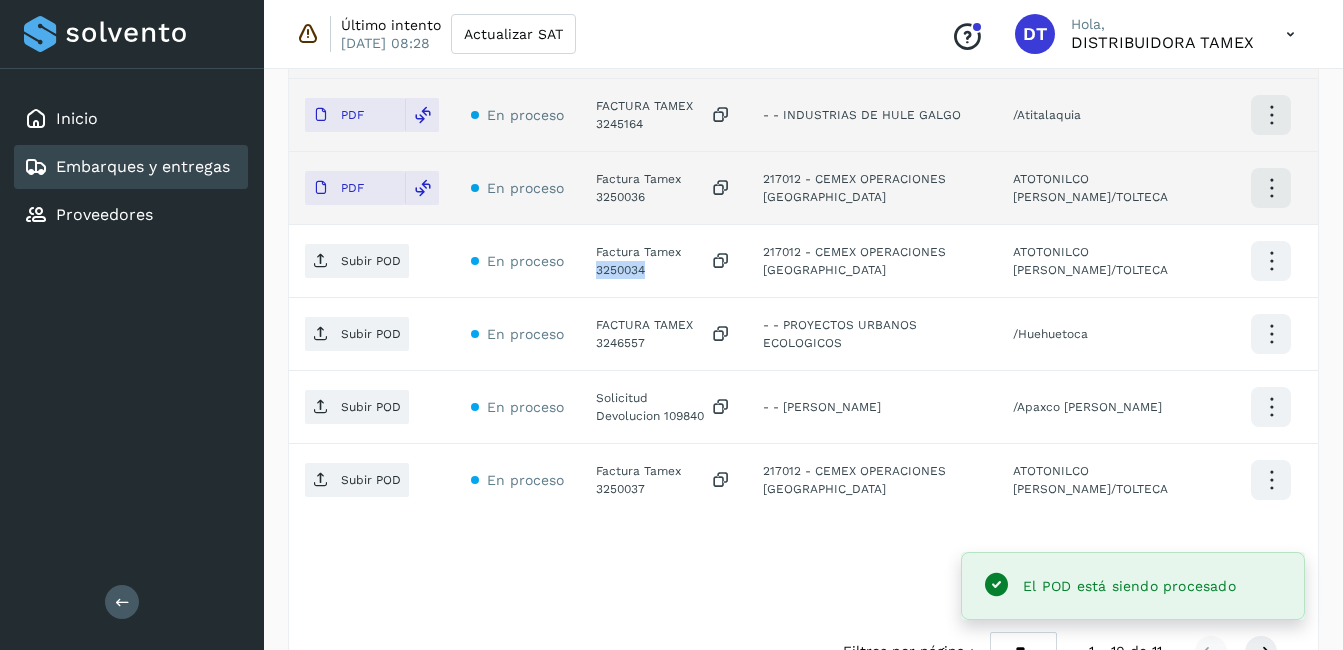 click on "Factura Tamex 3250034" 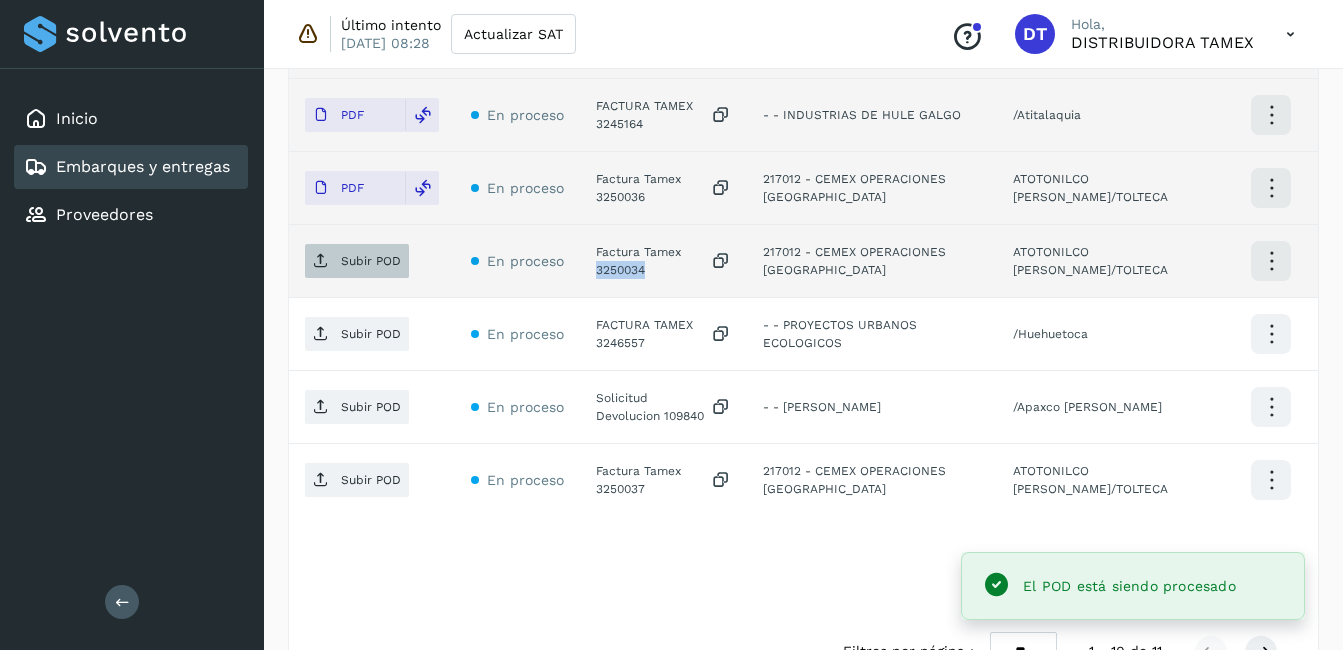click on "Subir POD" at bounding box center [371, 261] 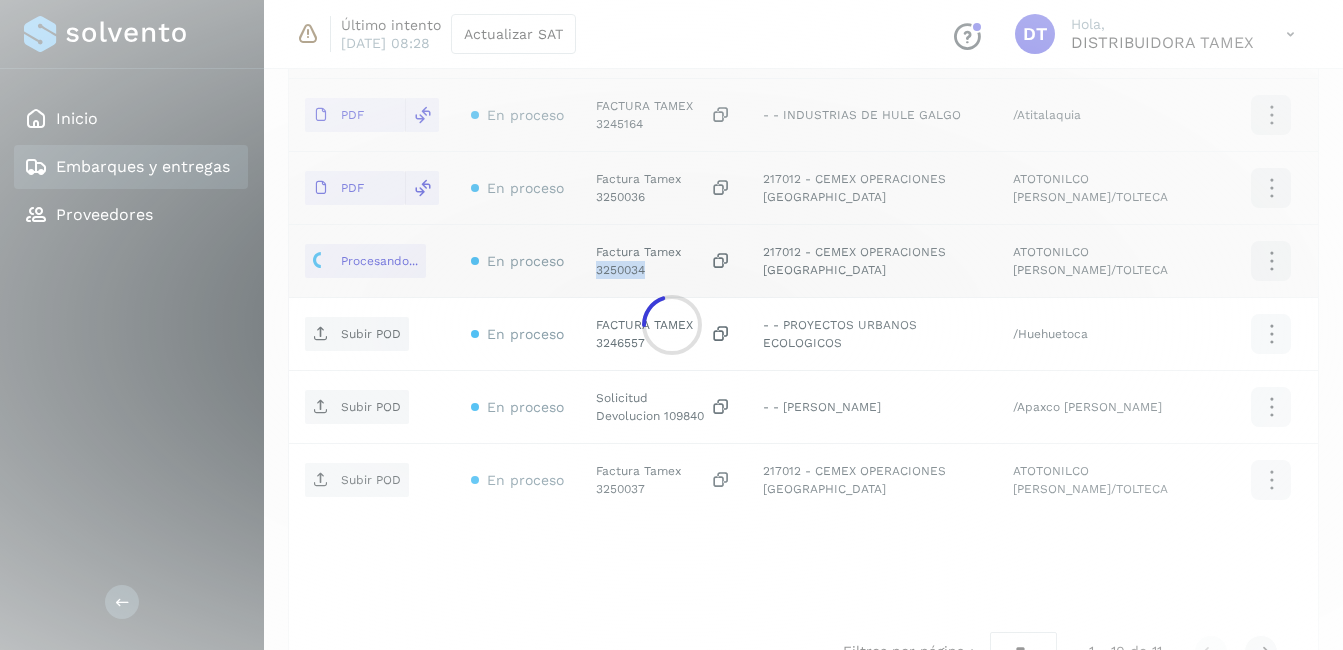 scroll, scrollTop: 962, scrollLeft: 0, axis: vertical 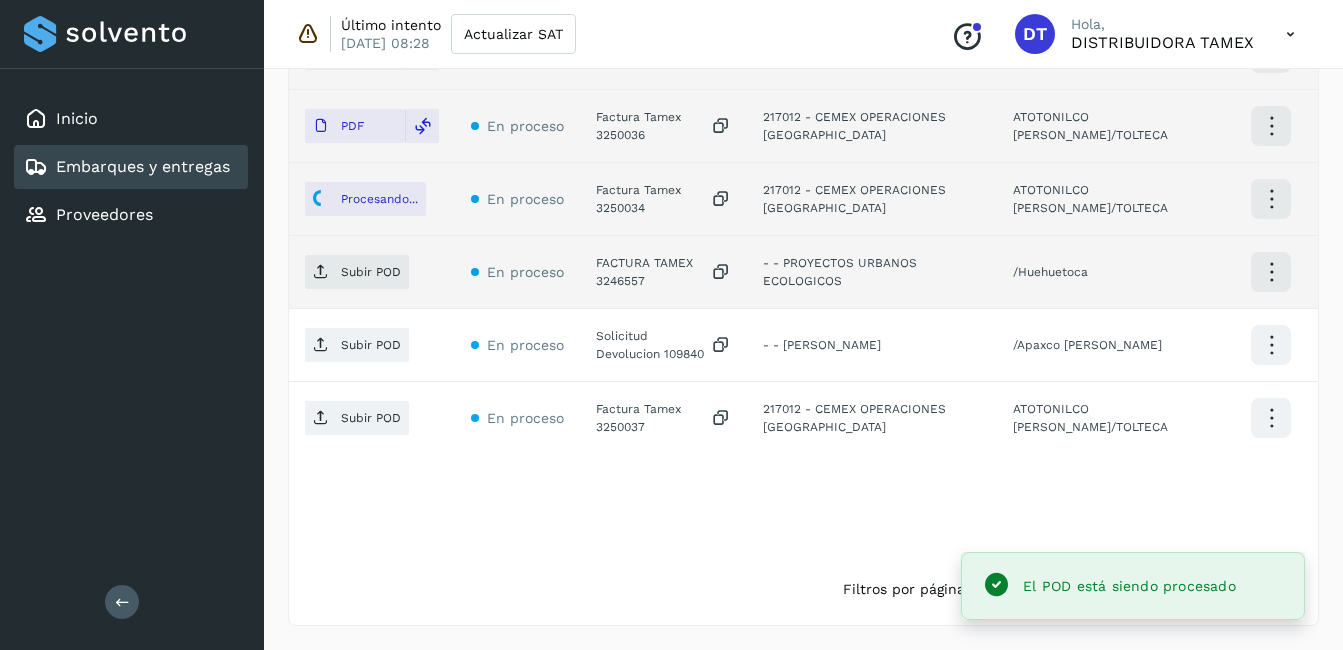 click on "FACTURA TAMEX 3246557" 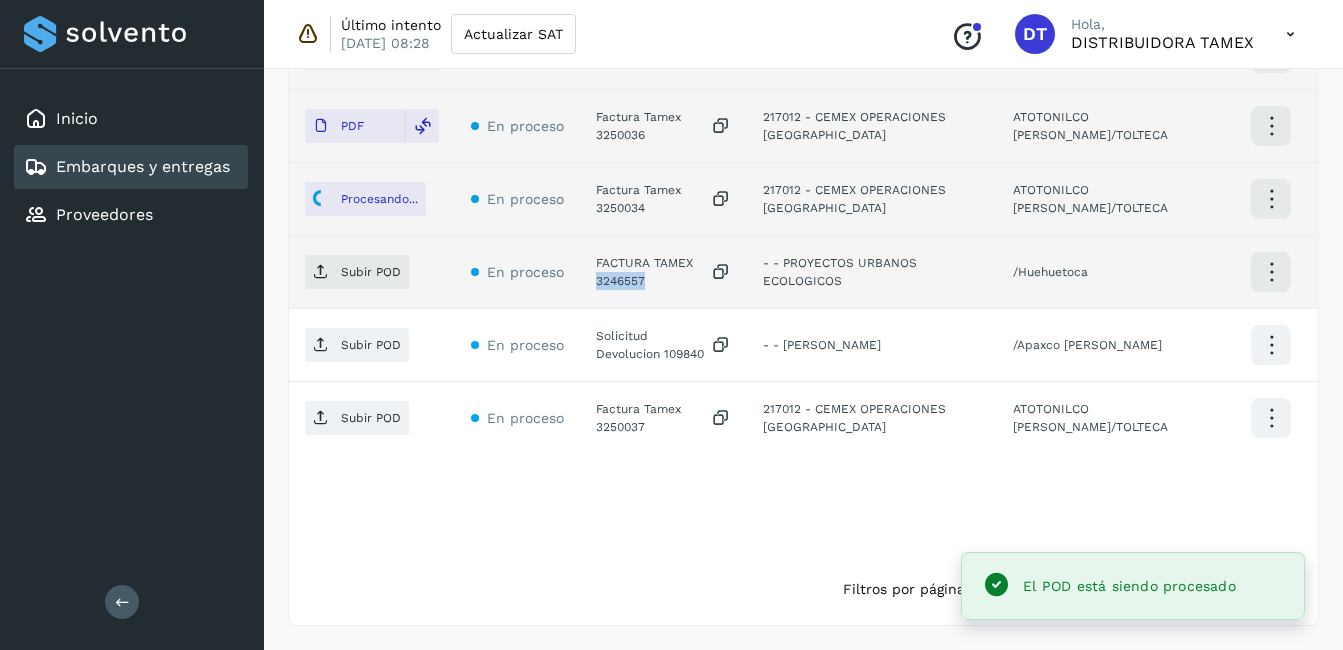 click on "FACTURA TAMEX 3246557" 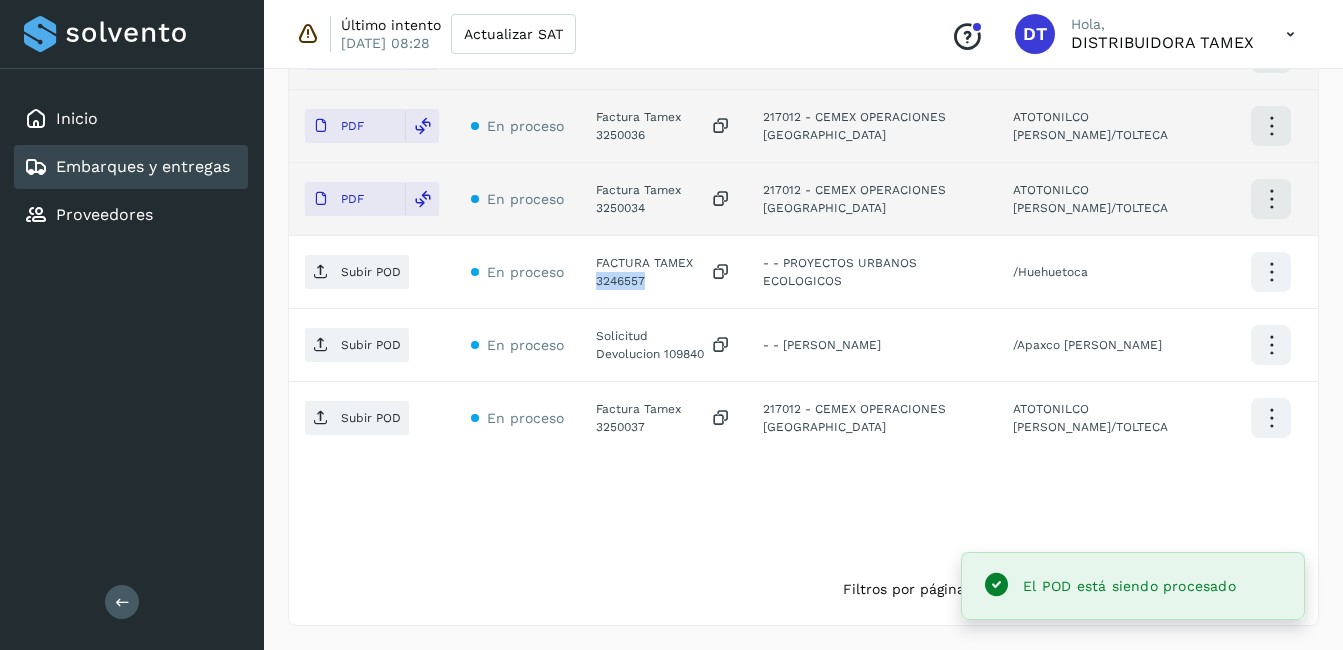 click on "Subir POD" at bounding box center (357, 272) 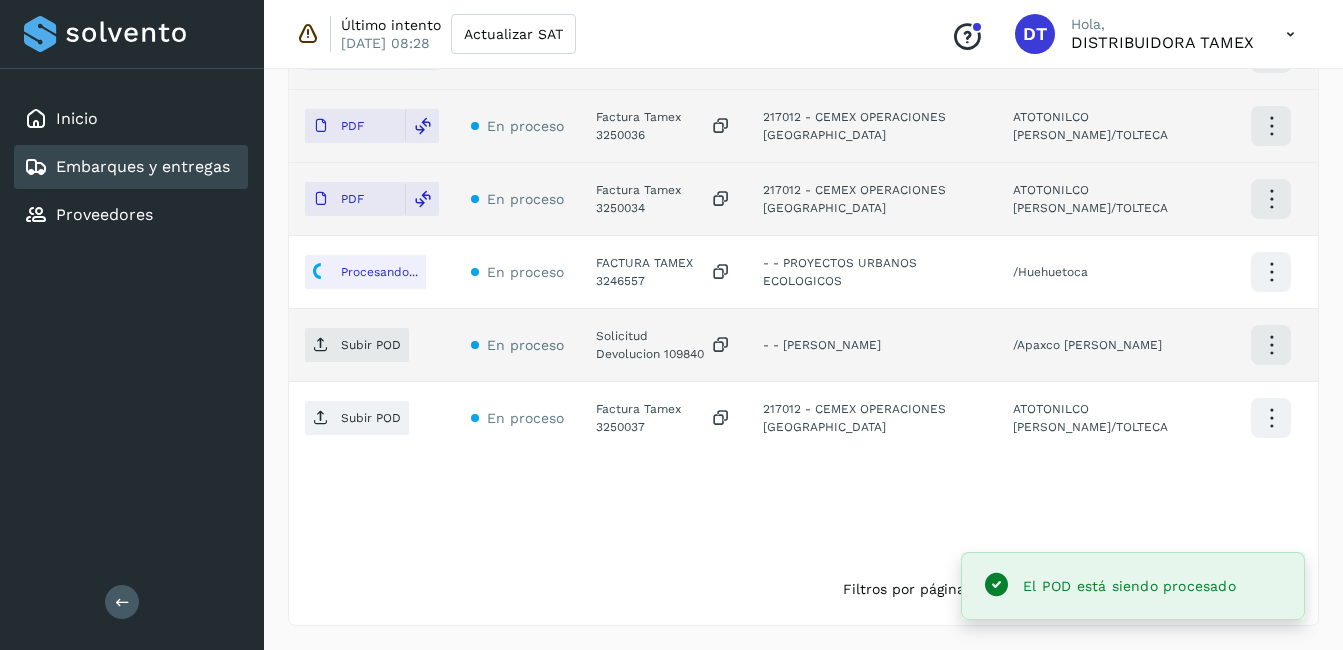click on "Solicitud Devolucion 109840" 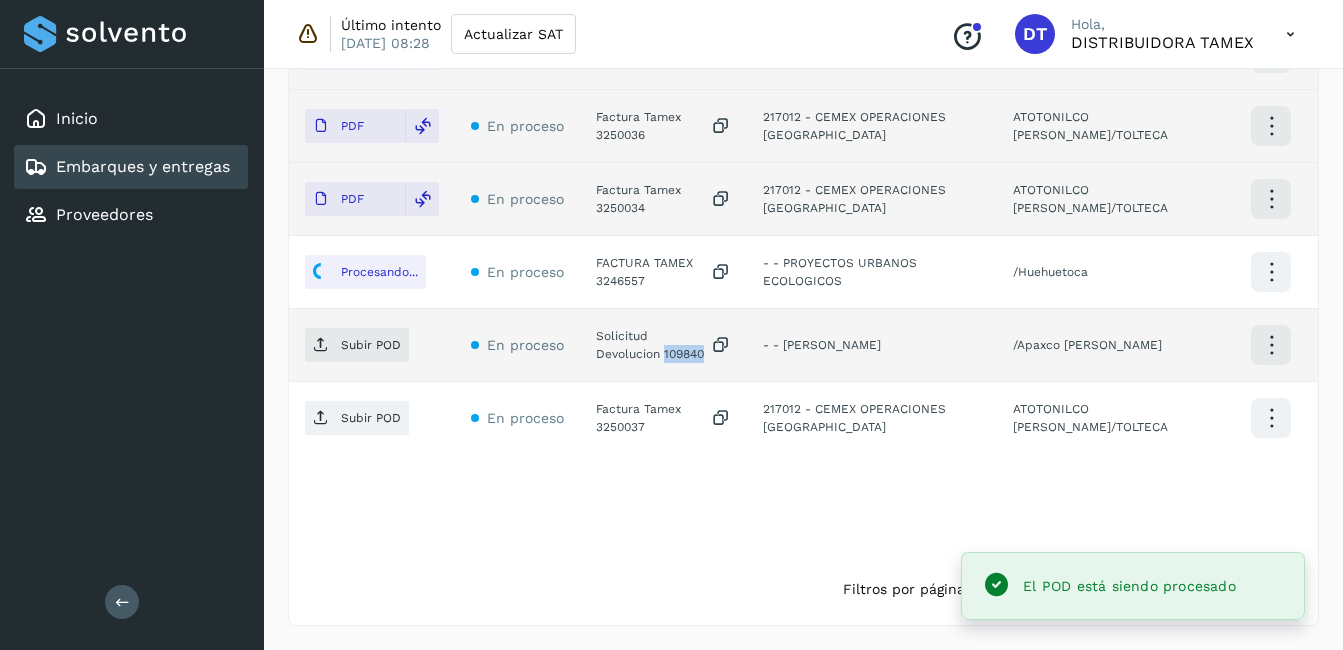 click on "Solicitud Devolucion 109840" 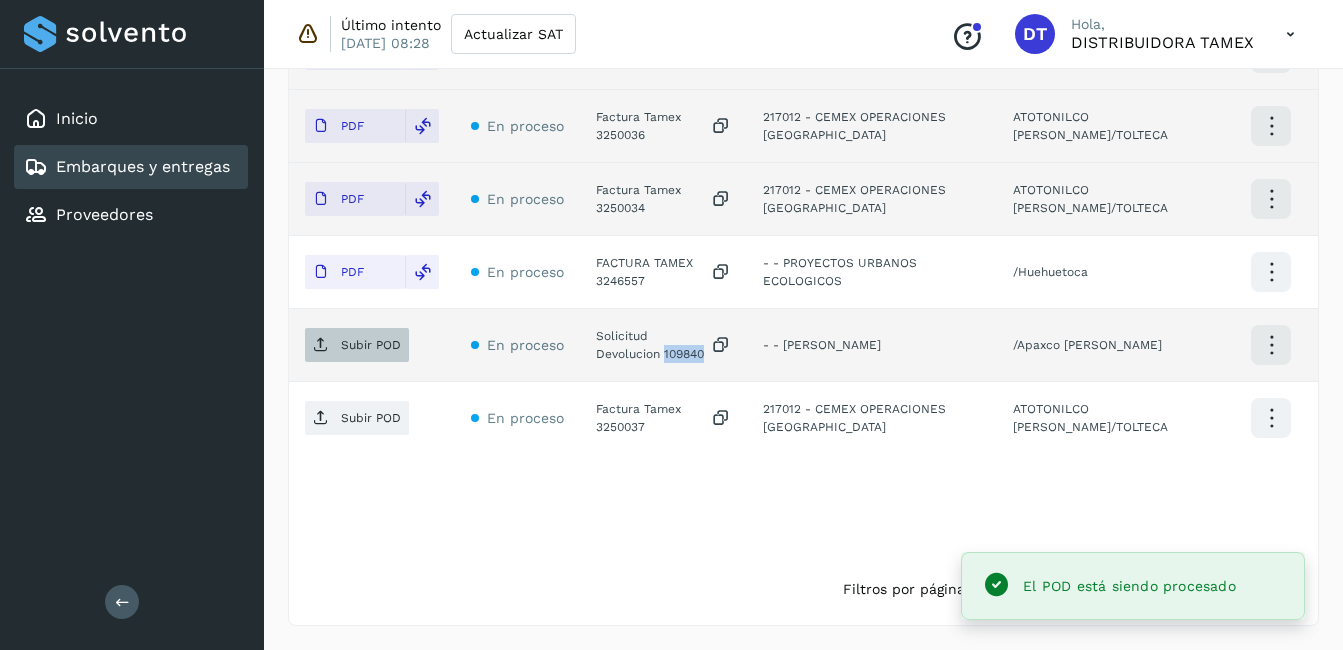 click on "Subir POD" at bounding box center (357, 345) 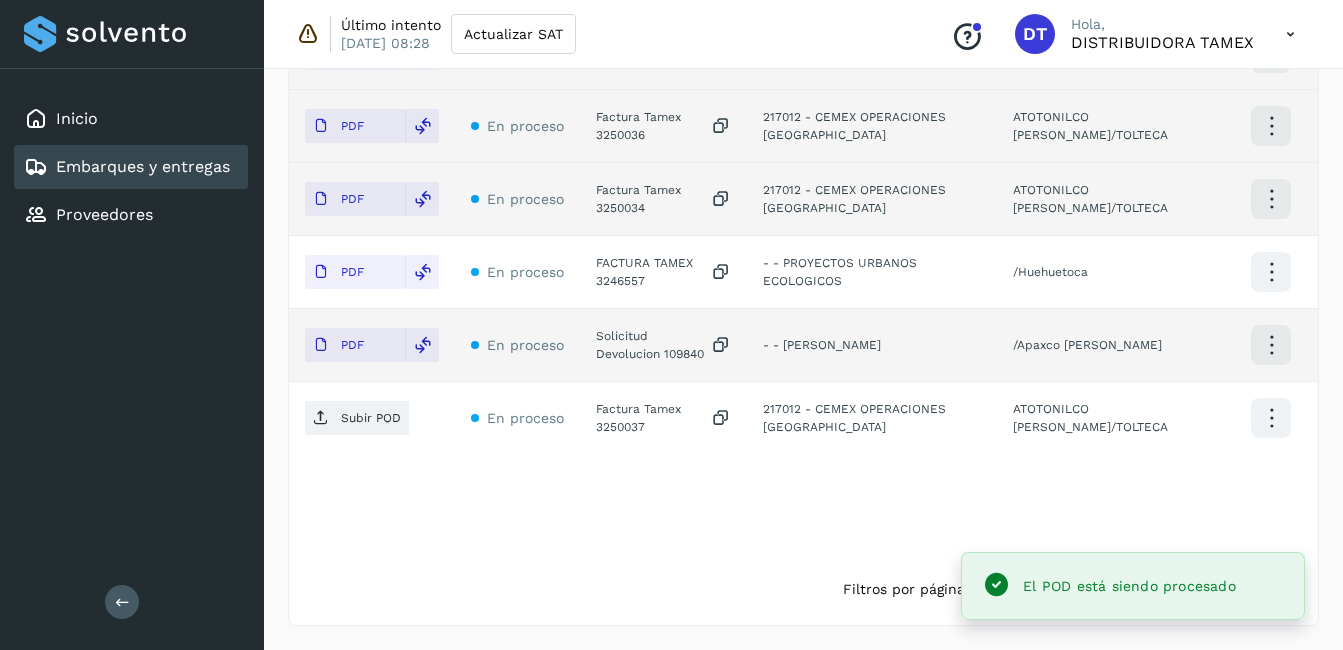 click on "Factura Tamex 3250037" 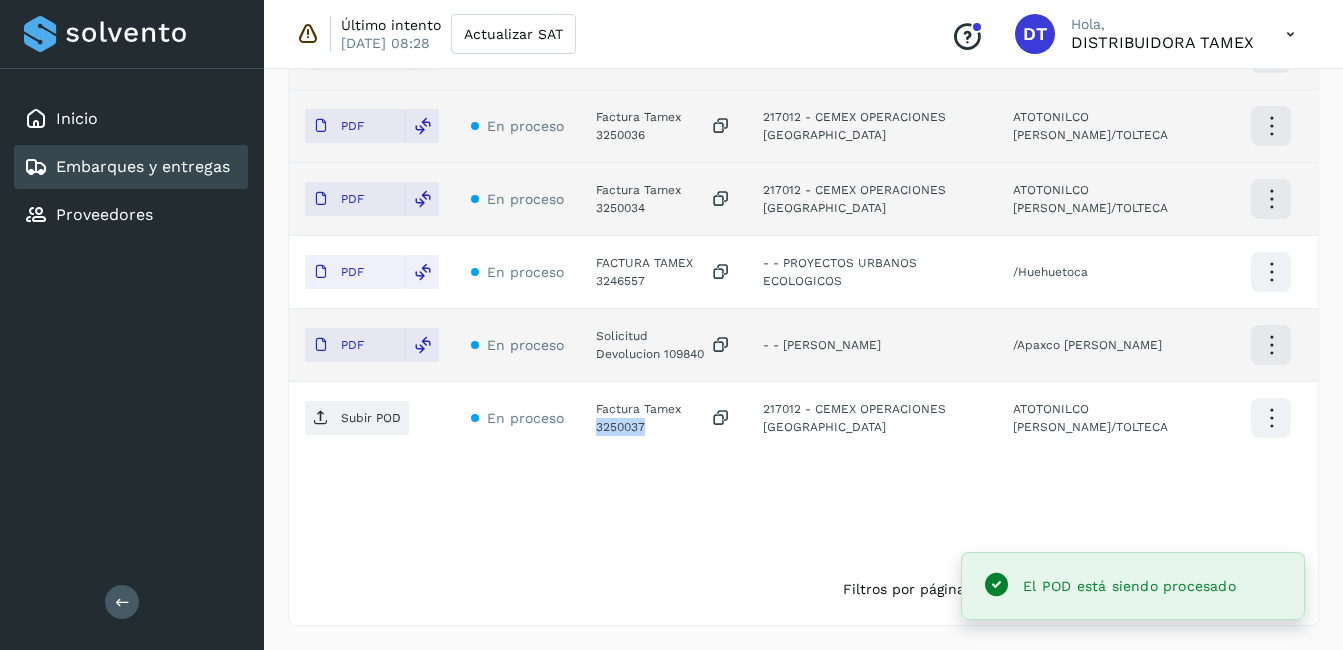 click on "Factura Tamex 3250037" 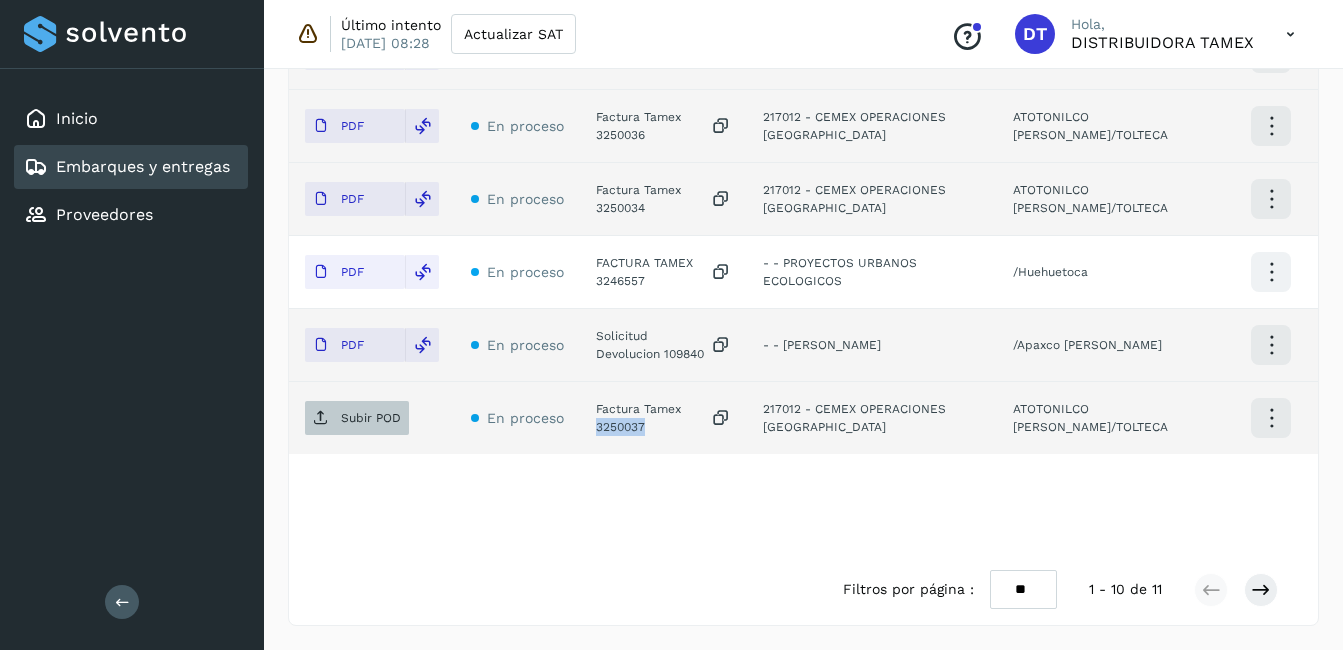 click on "Subir POD" at bounding box center (357, 418) 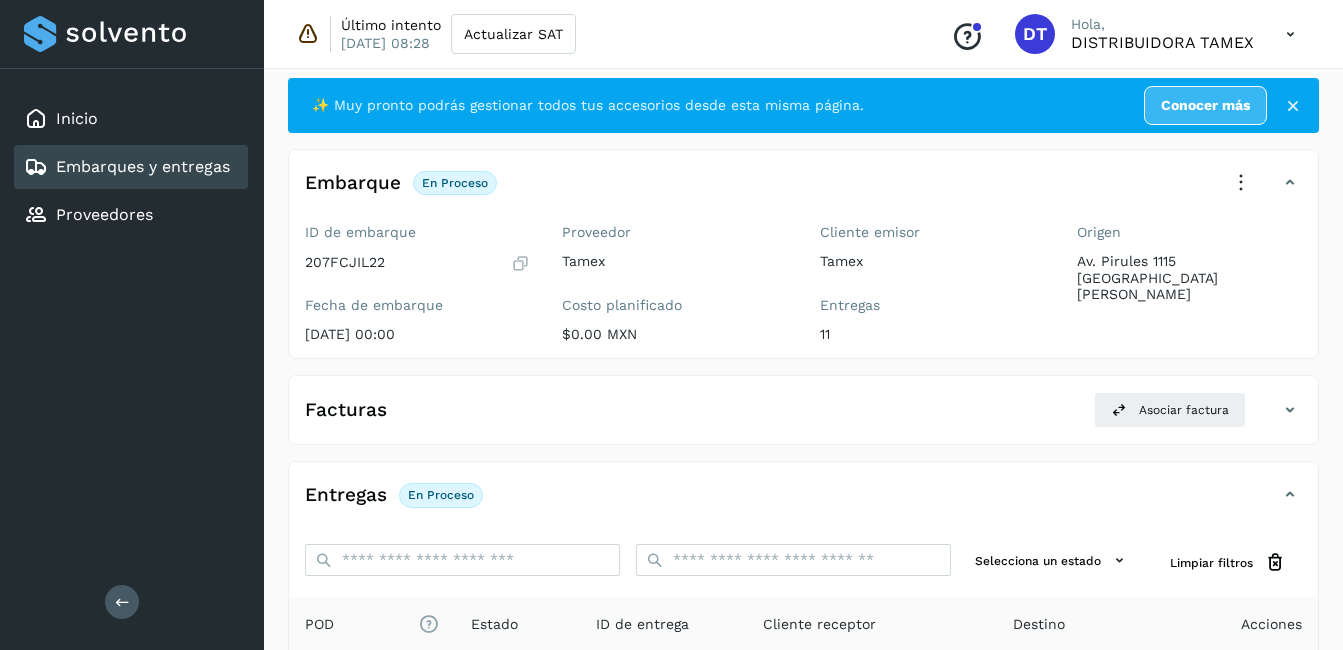 scroll, scrollTop: 0, scrollLeft: 0, axis: both 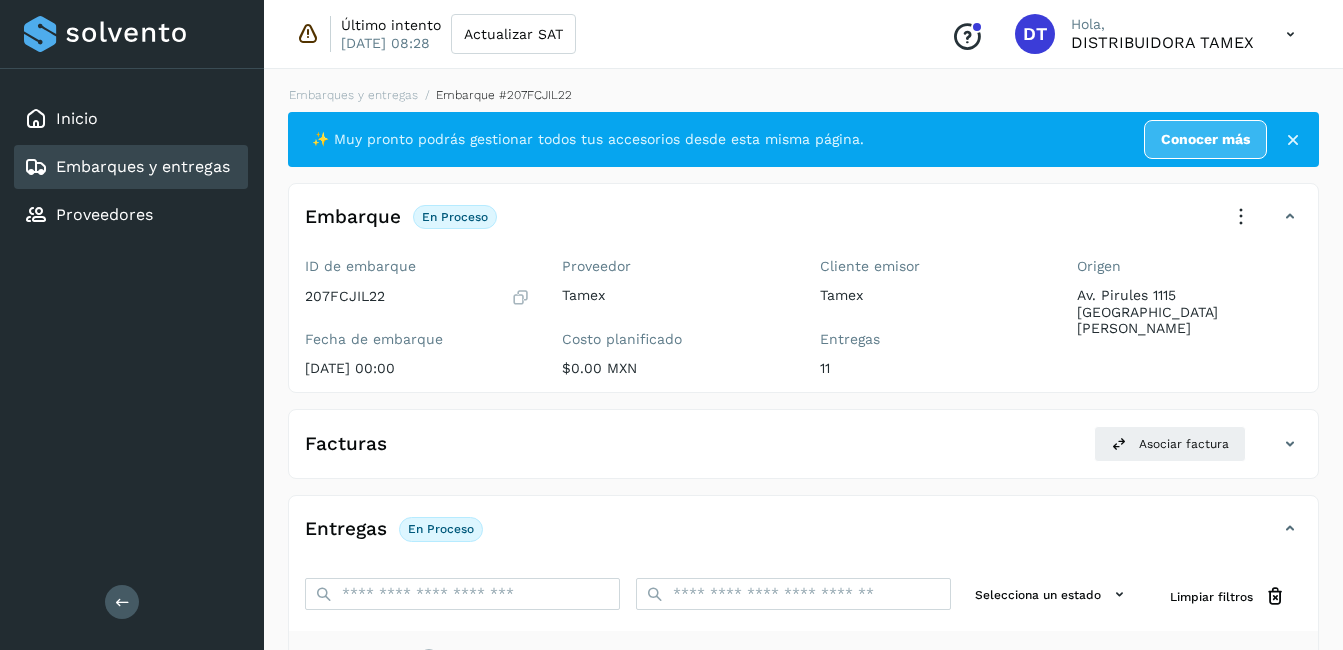 select on "**" 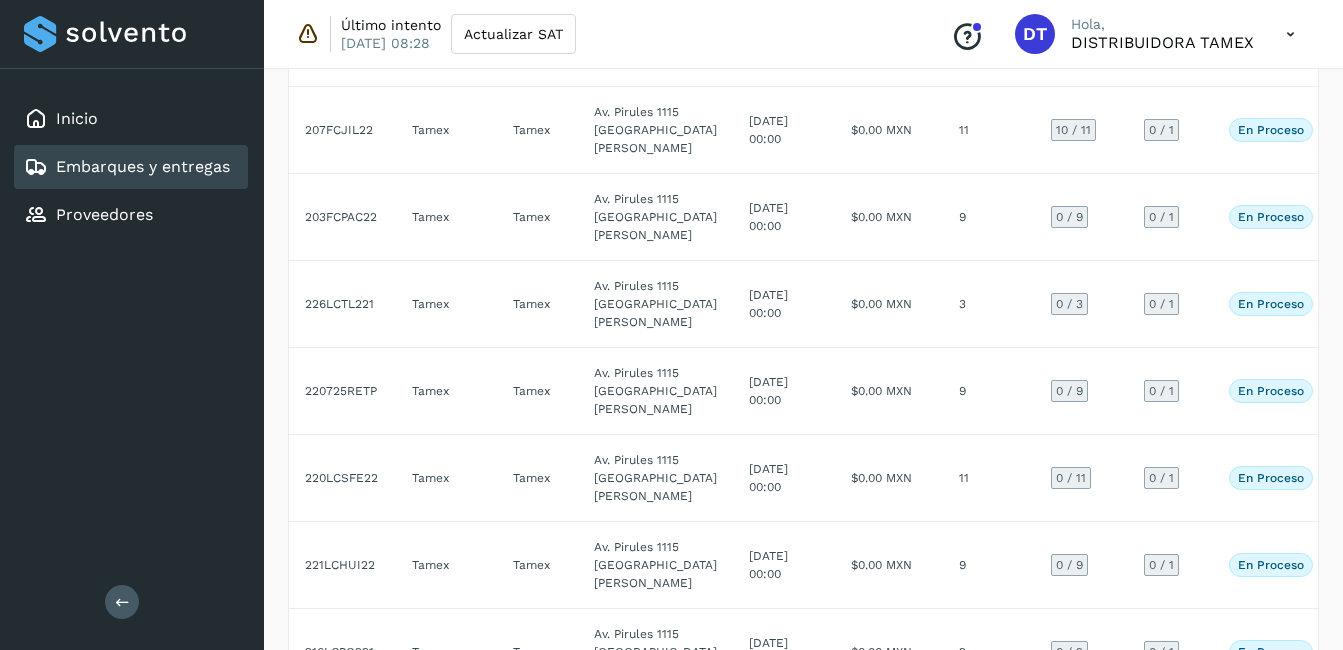 scroll, scrollTop: 400, scrollLeft: 0, axis: vertical 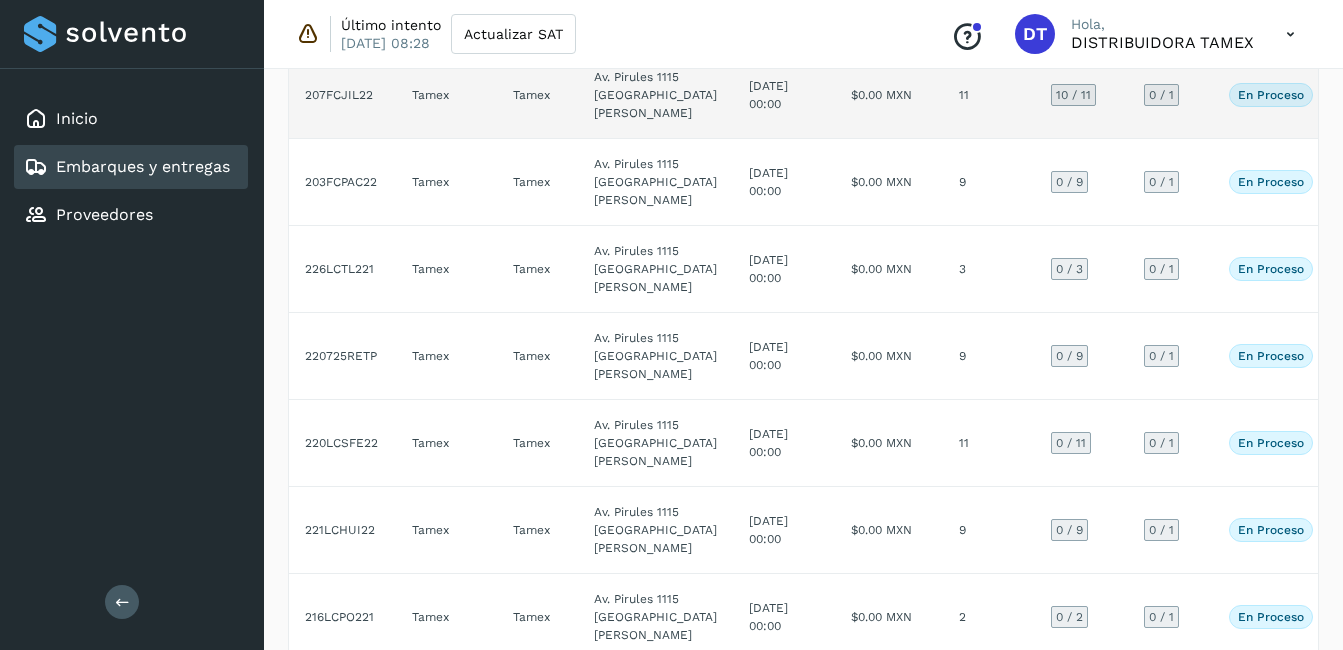 click on "$0.00 MXN" 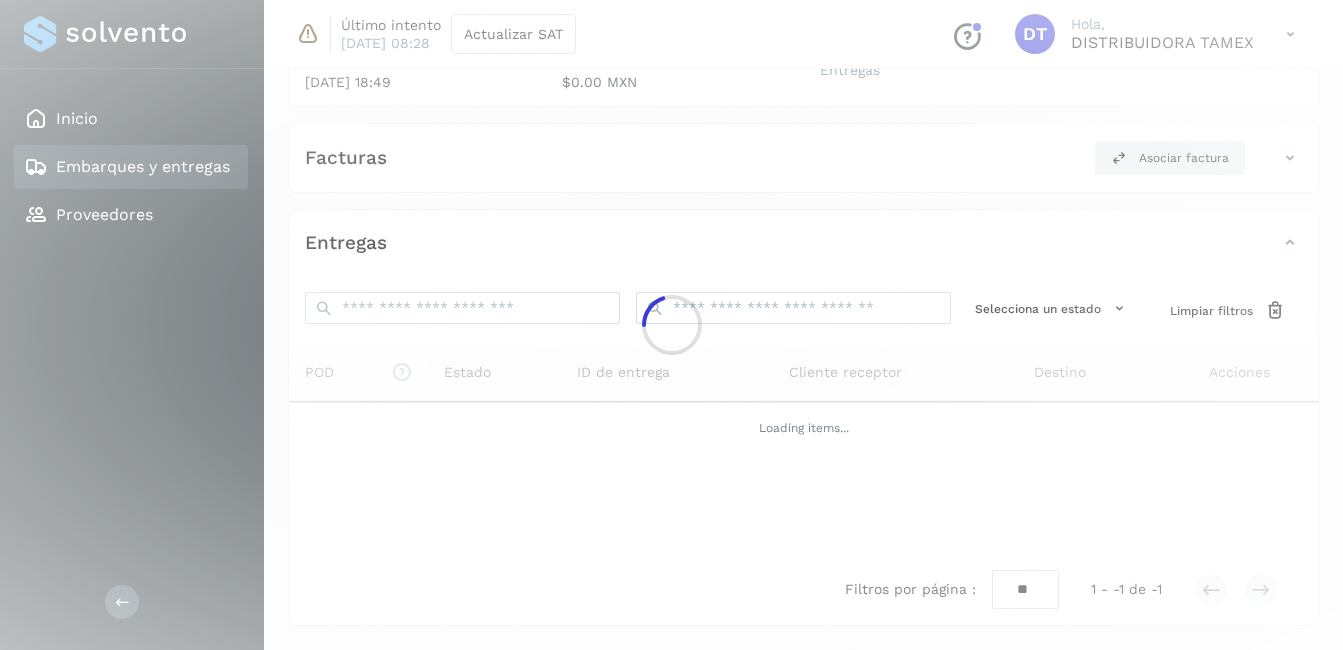 click 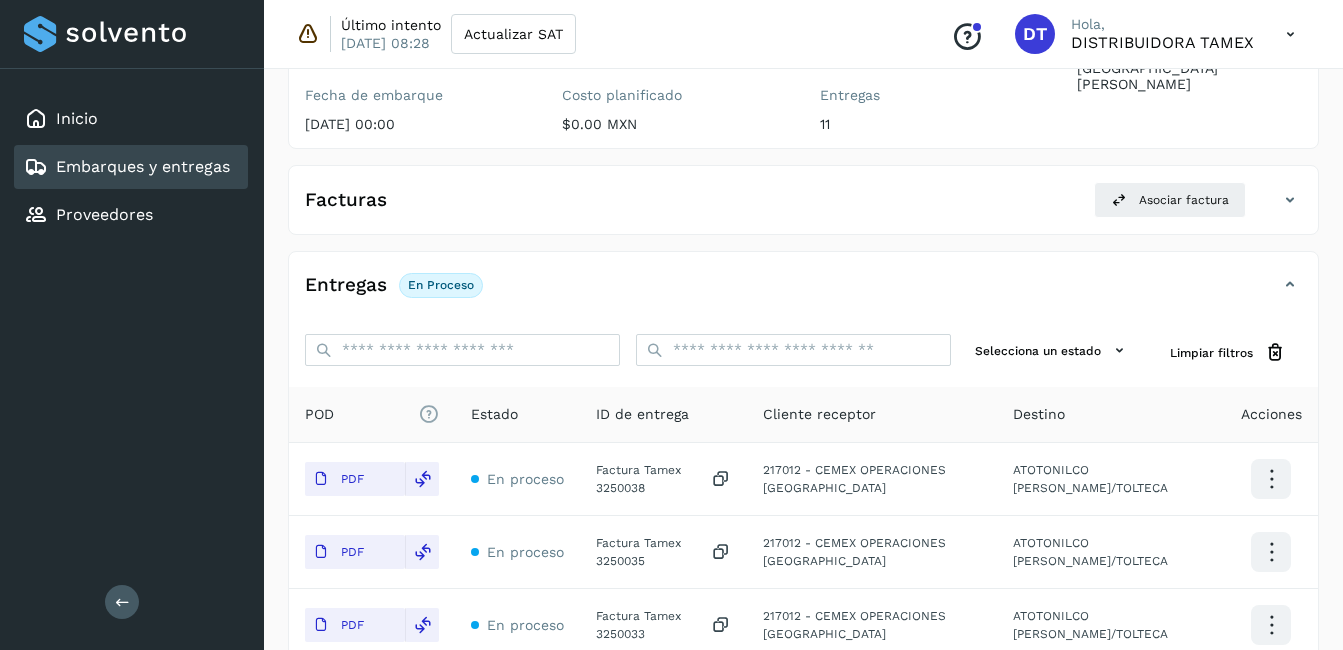 scroll, scrollTop: 0, scrollLeft: 0, axis: both 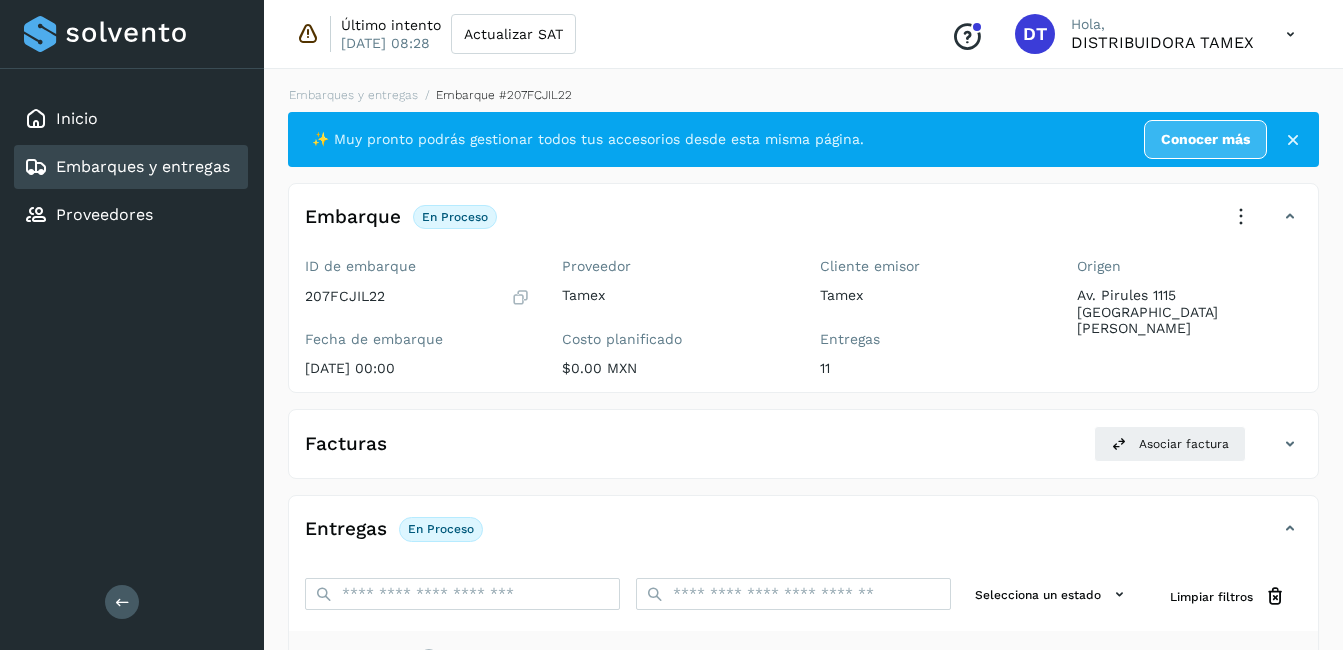select on "**" 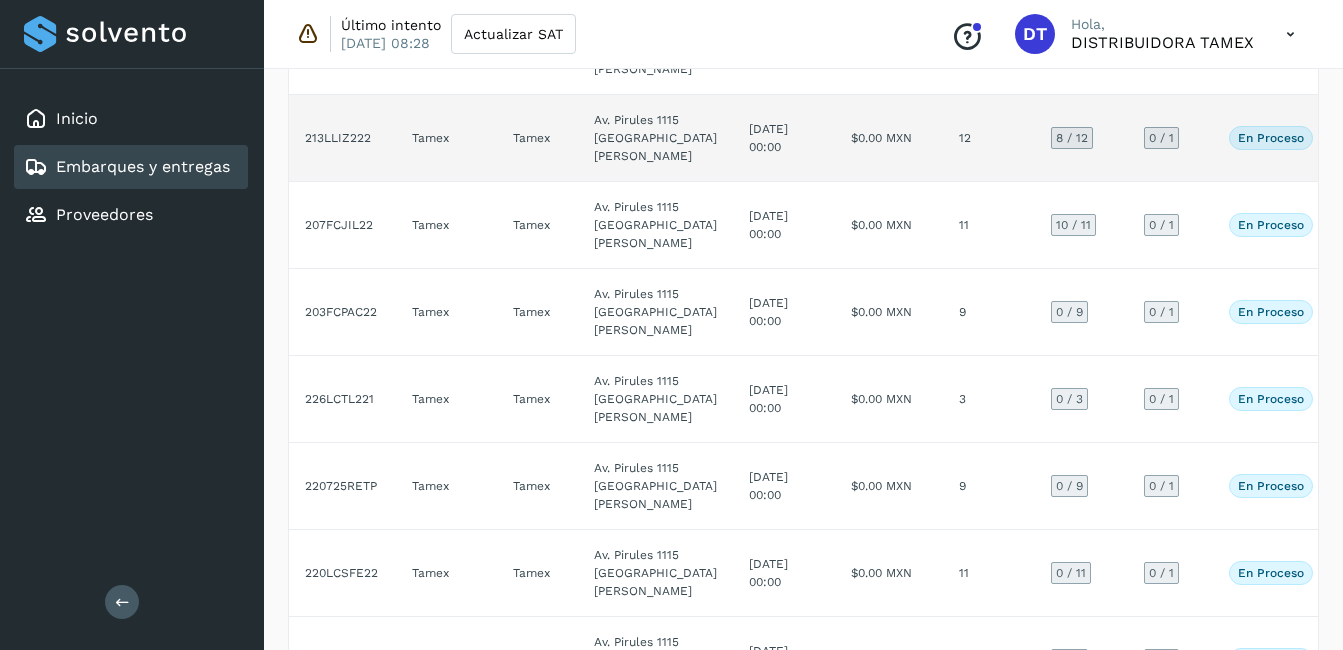 scroll, scrollTop: 300, scrollLeft: 0, axis: vertical 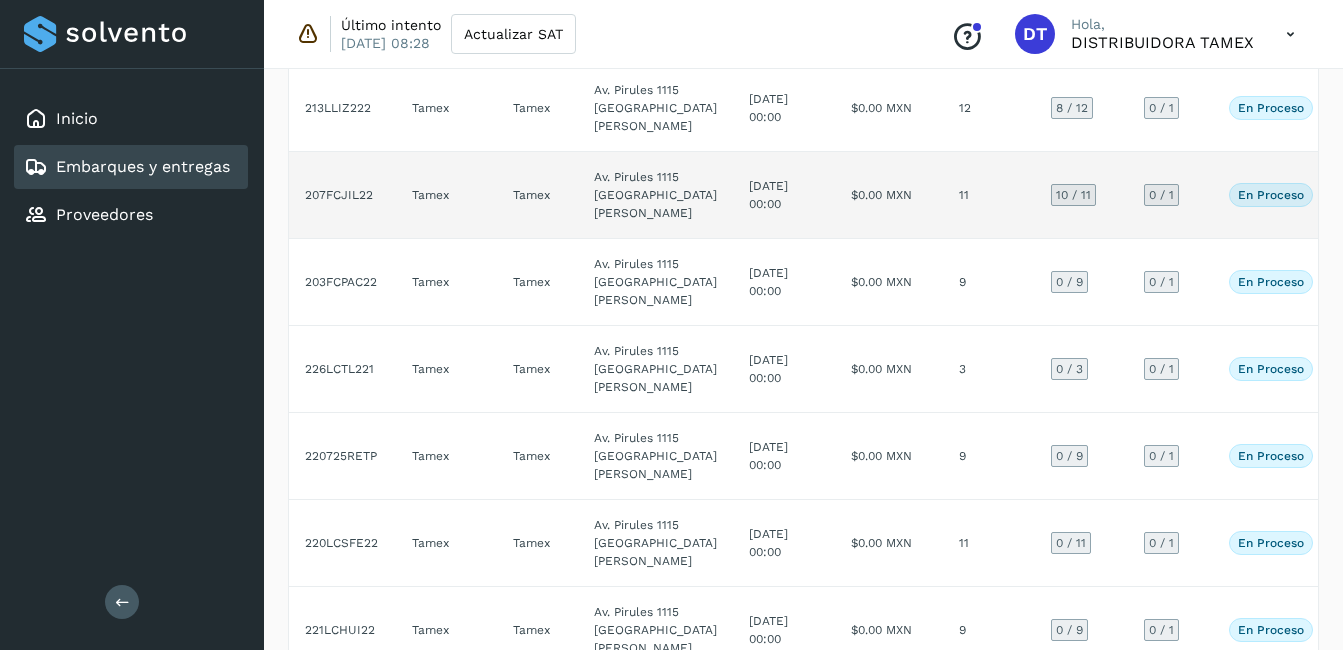 click on "11" 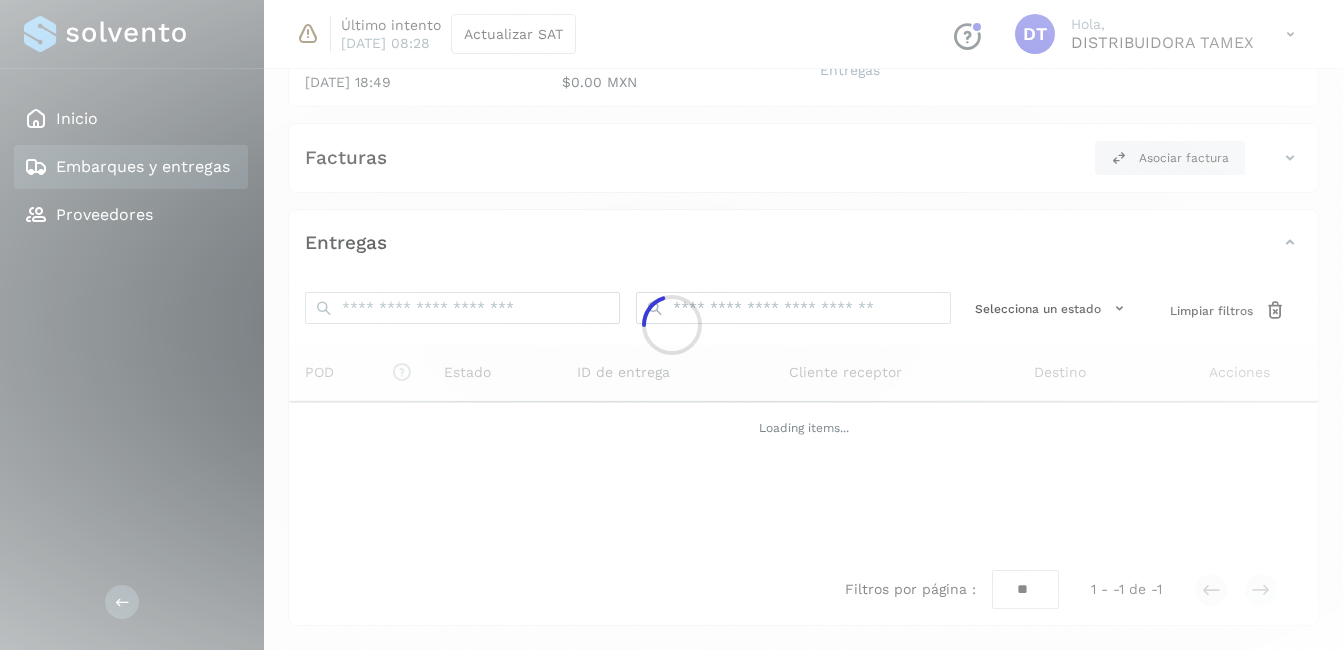 click 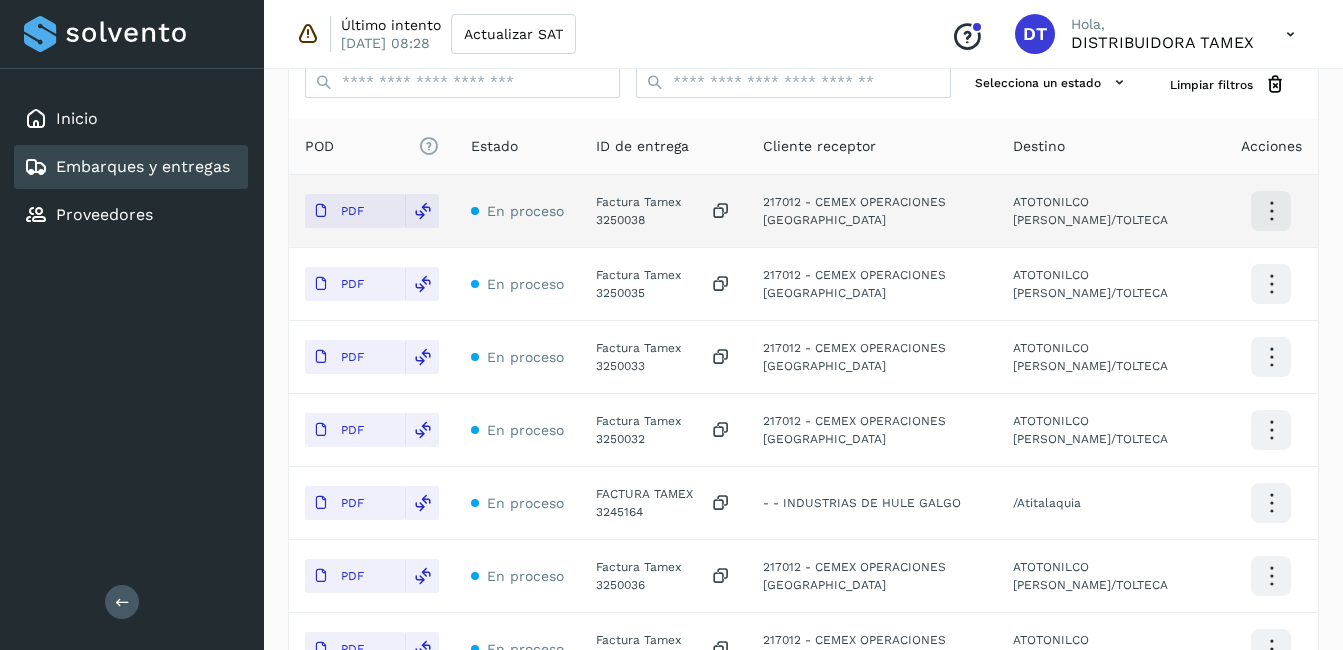 scroll, scrollTop: 462, scrollLeft: 0, axis: vertical 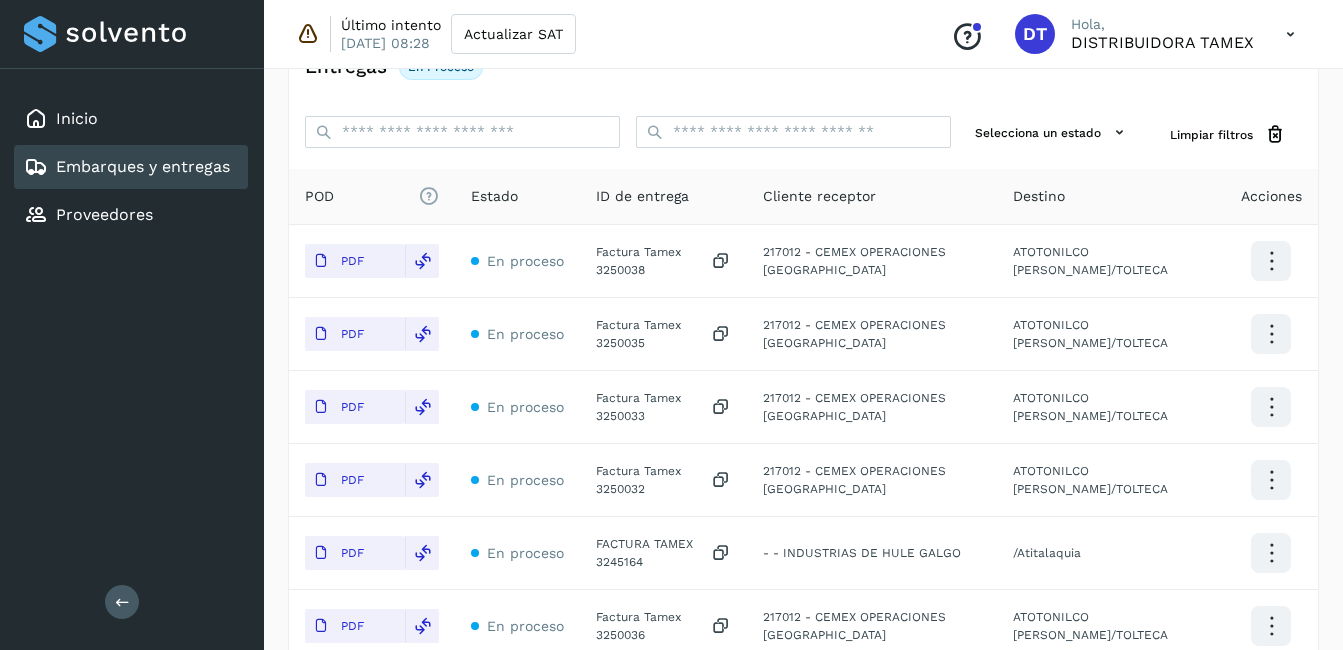 select on "**" 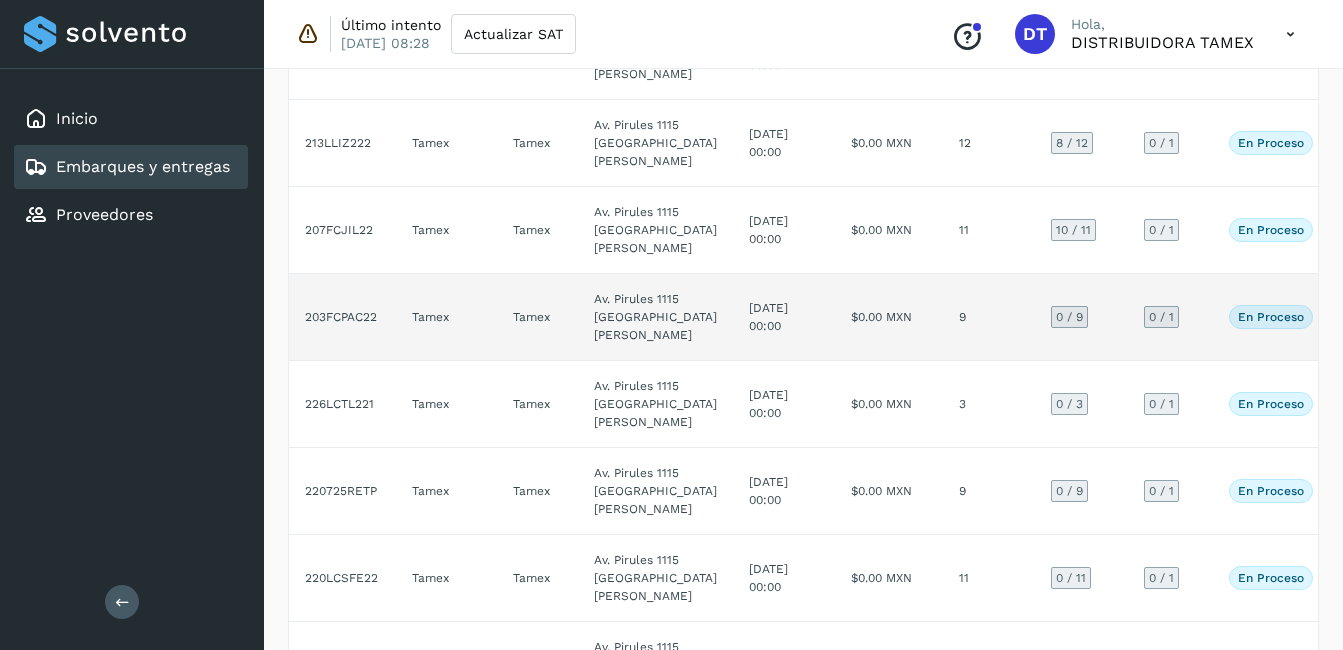 scroll, scrollTop: 245, scrollLeft: 0, axis: vertical 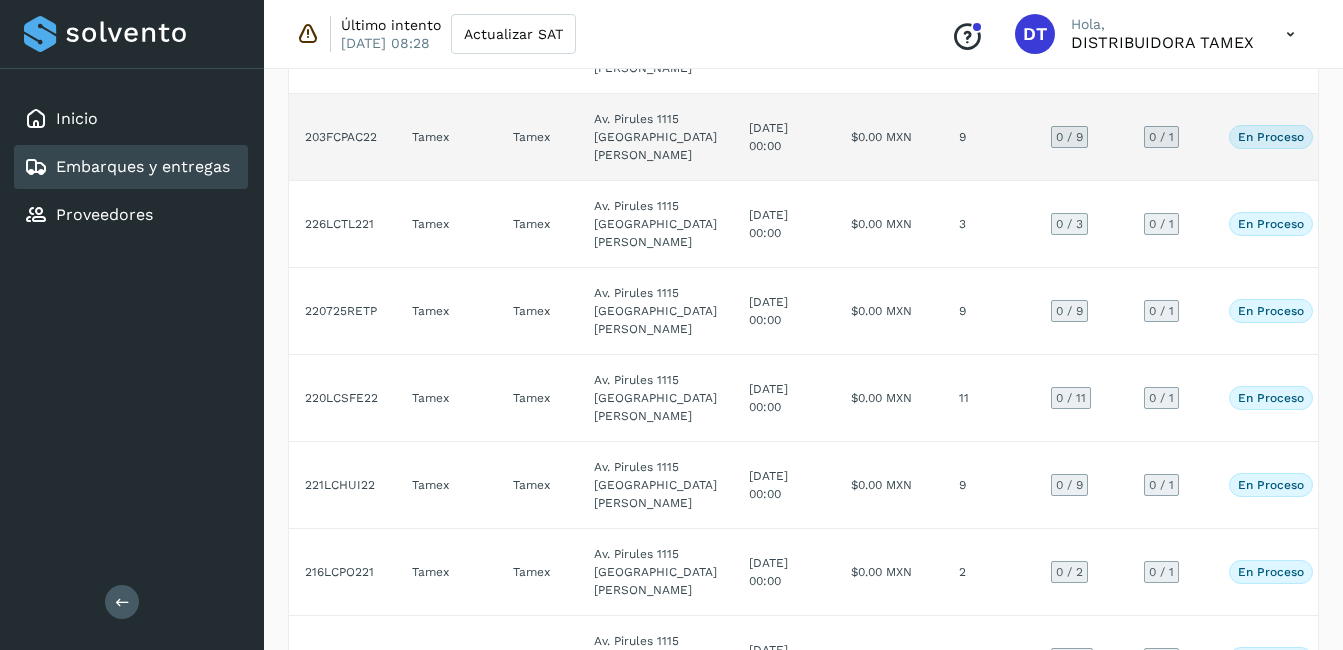 click on "$0.00 MXN" 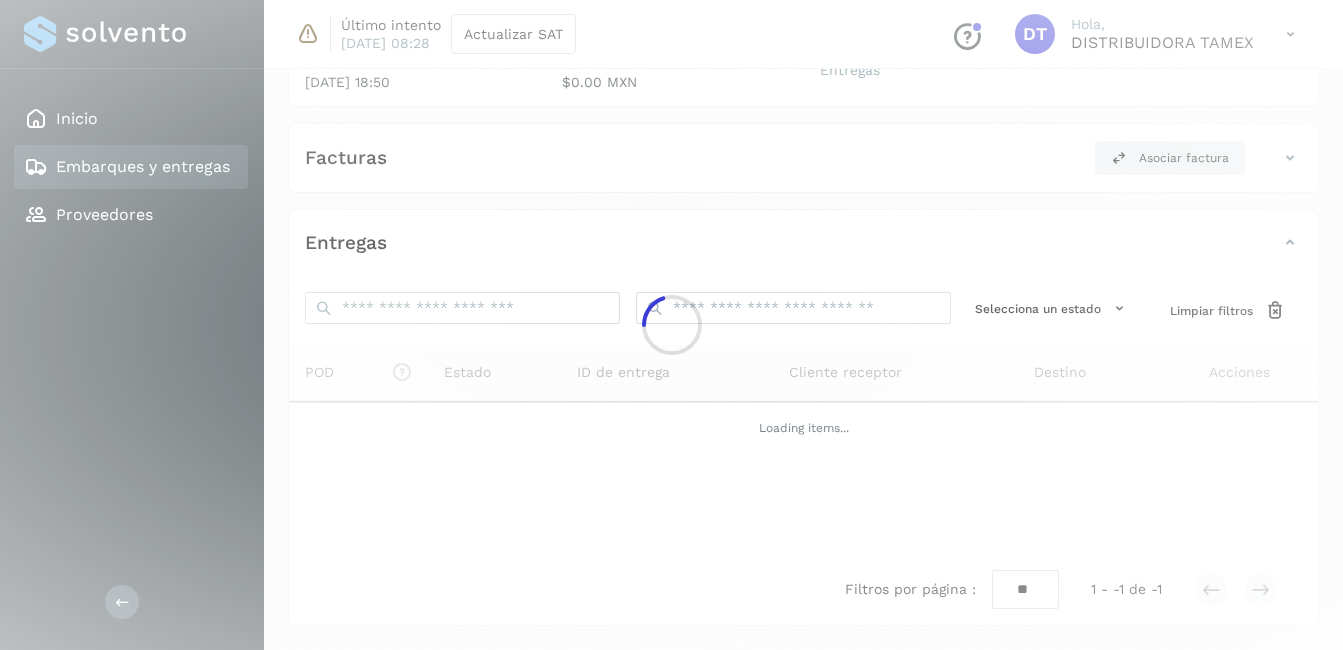 click 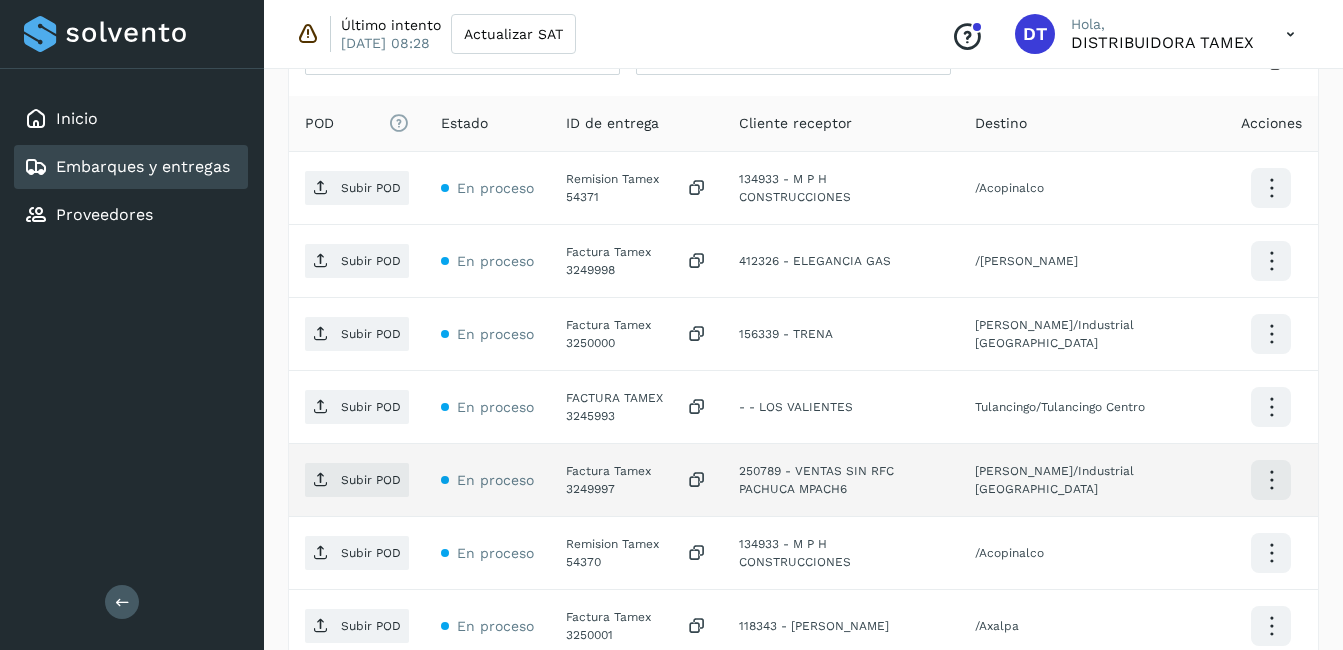 scroll, scrollTop: 500, scrollLeft: 0, axis: vertical 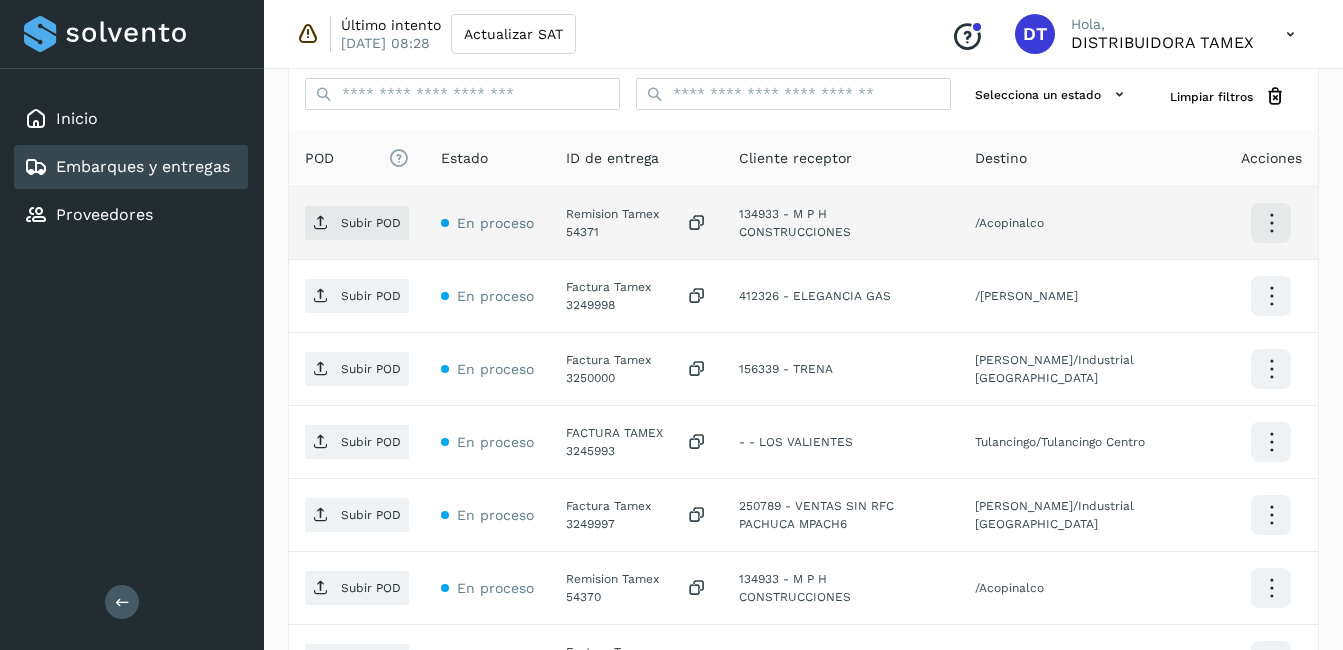 click on "Remision Tamex 54371" 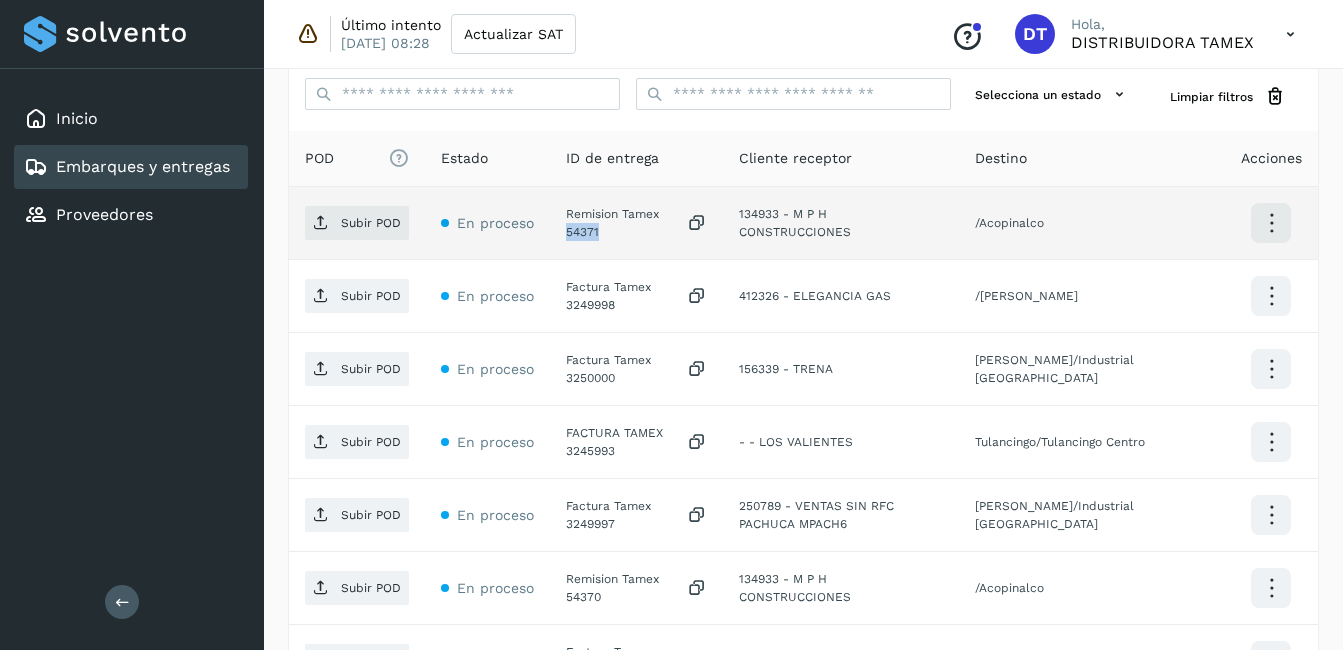 click on "Remision Tamex 54371" 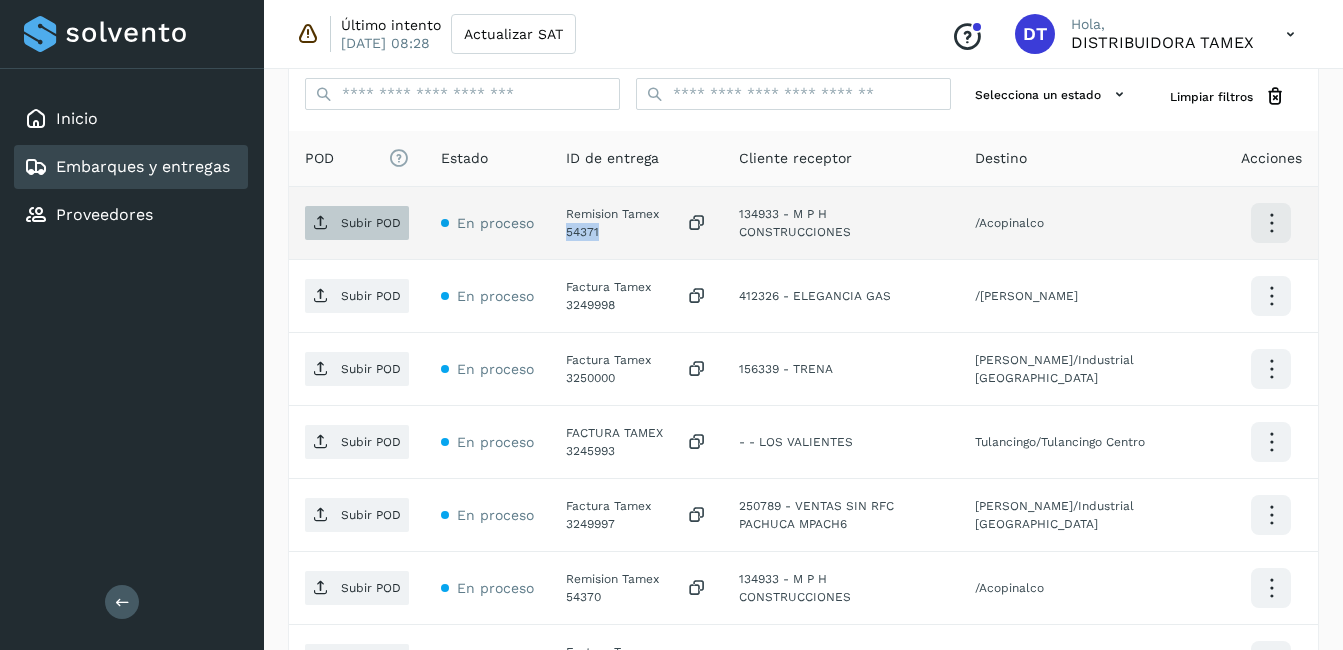 click at bounding box center (321, 223) 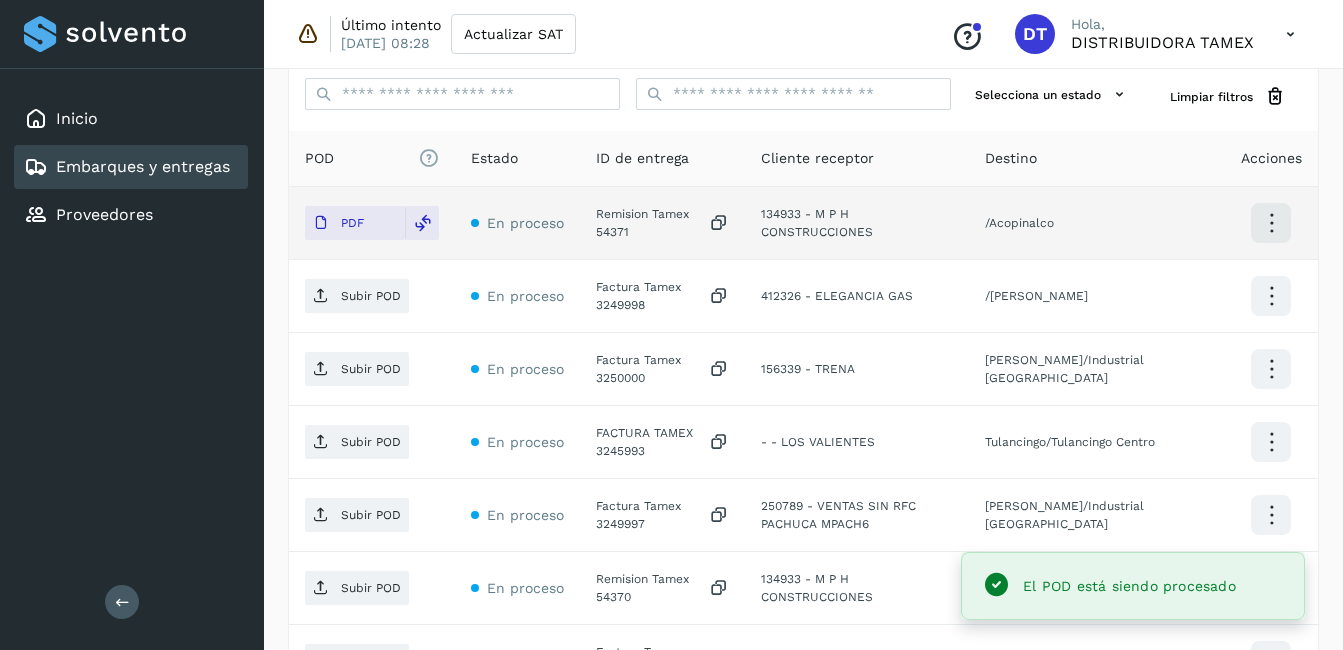 click on "Factura Tamex 3249998" 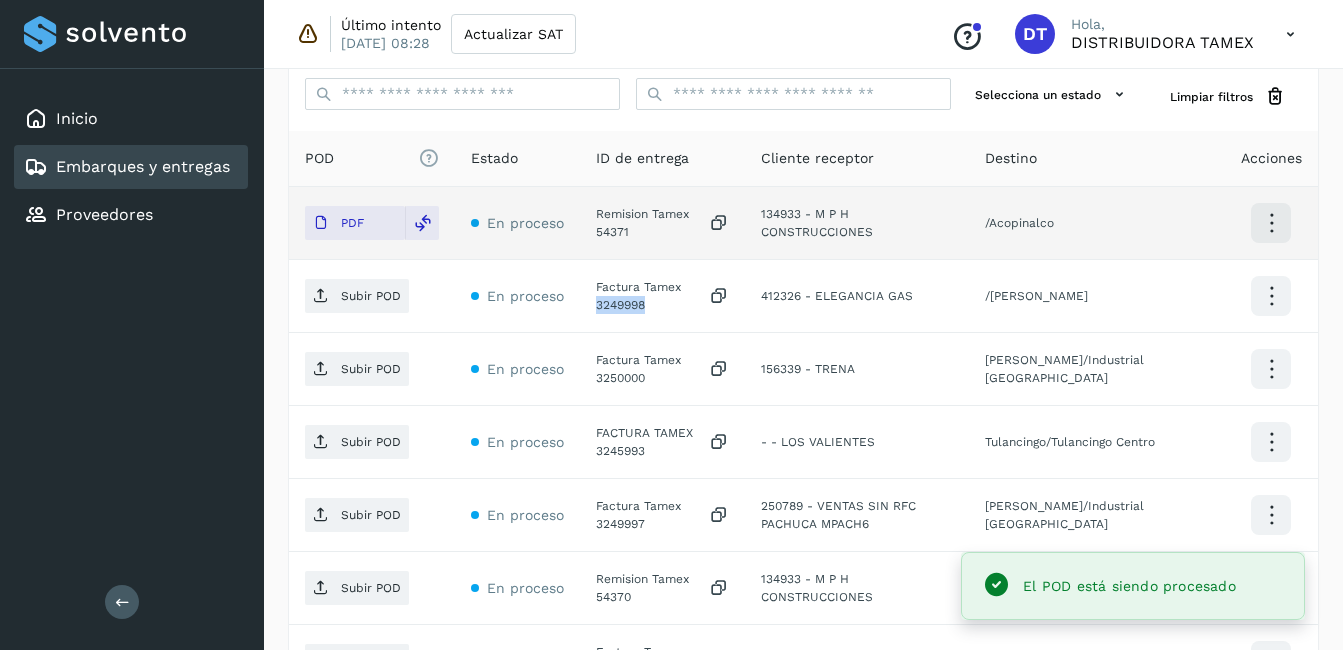 click on "Factura Tamex 3249998" 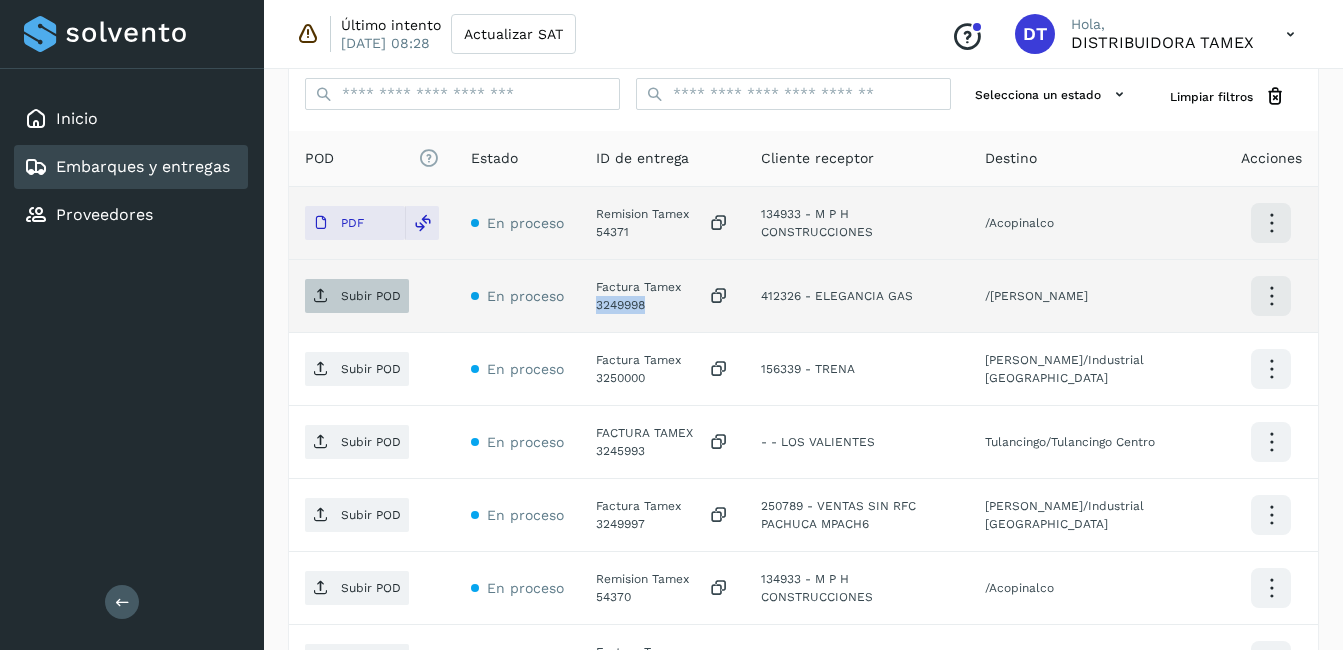 click on "Subir POD" at bounding box center (371, 296) 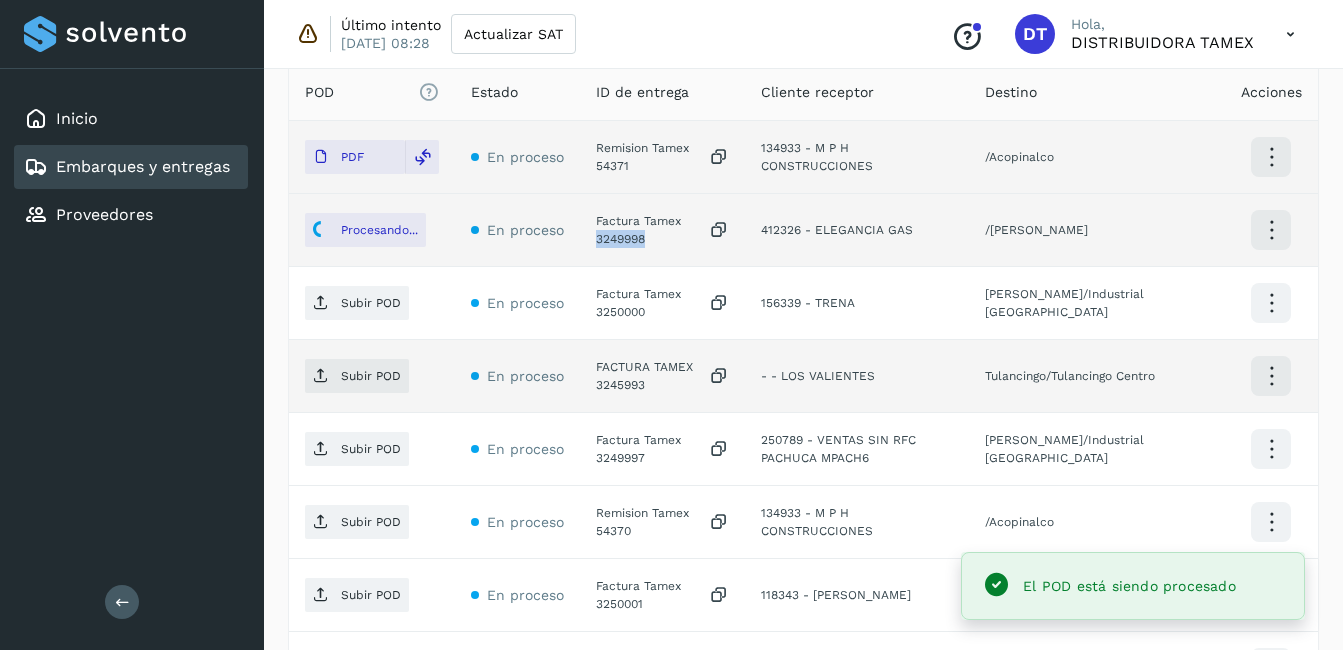 scroll, scrollTop: 600, scrollLeft: 0, axis: vertical 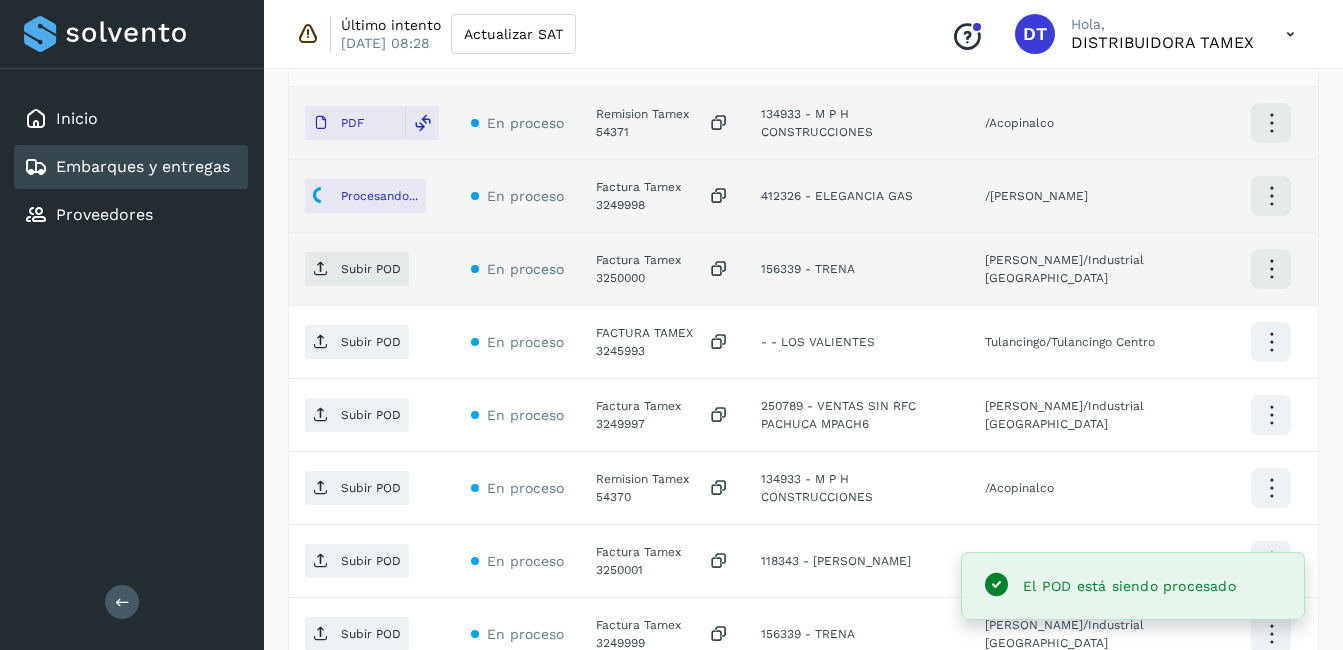 click on "Factura Tamex 3250000" 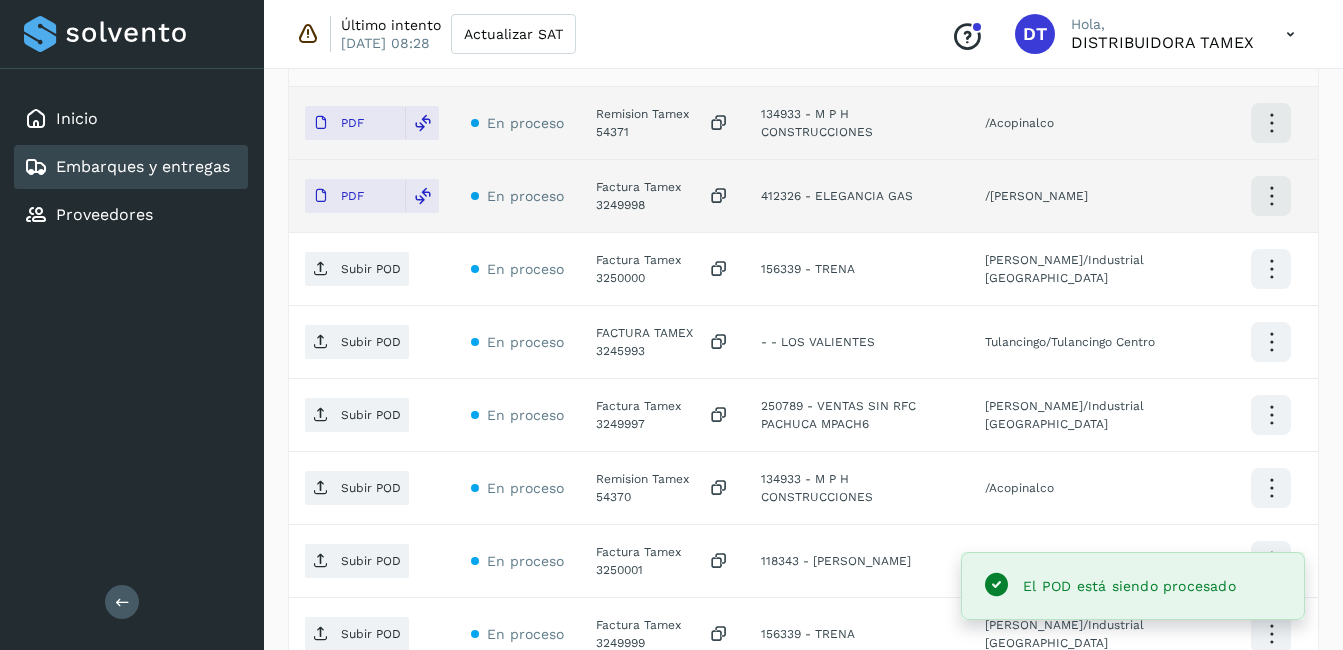 click on "Factura Tamex 3250000" 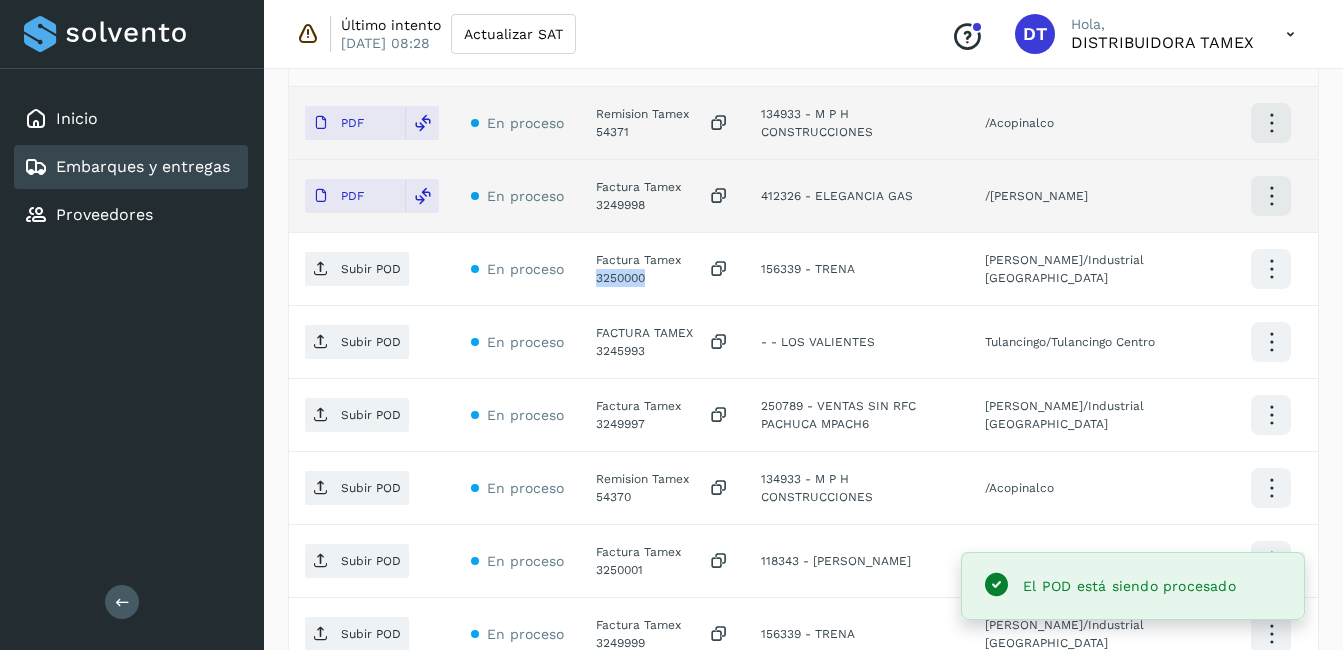 click on "Factura Tamex 3250000" 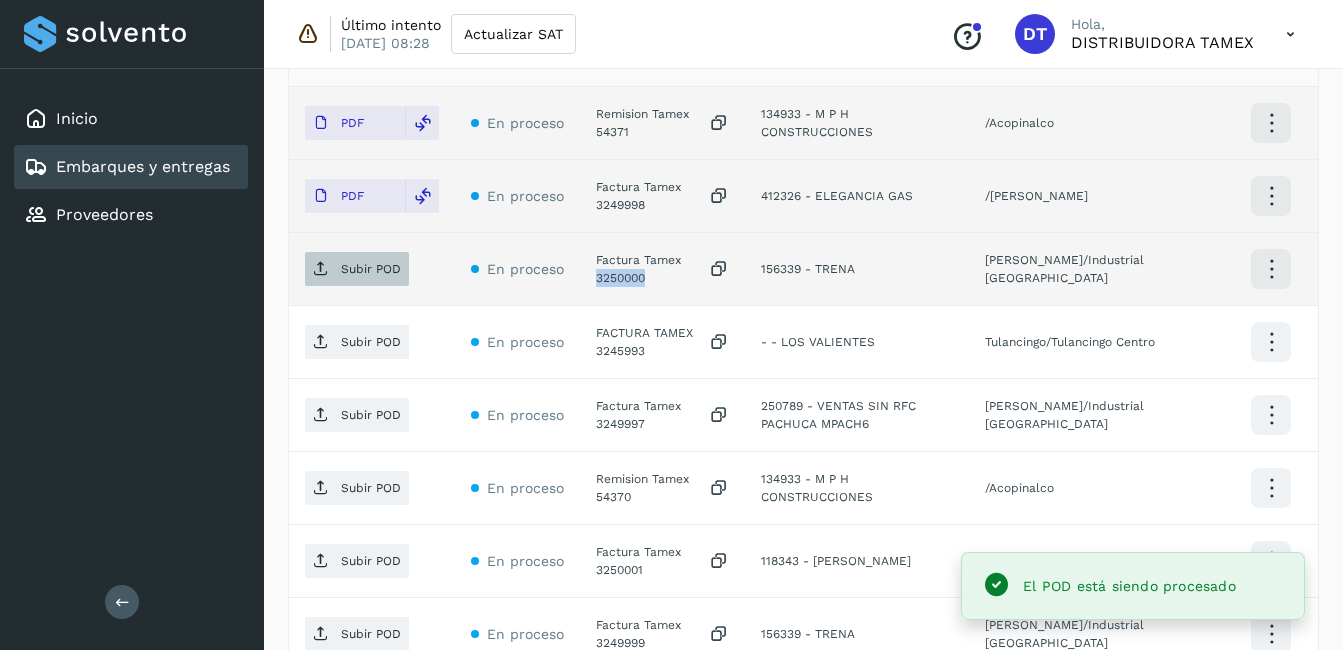 click on "Subir POD" at bounding box center (371, 269) 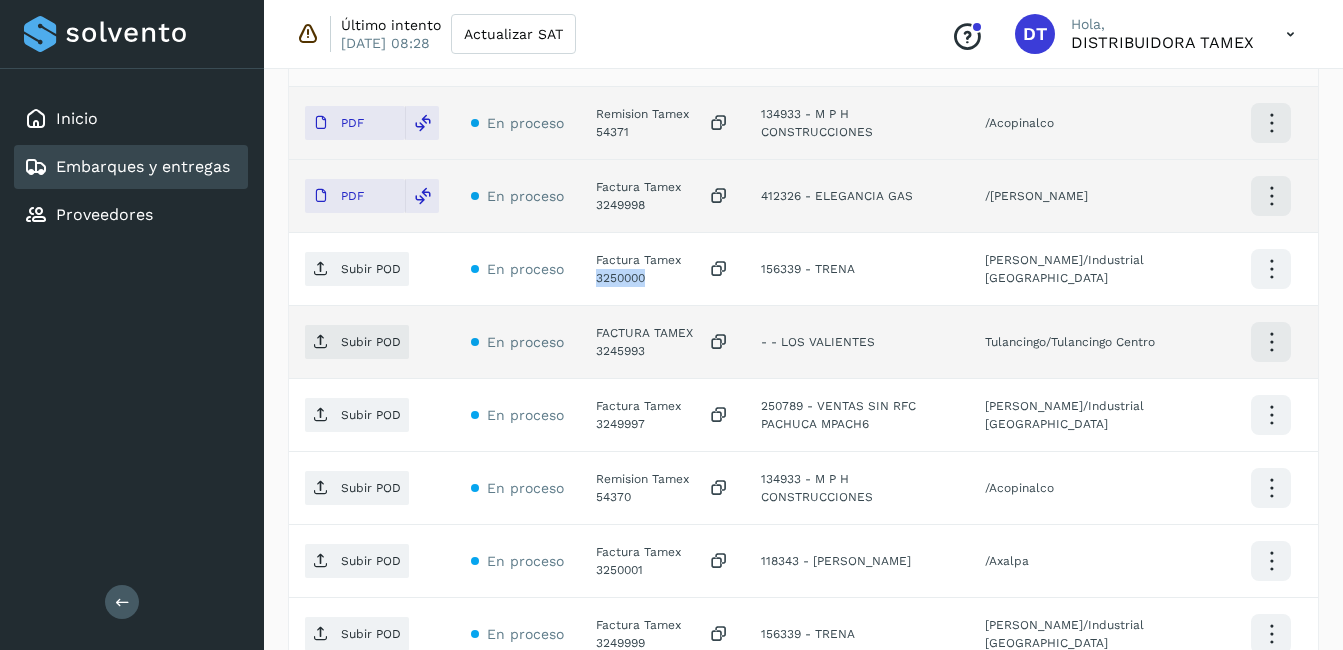 scroll, scrollTop: 700, scrollLeft: 0, axis: vertical 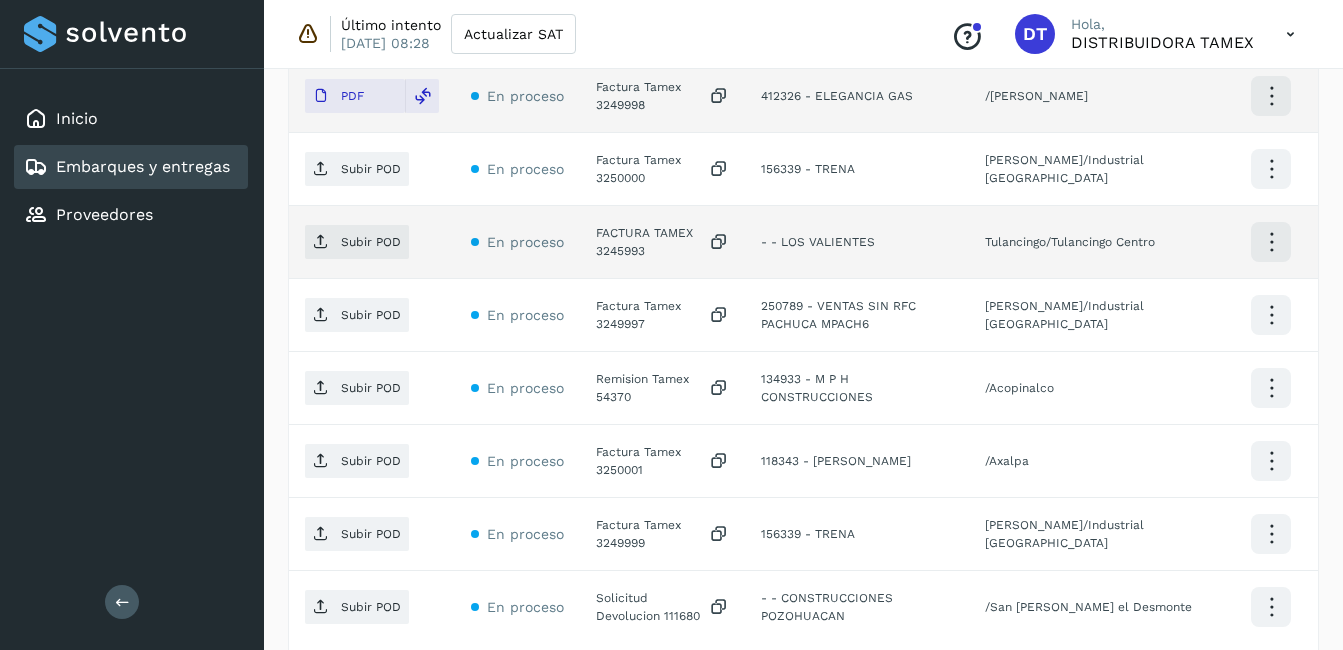 click on "FACTURA TAMEX 3245993" 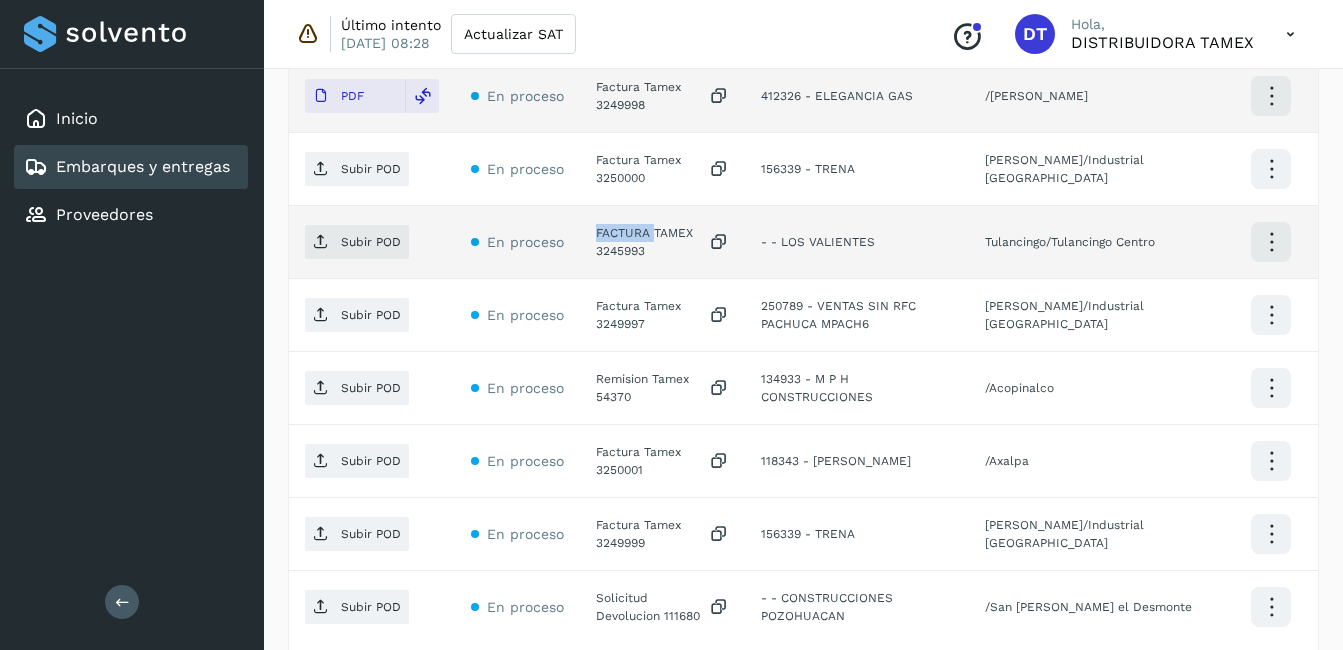 click on "FACTURA TAMEX 3245993" 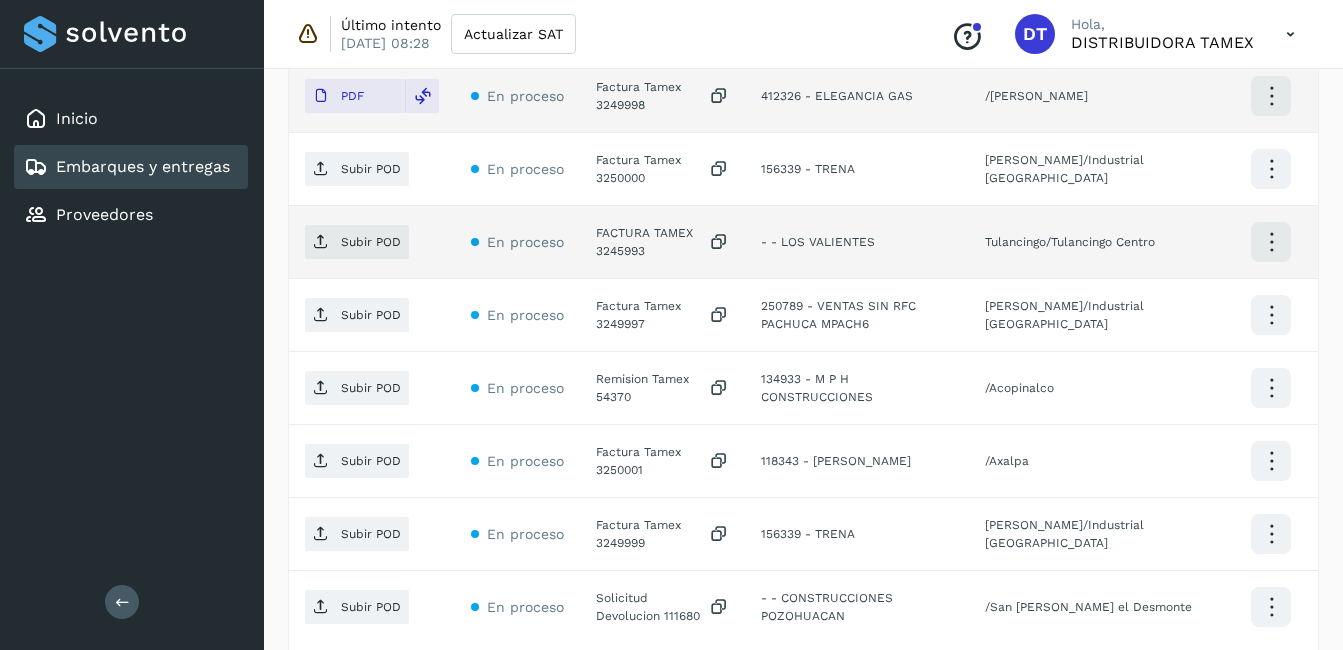 click on "FACTURA TAMEX 3245993" 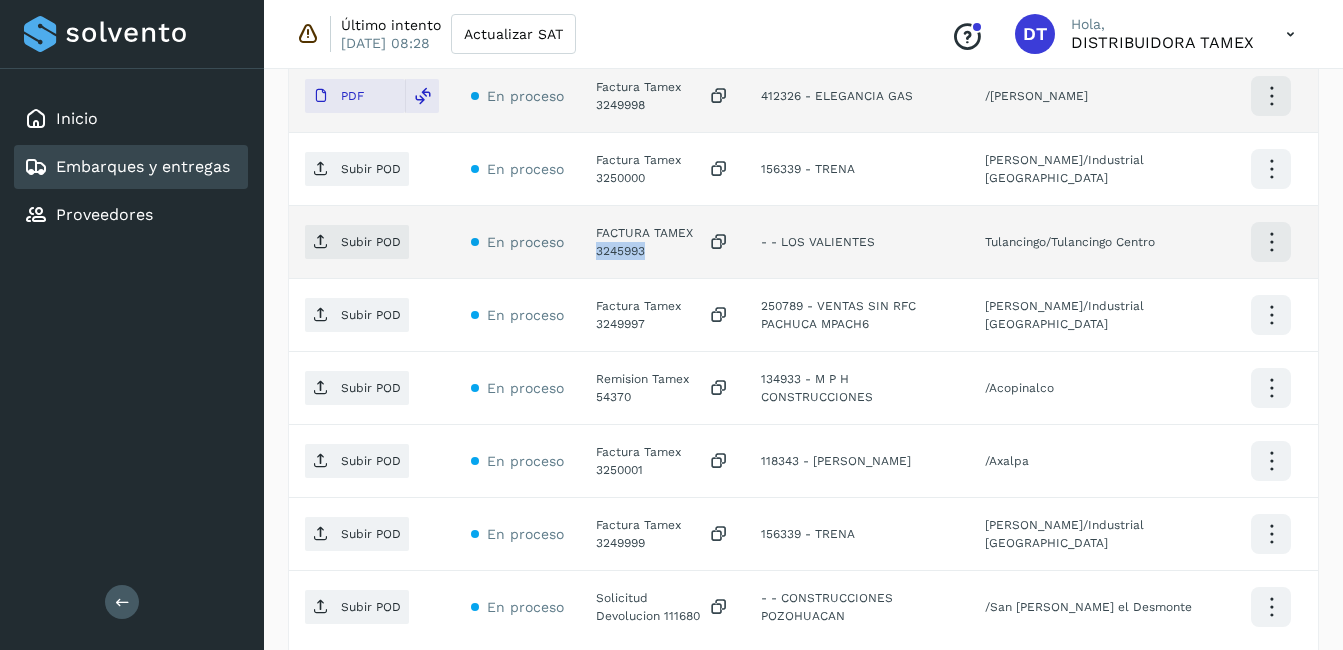 click on "FACTURA TAMEX 3245993" 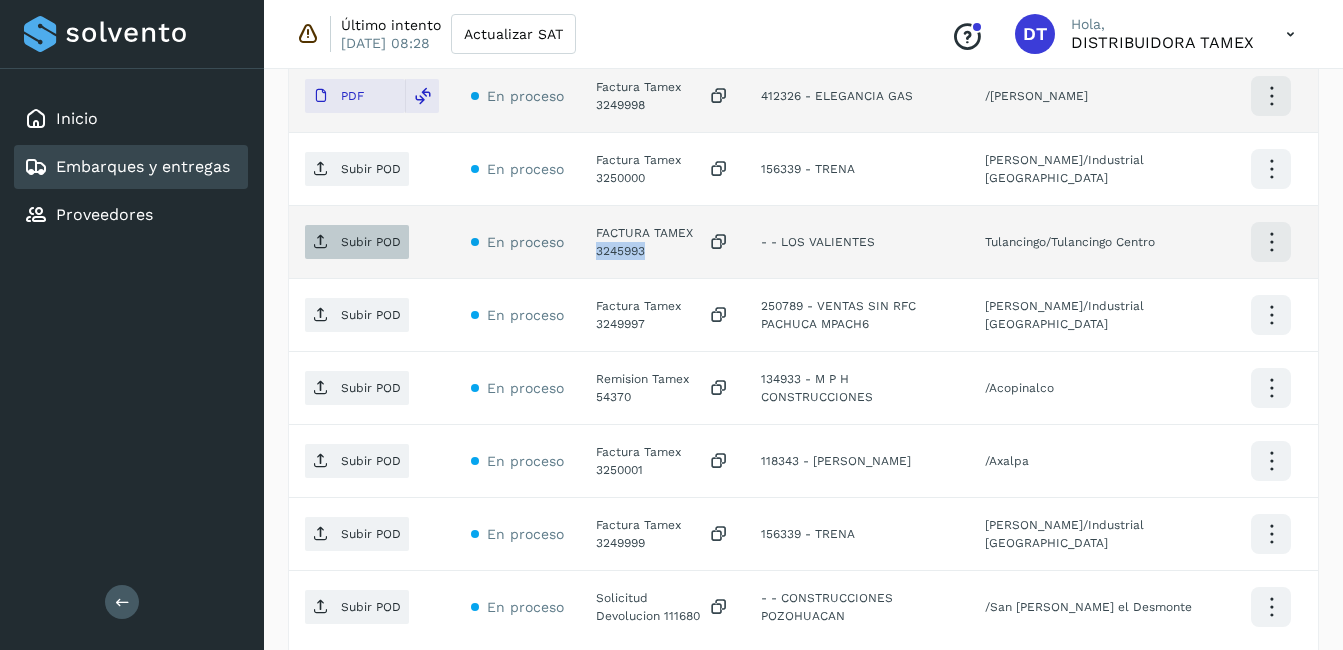 click on "Subir POD" at bounding box center [371, 242] 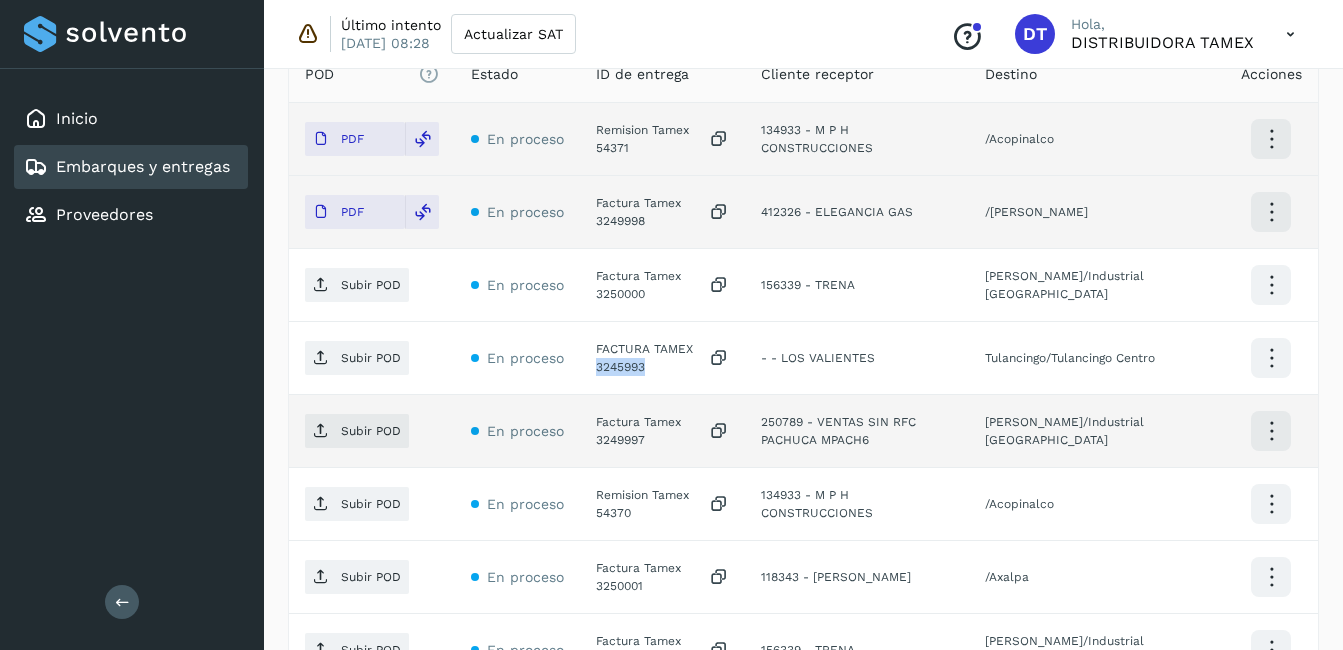 scroll, scrollTop: 600, scrollLeft: 0, axis: vertical 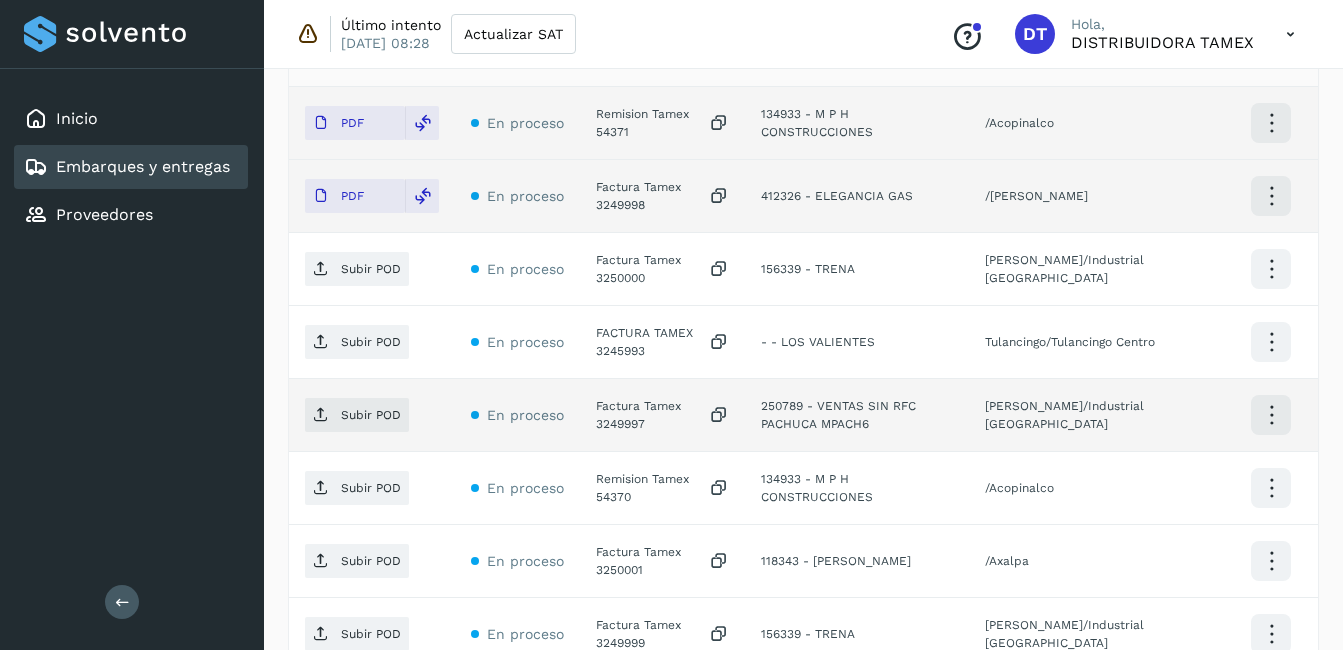click on "Factura Tamex 3249997" 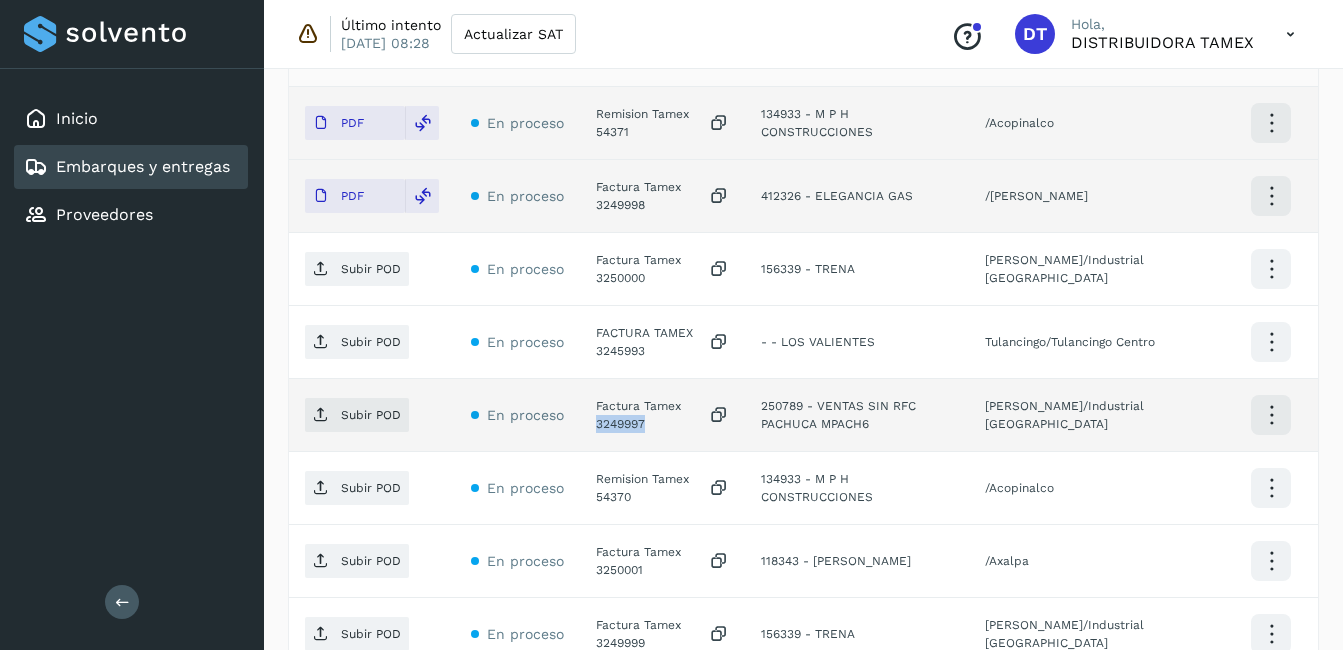 click on "Factura Tamex 3249997" 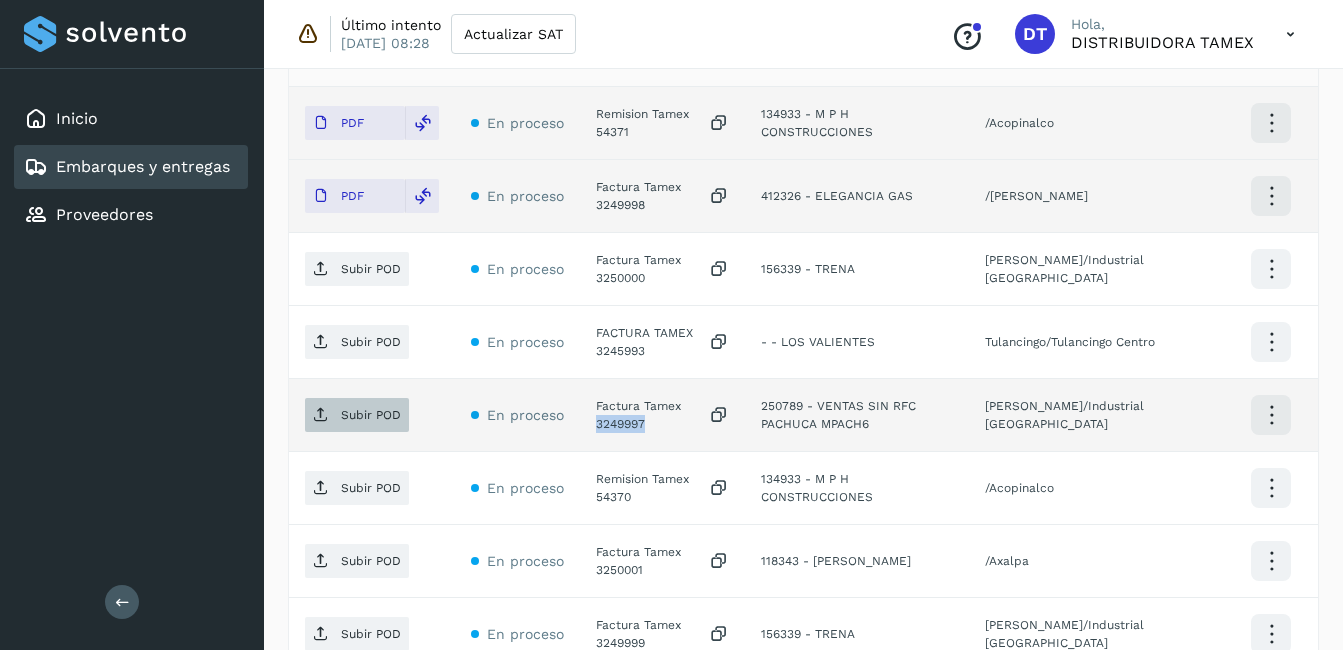 click on "Subir POD" at bounding box center [371, 415] 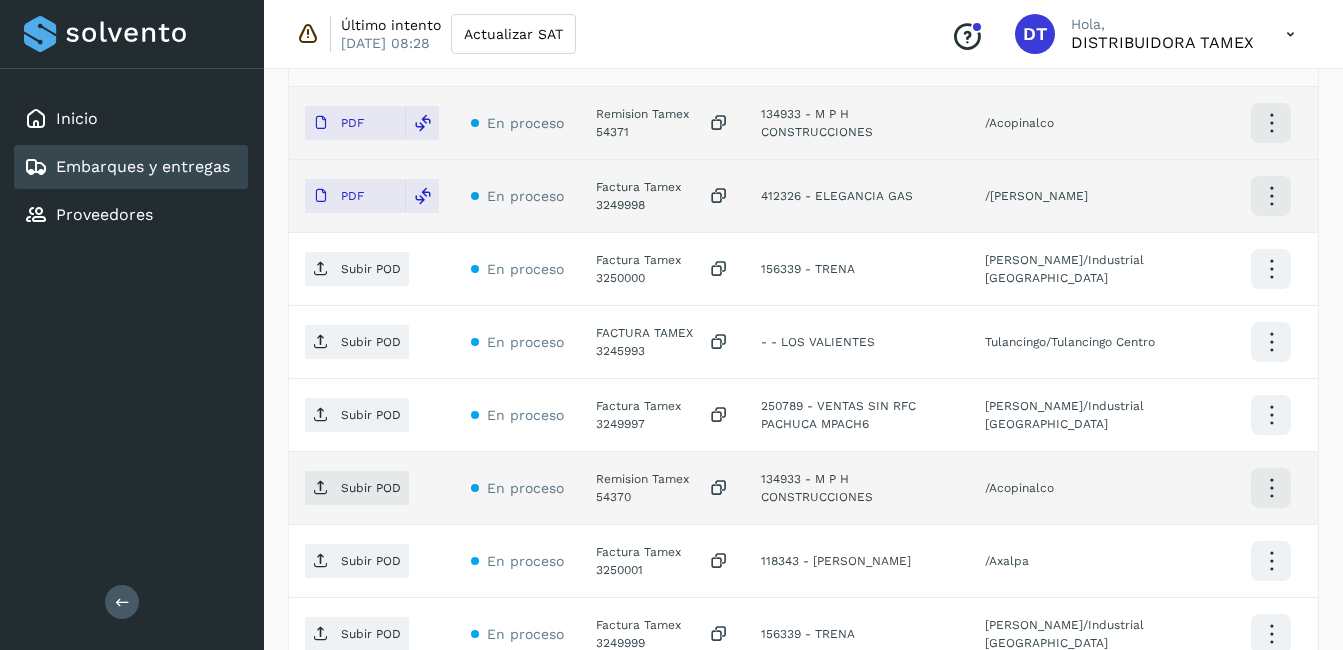 click on "Remision Tamex 54370" 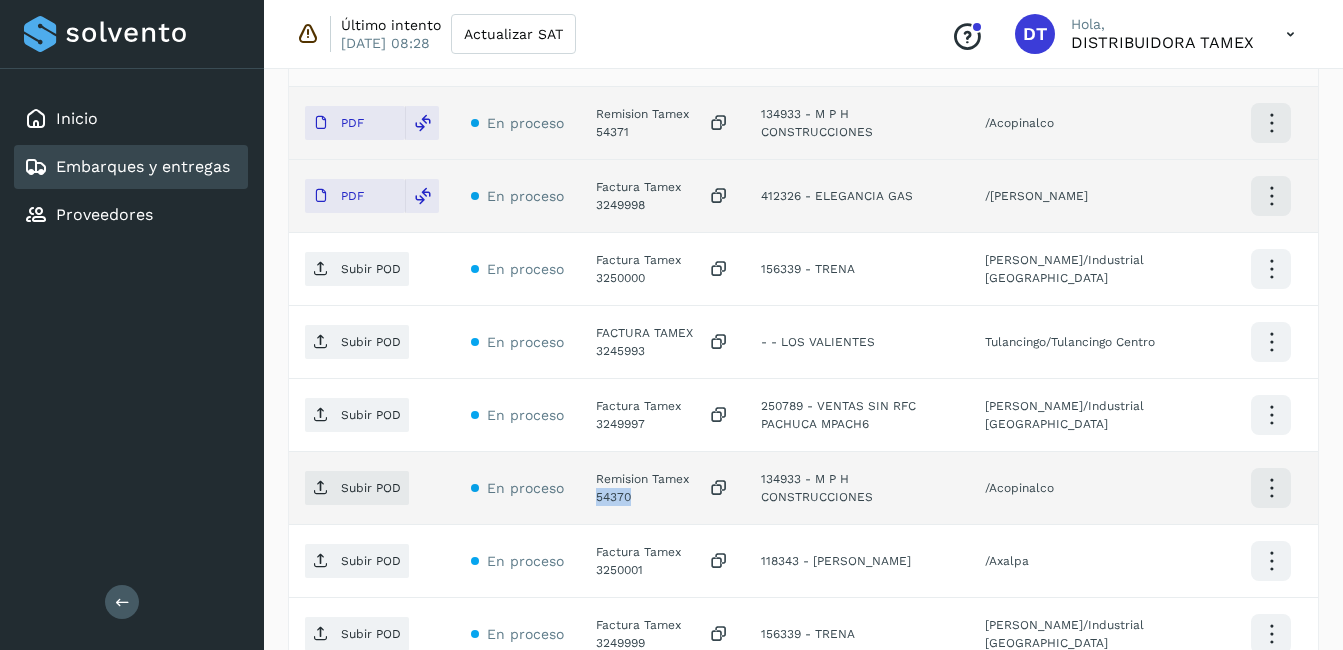 click on "Remision Tamex 54370" 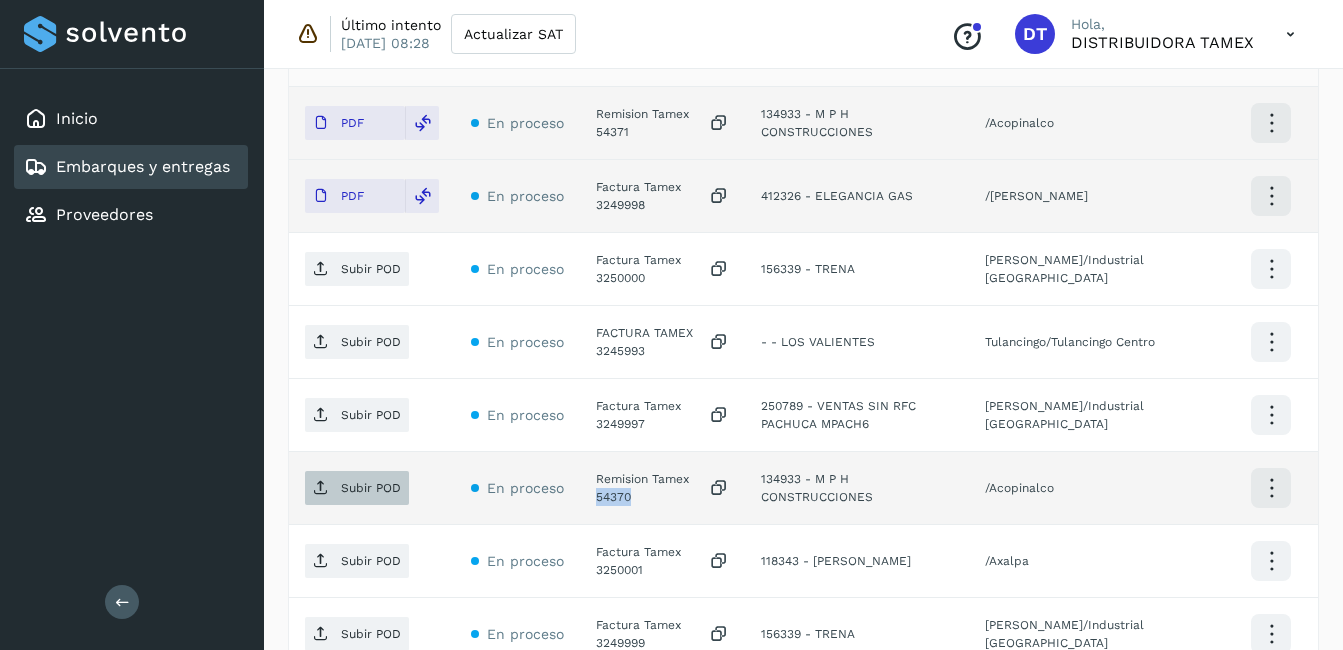 click on "Subir POD" at bounding box center (371, 488) 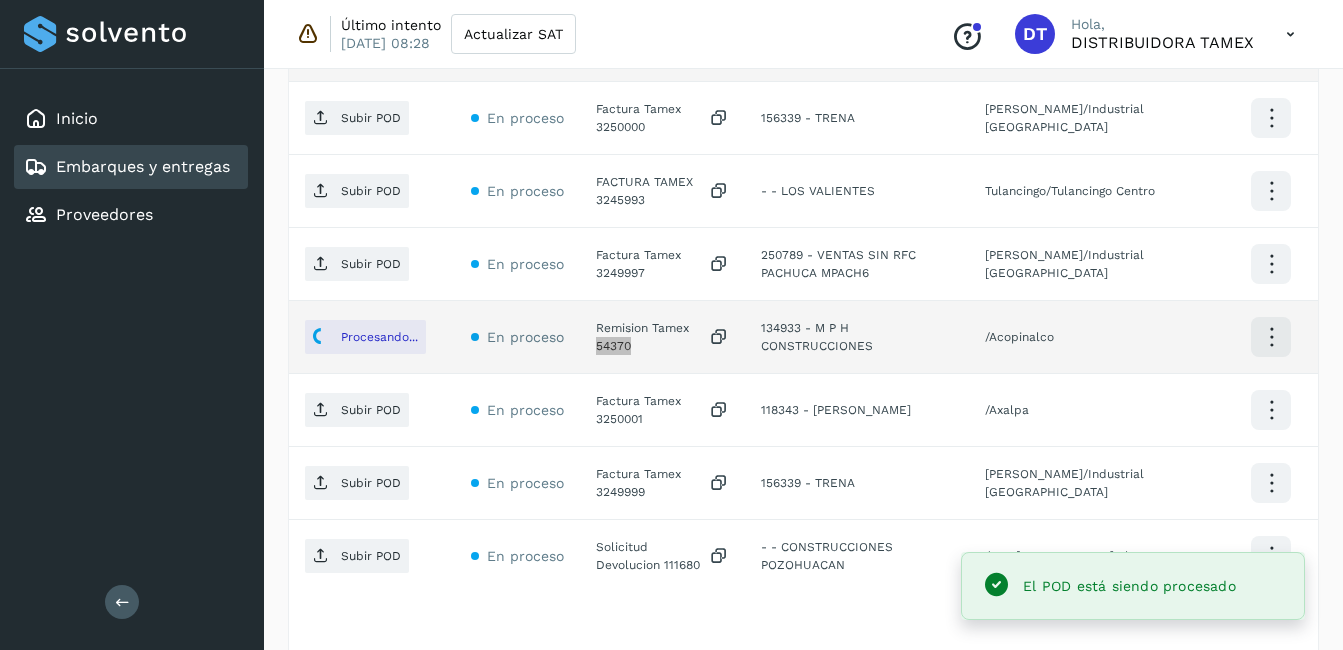 scroll, scrollTop: 800, scrollLeft: 0, axis: vertical 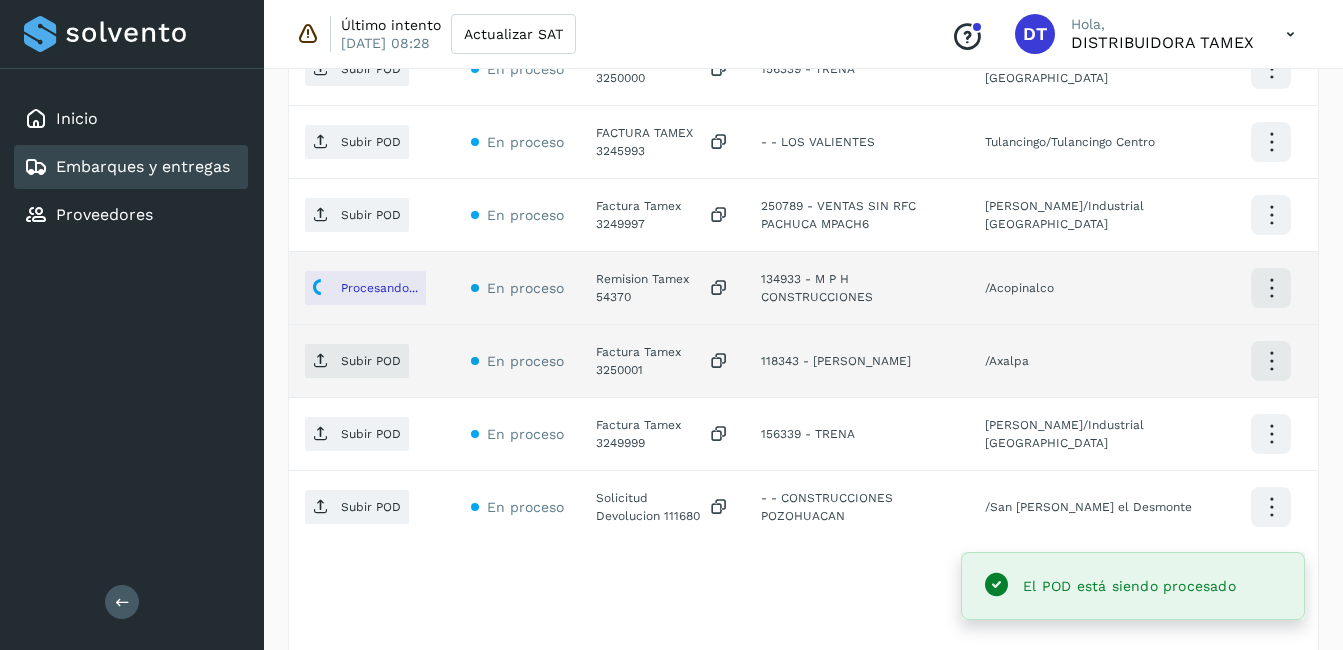 click on "Inicio Embarques y entregas Proveedores Salir Último intento [DATE] 08:28 Actualizar SAT
Conoce nuestros beneficios
DT Hola, DISTRIBUIDORA TAMEX Embarques y entregas Embarque #203FCPAC22  ✨ Muy pronto podrás gestionar todos tus accesorios desde esta misma página. Conocer más Embarque En proceso
Verifica el estado de la factura o entregas asociadas a este embarque
ID de embarque 203FCPAC22 Fecha de embarque [DATE] 00:00 Proveedor Tamex Costo planificado  $0.00 MXN  Cliente emisor Tamex Entregas [STREET_ADDRESS] Pirules 1115 San [PERSON_NAME] Obispo Facturas Asociar factura Aún no has subido ninguna factura Entregas En proceso Selecciona un estado Limpiar filtros POD
El tamaño máximo de archivo es de 20 Mb.
Estado ID de entrega Cliente receptor Destino Acciones PDF En proceso Remision Tamex 54371  134933 - M P H CONSTRUCCIONES /Acopinalco PDF PDF **" 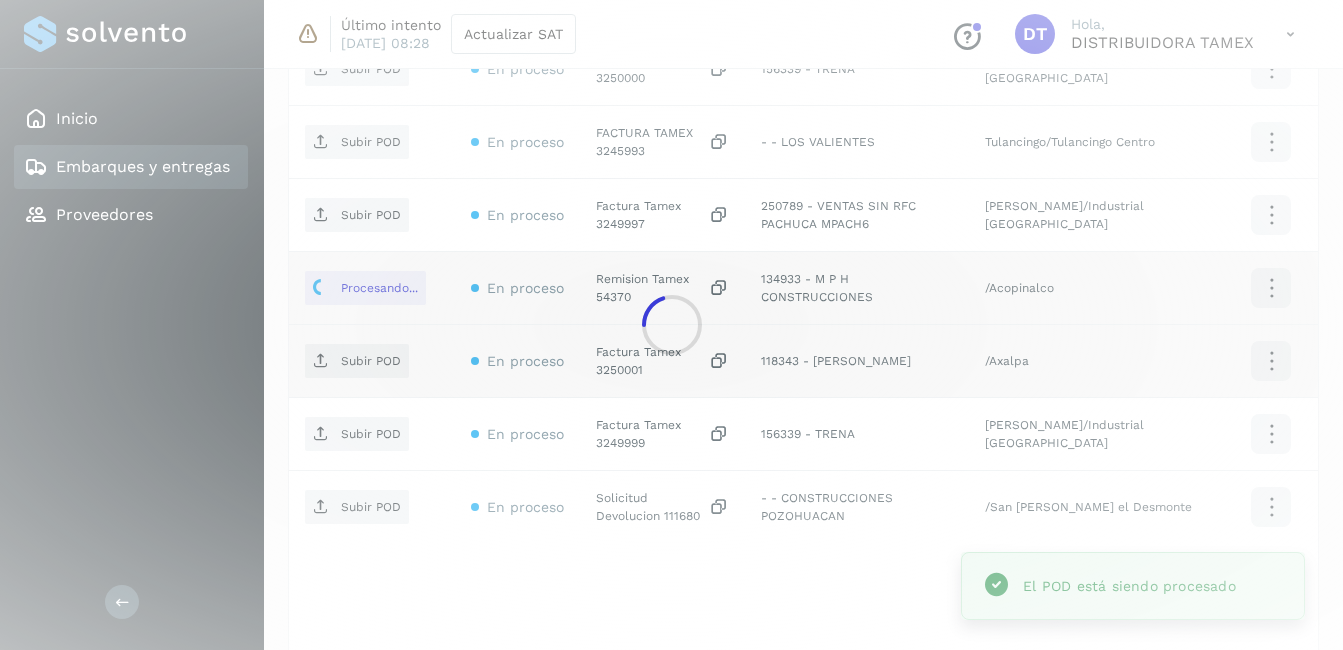 click 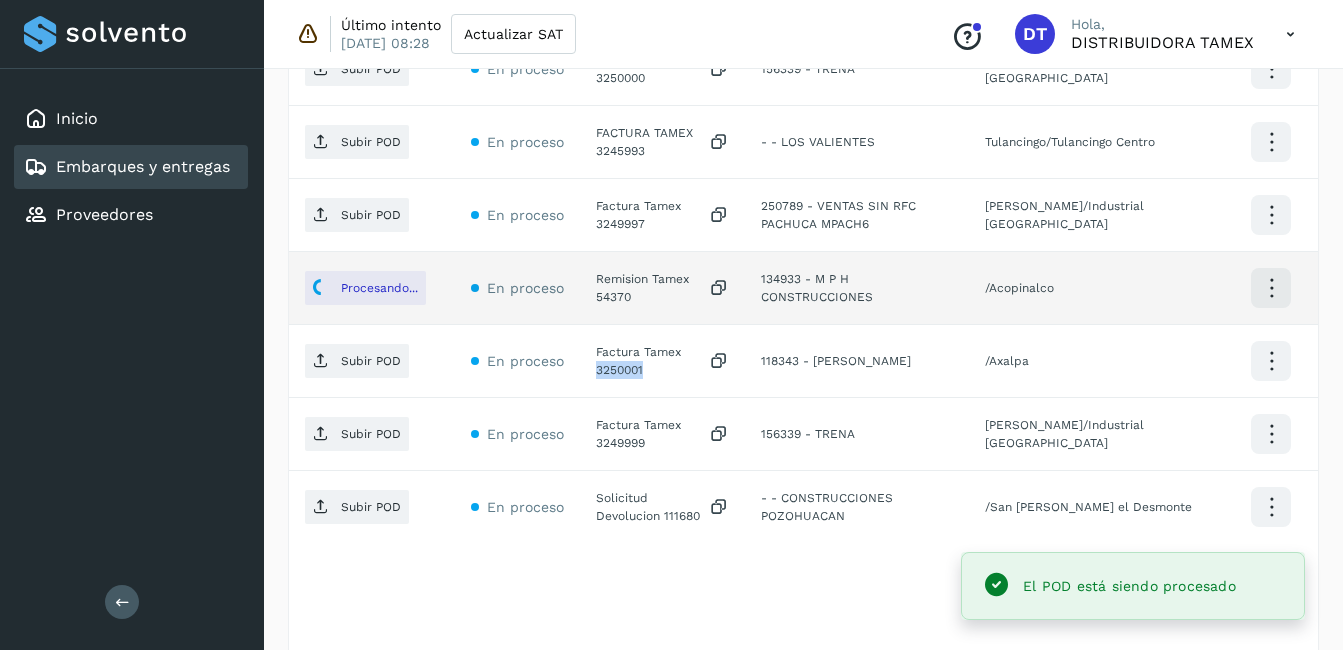 click on "Factura Tamex 3250001" 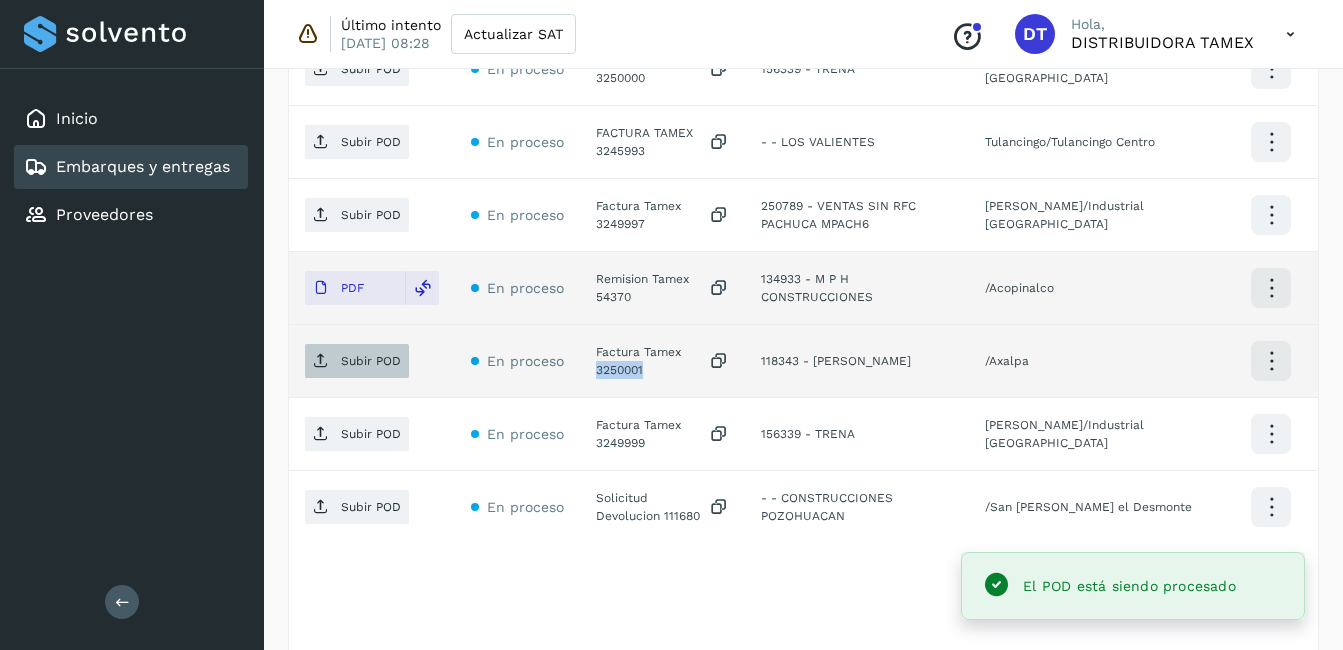 click on "Subir POD" at bounding box center (371, 361) 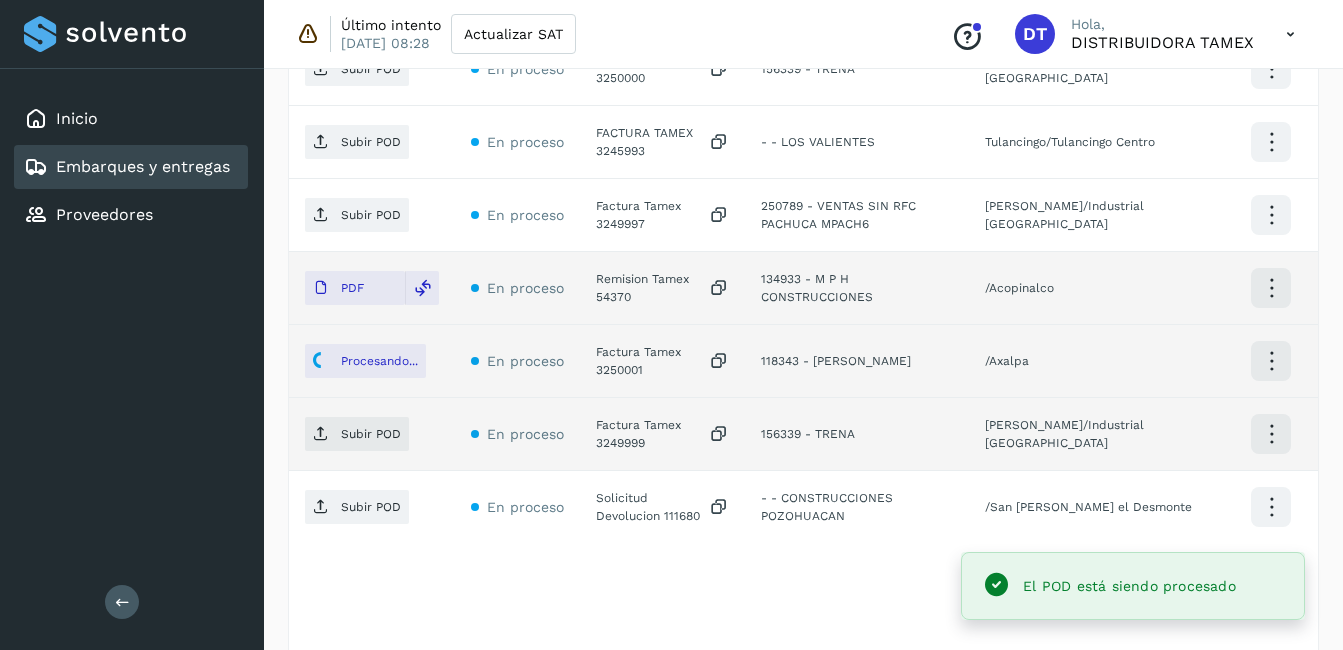 click on "Factura Tamex 3249999" 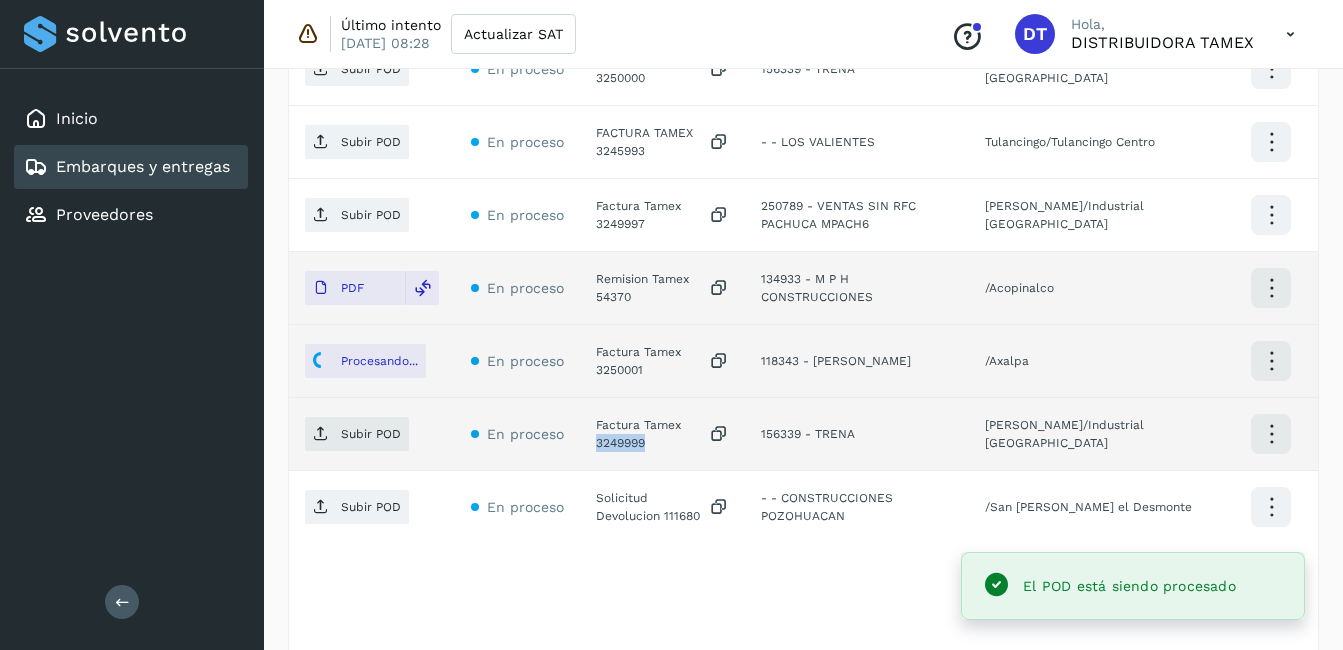 click on "Factura Tamex 3249999" 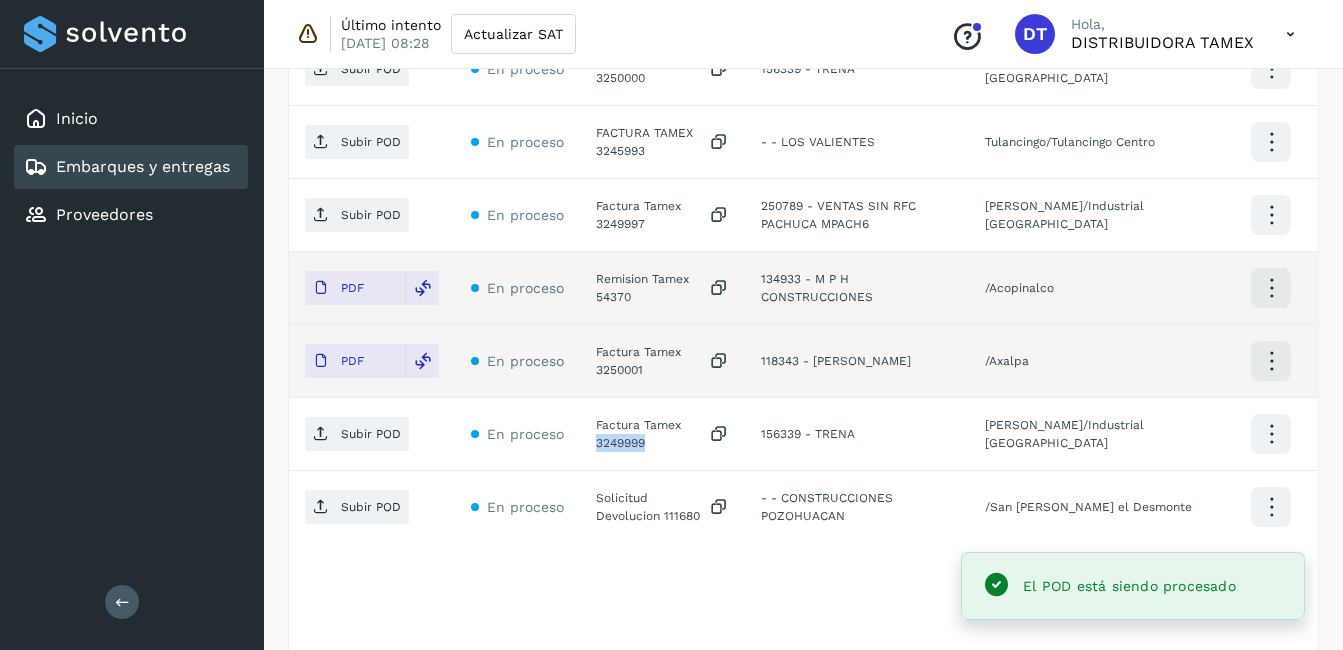 click on "Subir POD" at bounding box center (371, 434) 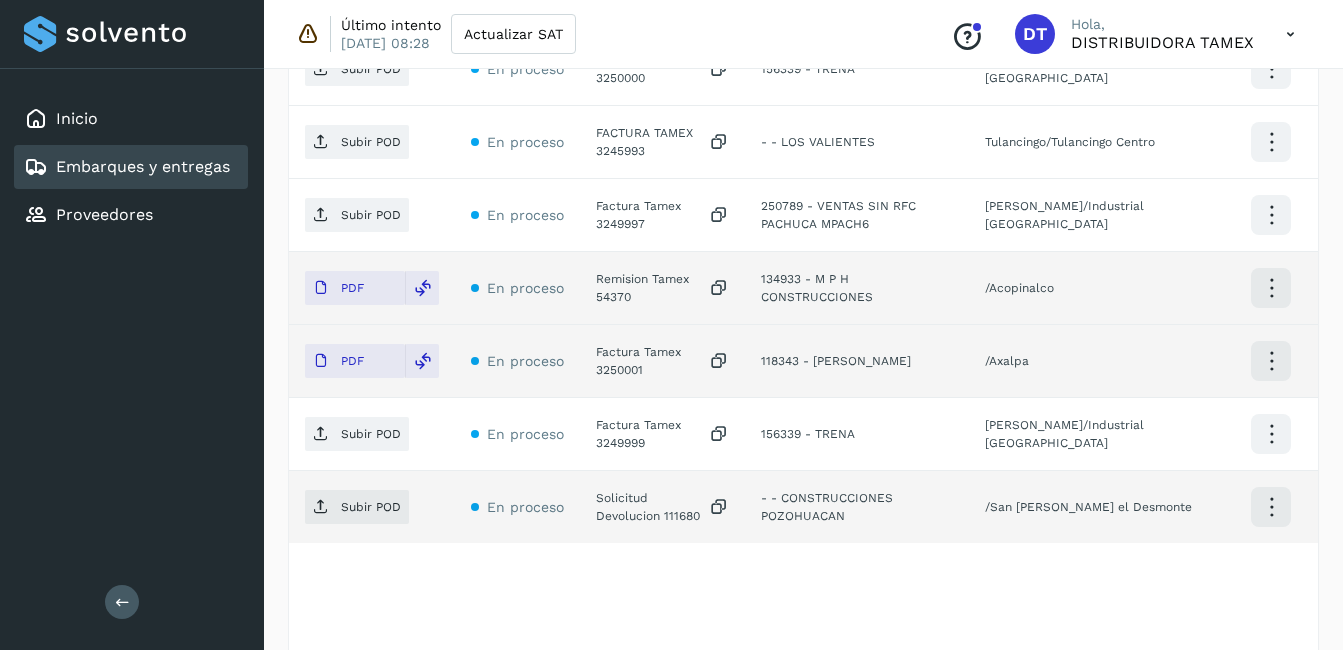 click on "Solicitud Devolucion 111680" 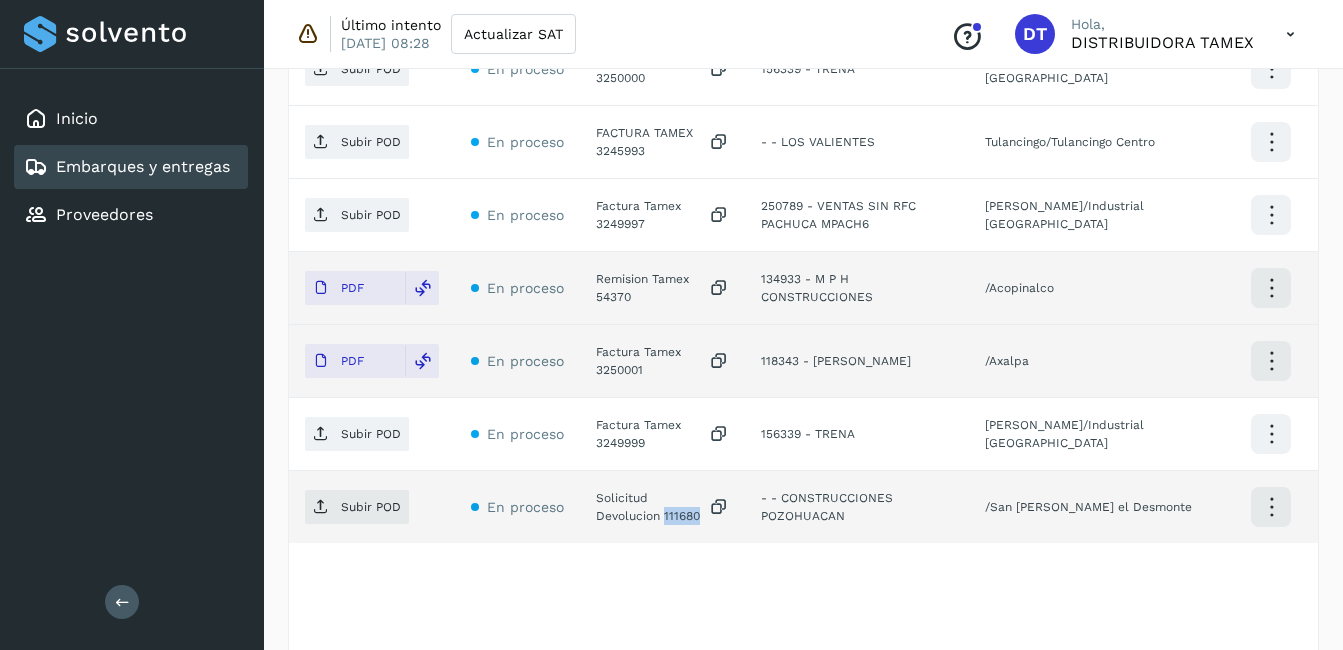 click on "Solicitud Devolucion 111680" 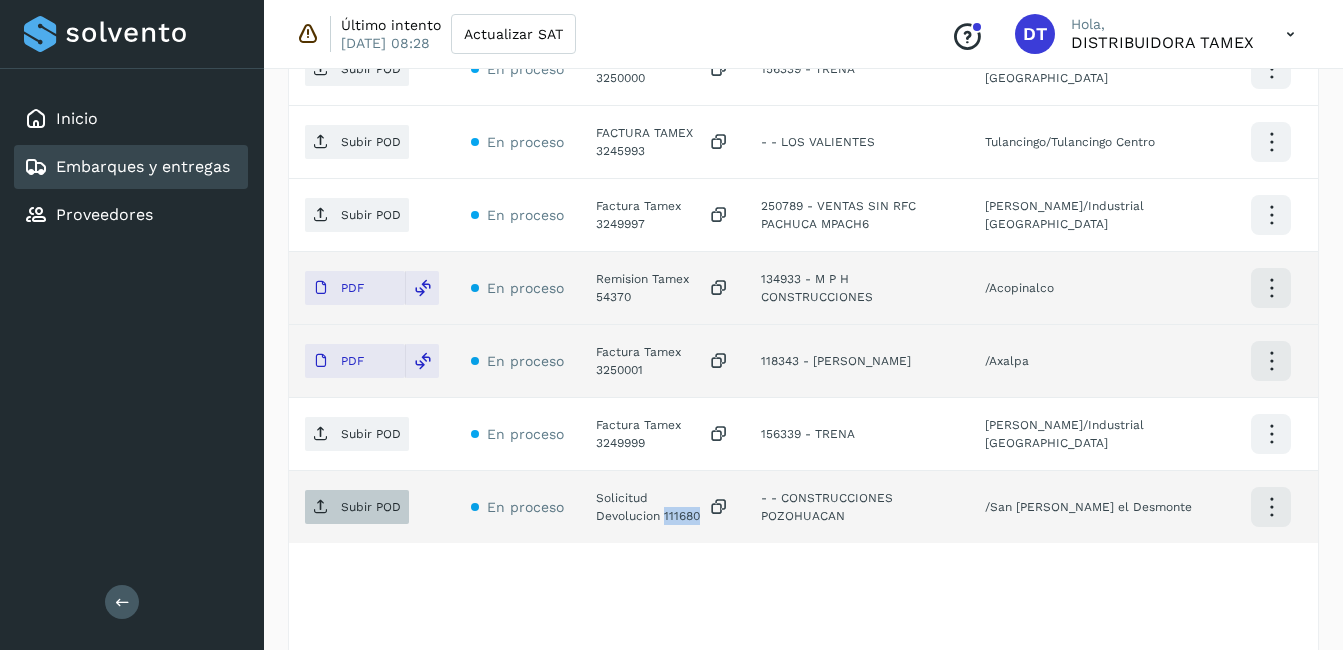 click on "Subir POD" at bounding box center (357, 507) 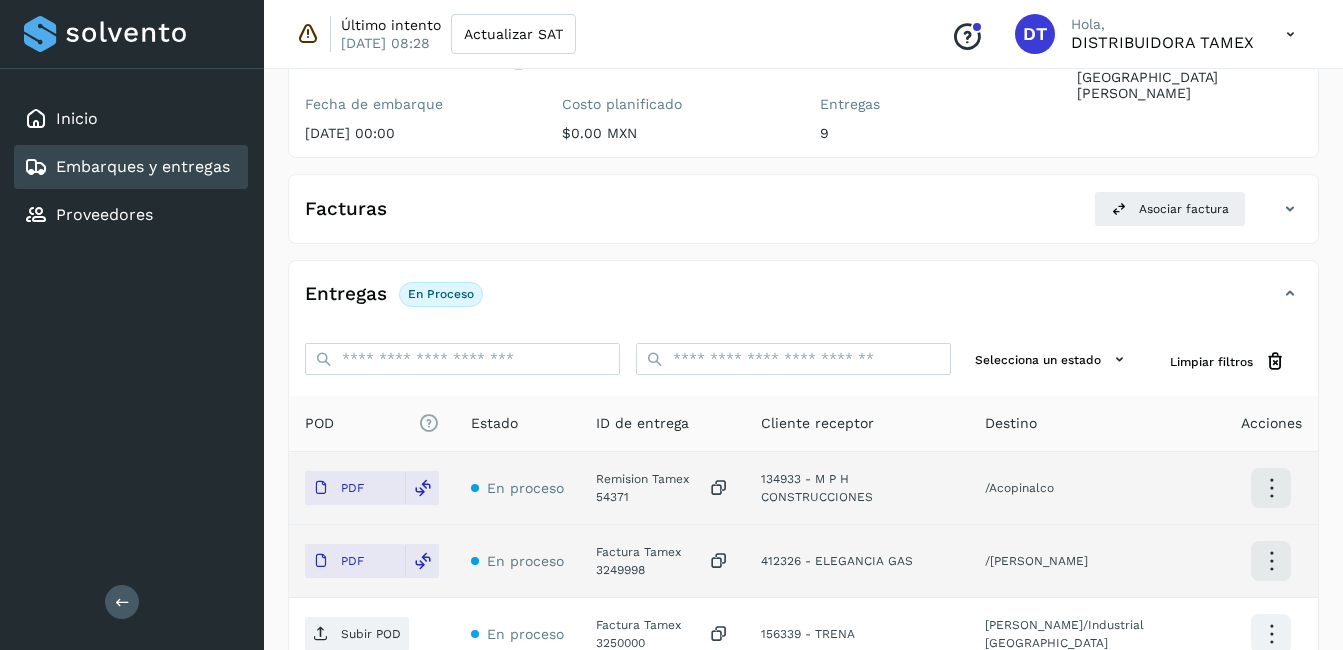 scroll, scrollTop: 0, scrollLeft: 0, axis: both 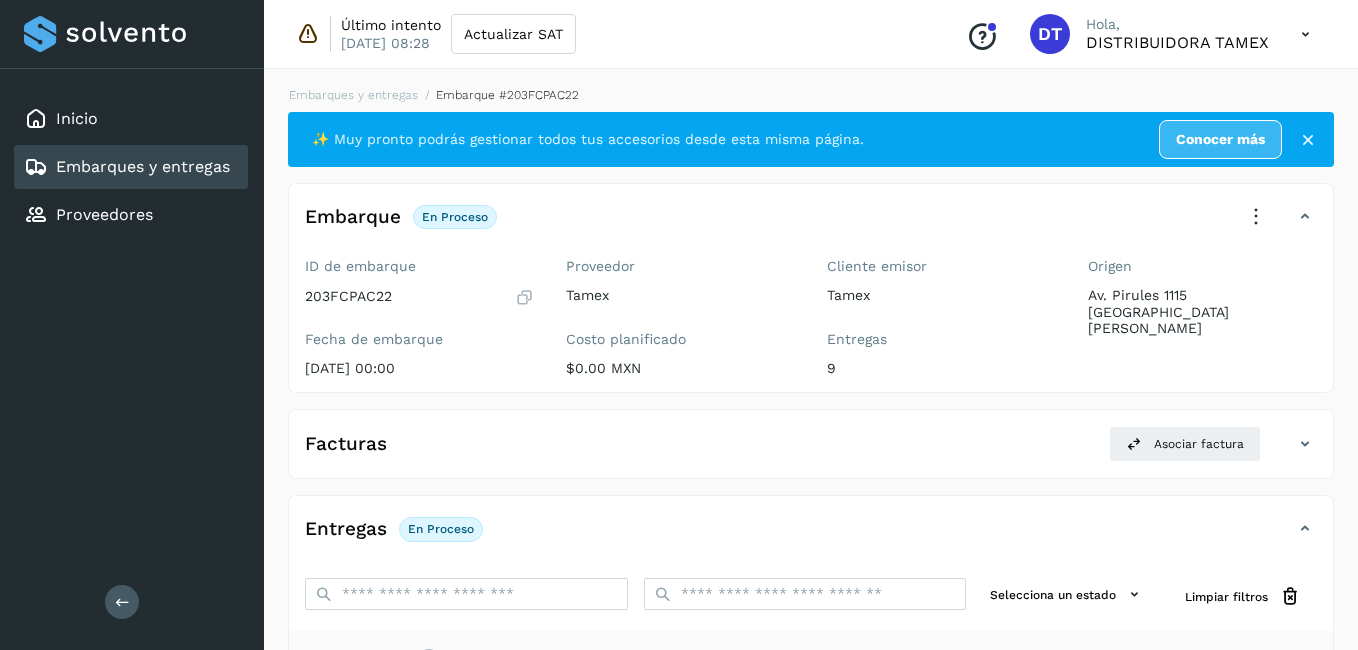 select on "**" 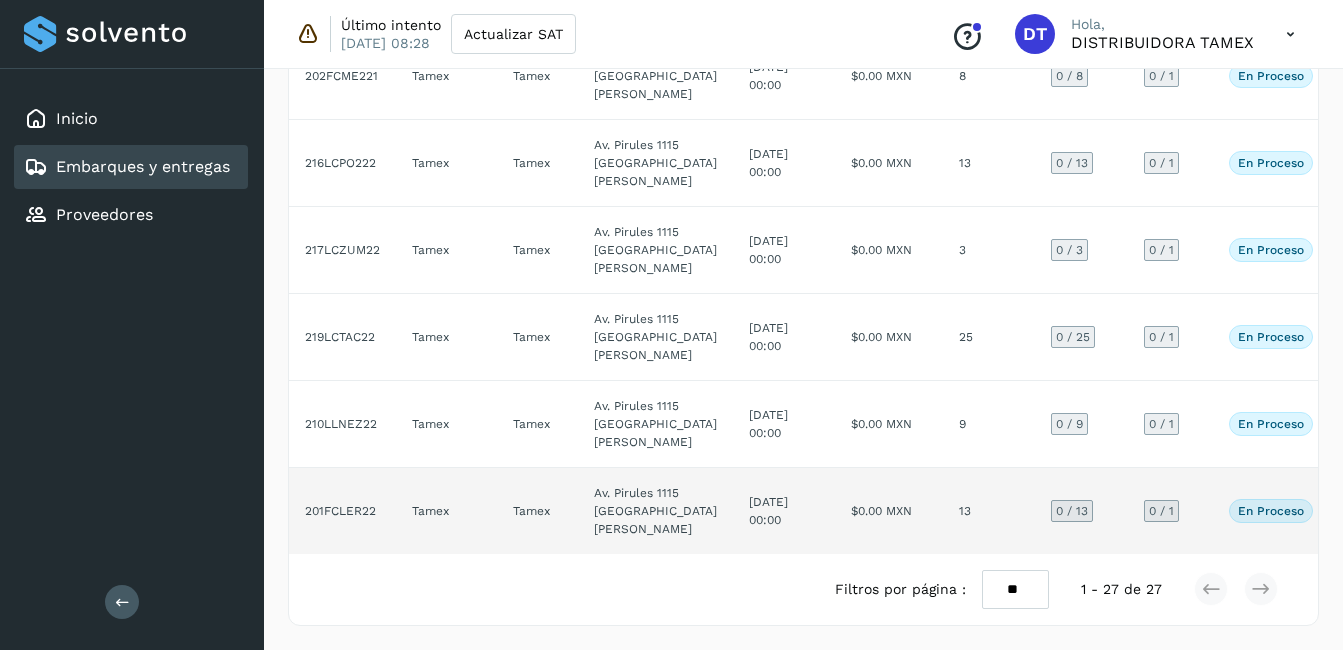 scroll, scrollTop: 3545, scrollLeft: 0, axis: vertical 